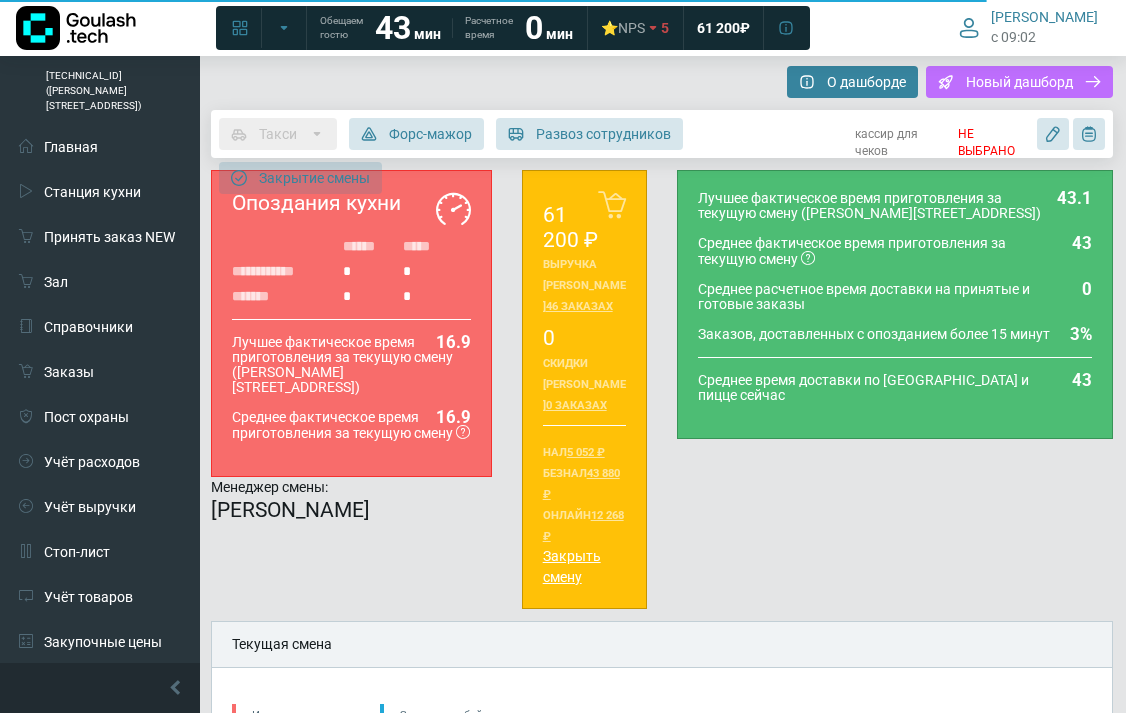 click on "**********" at bounding box center [850, 1046] 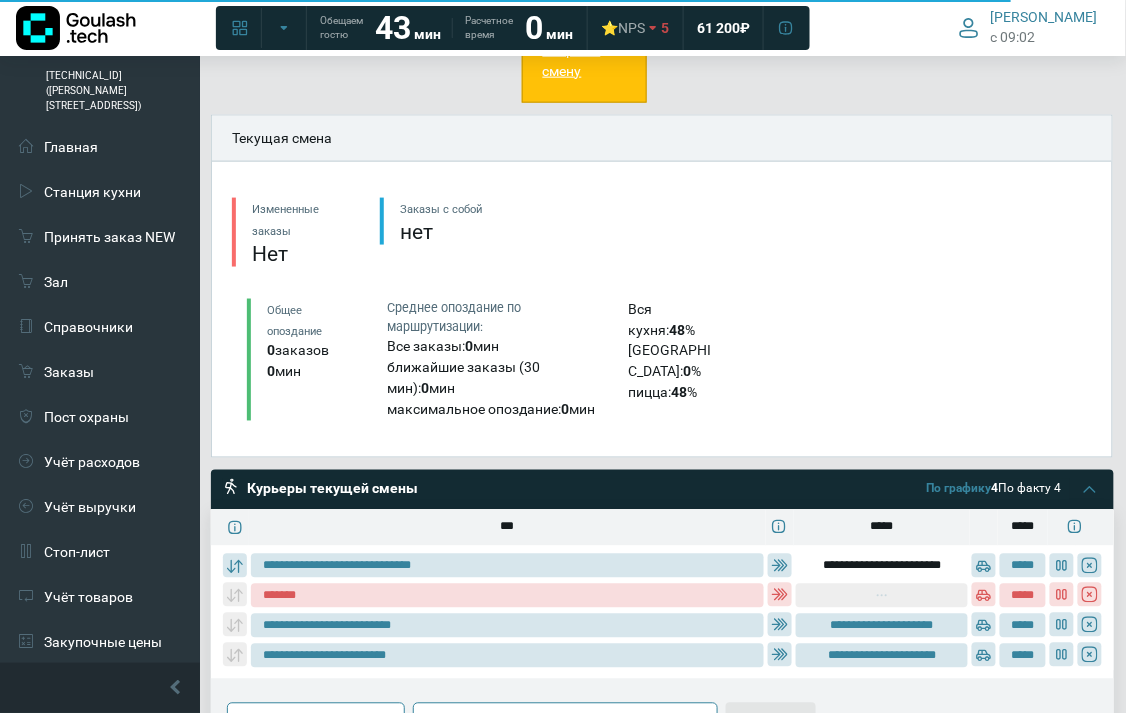 scroll, scrollTop: 506, scrollLeft: 0, axis: vertical 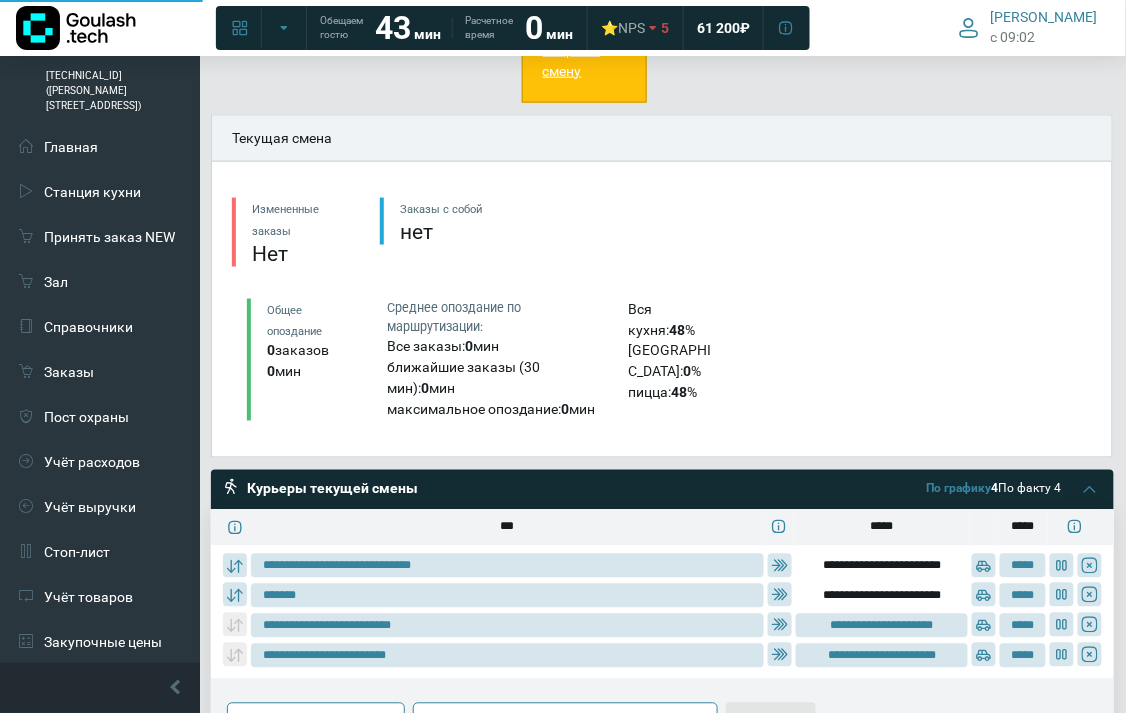 type on "**********" 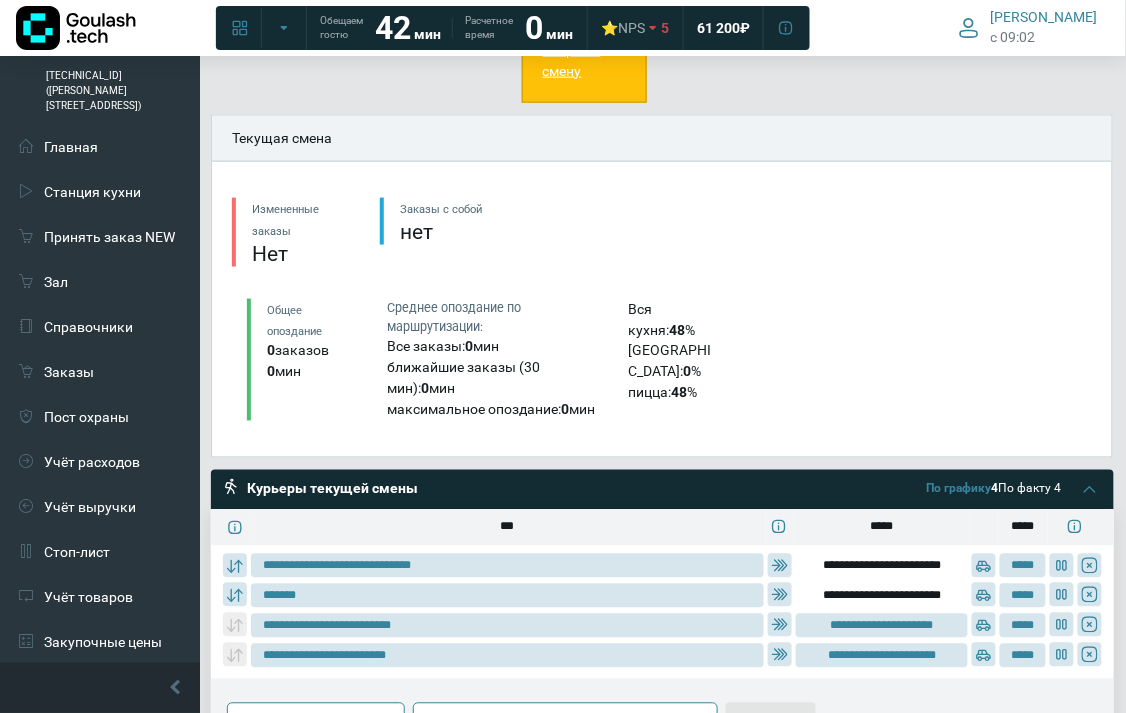 type 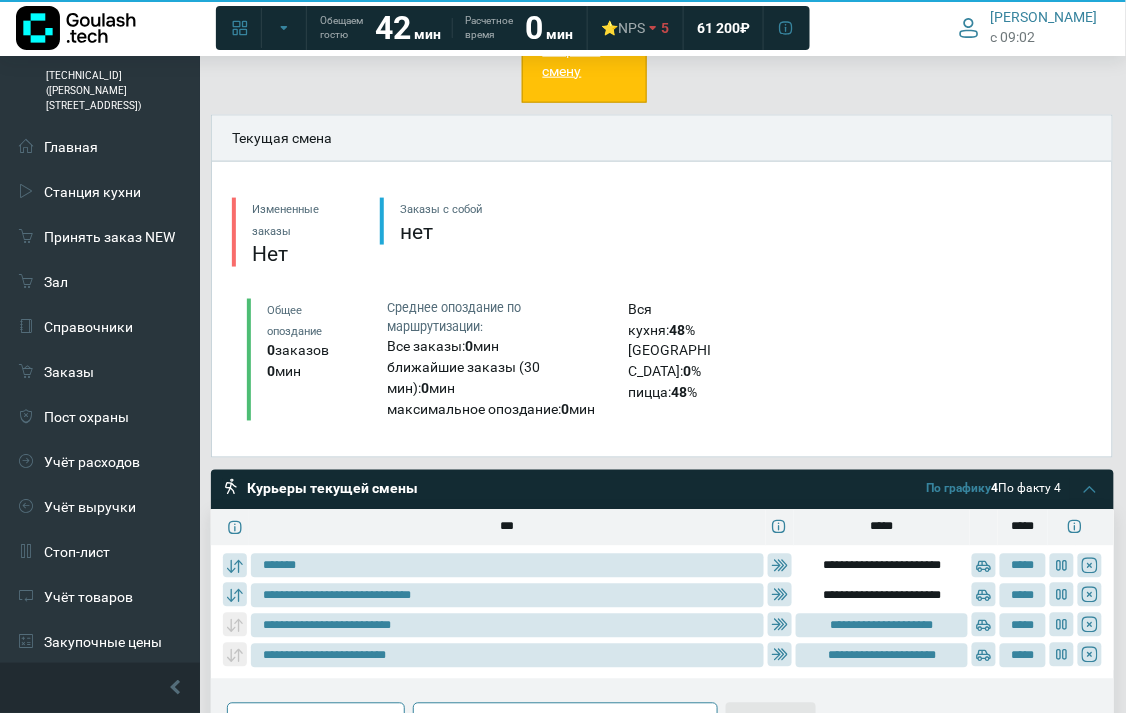 type on "**********" 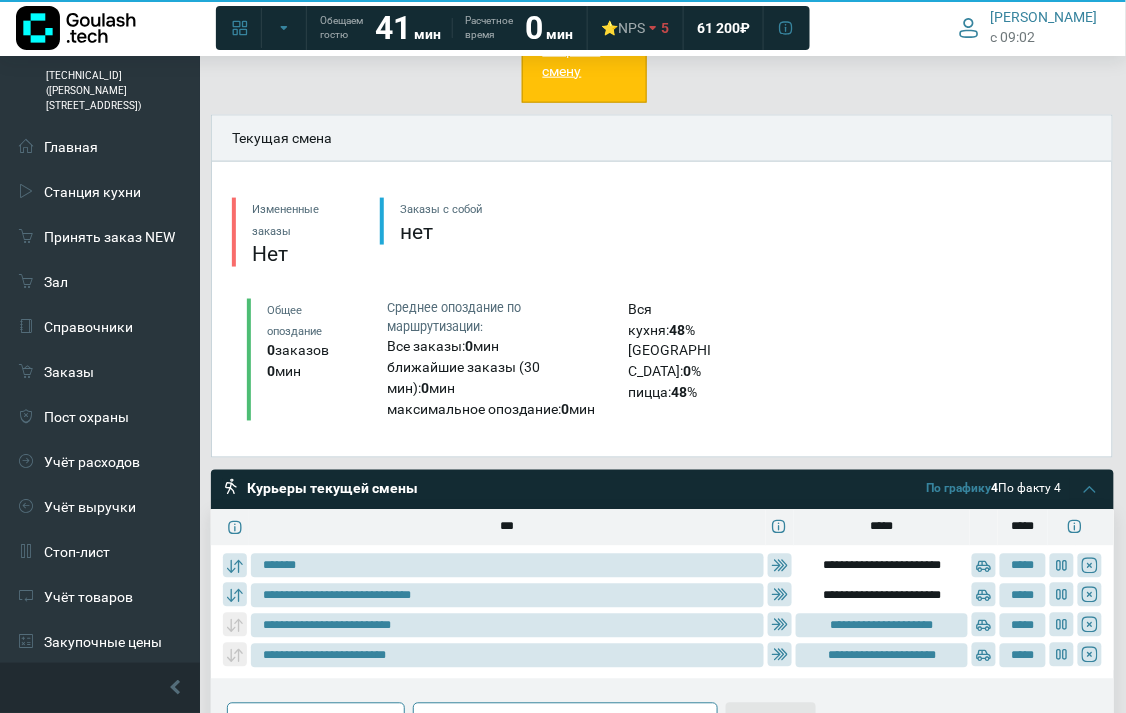 type on "**********" 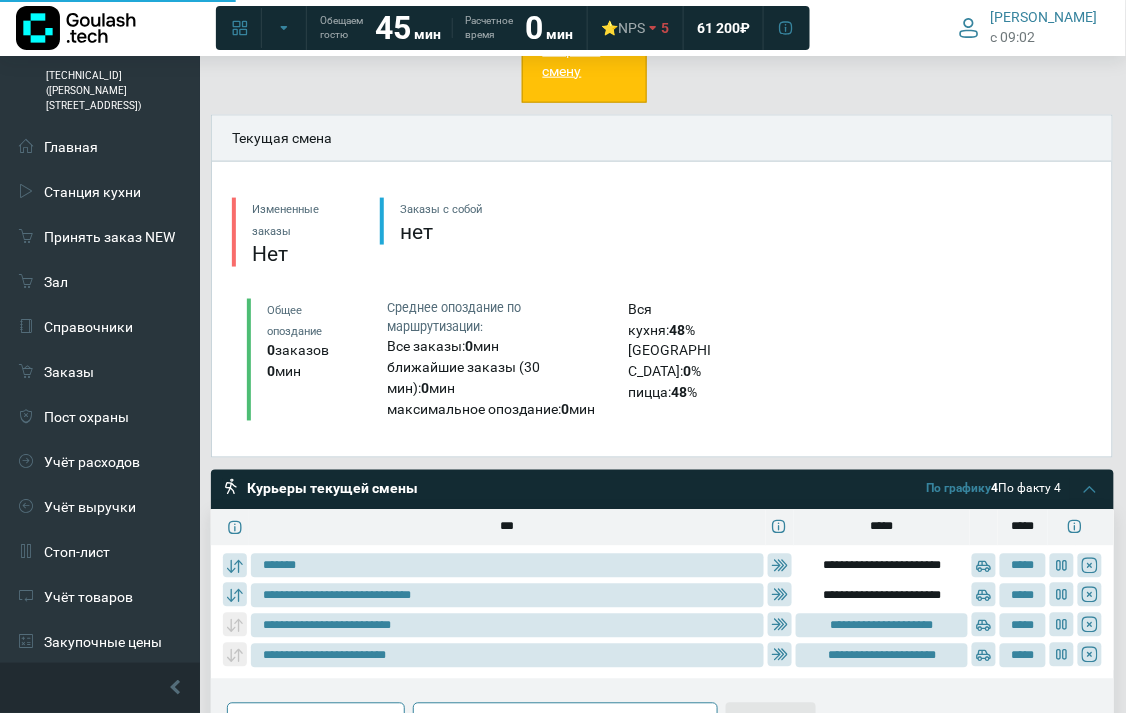 type on "**********" 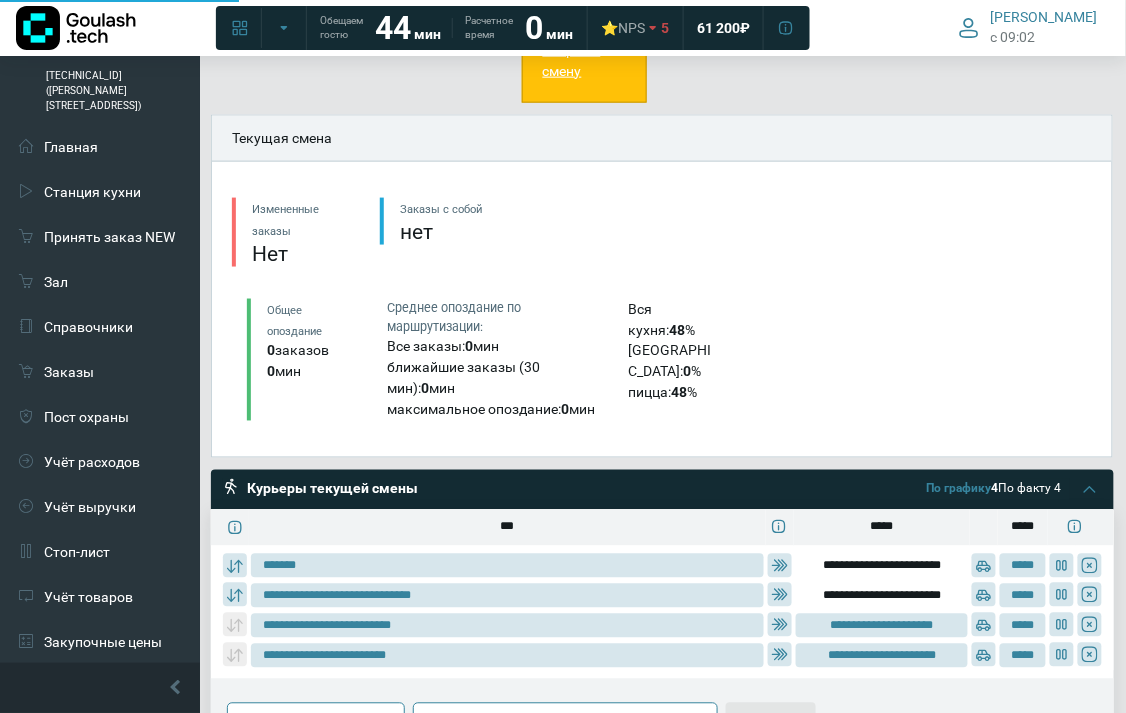 type on "**********" 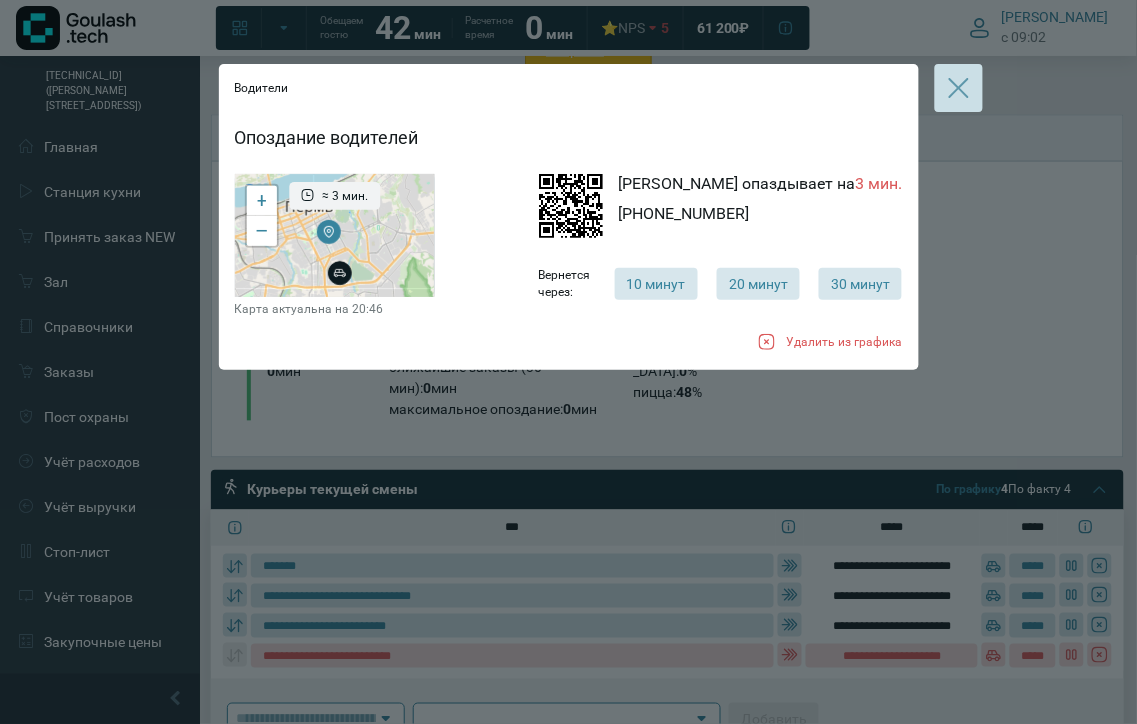 click 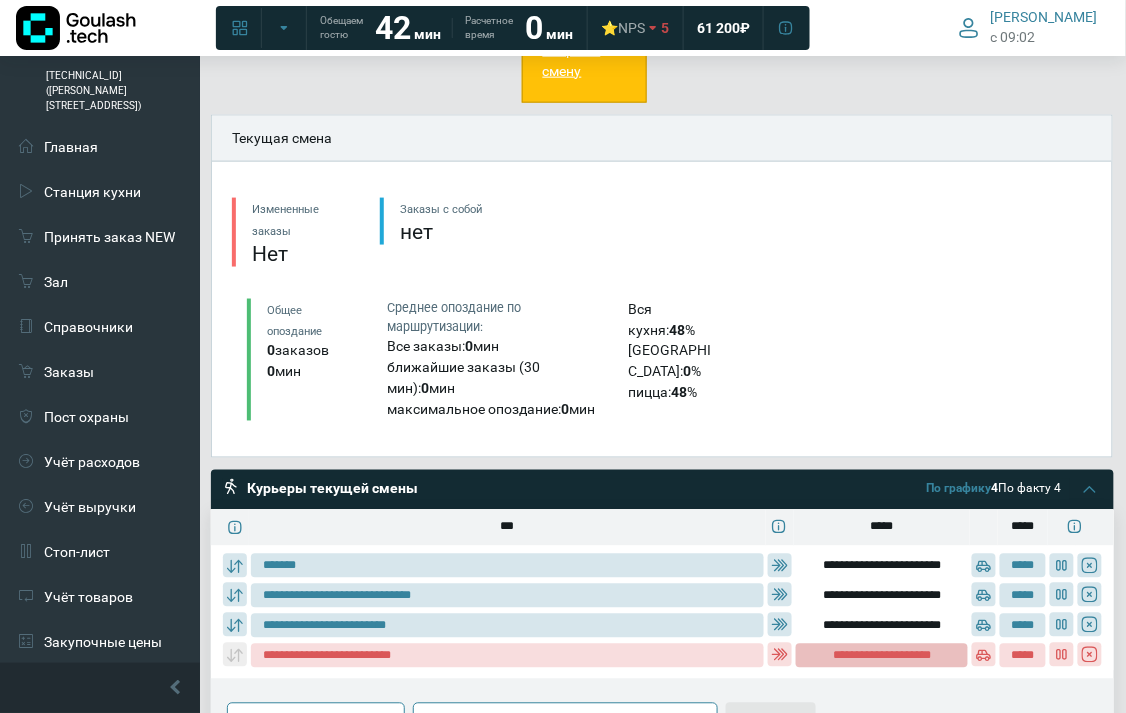 click on "**********" at bounding box center [881, 656] 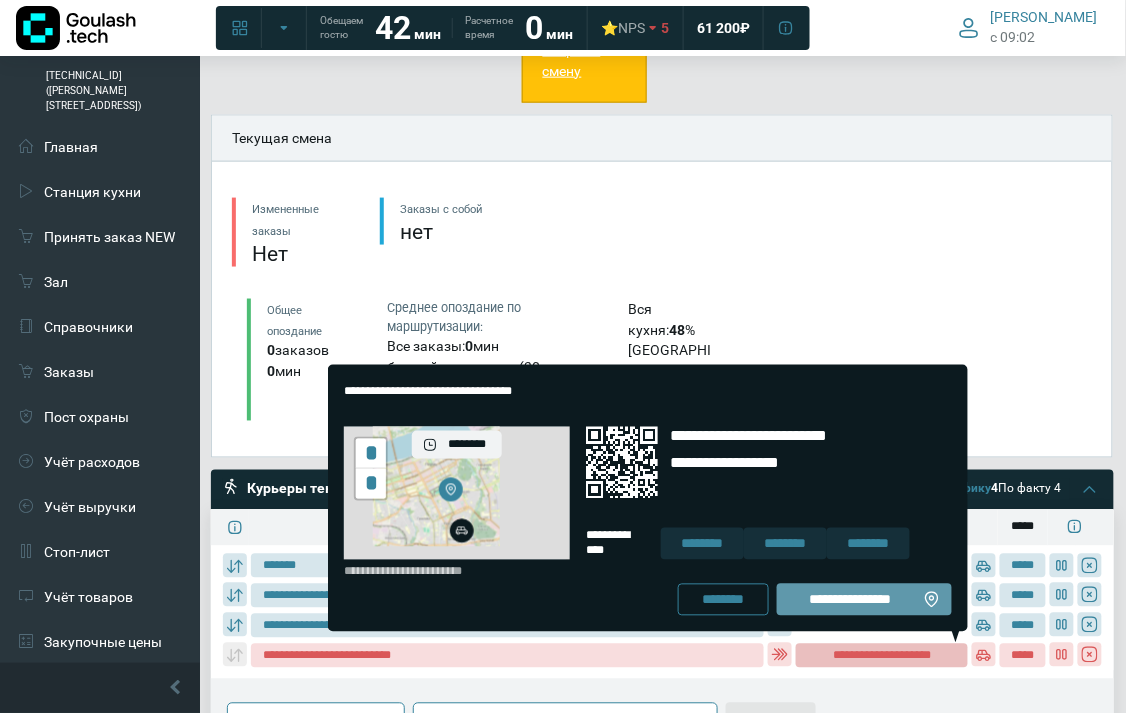 click on "**********" at bounding box center [850, 600] 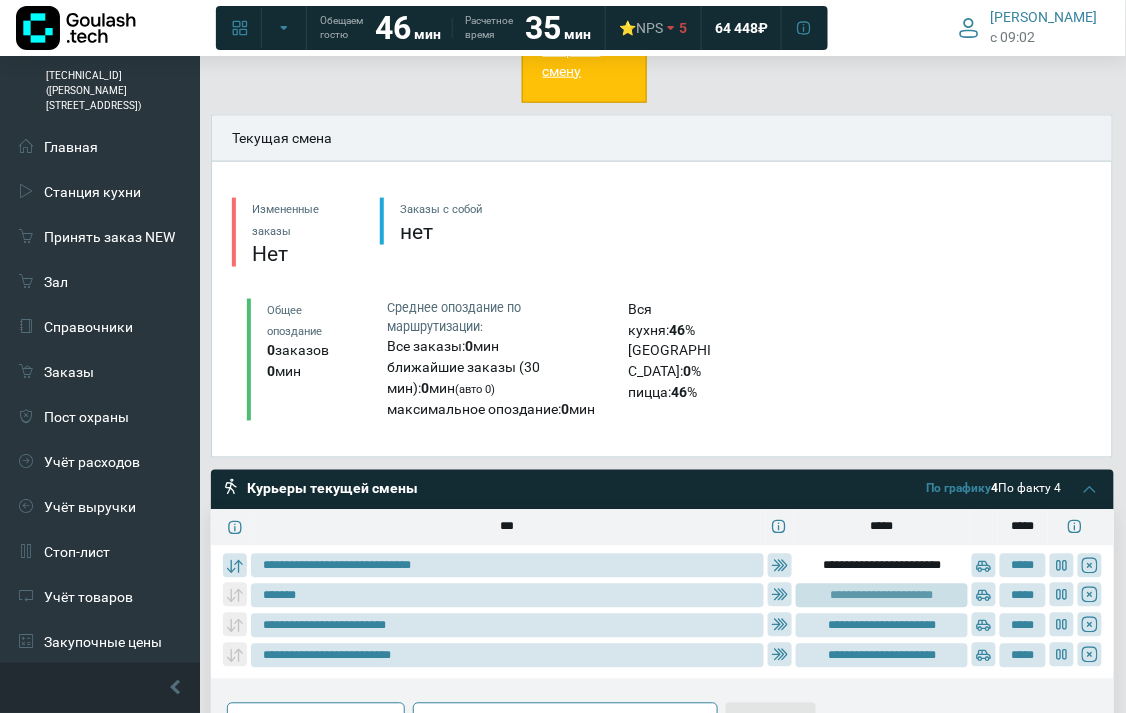 click on "**********" 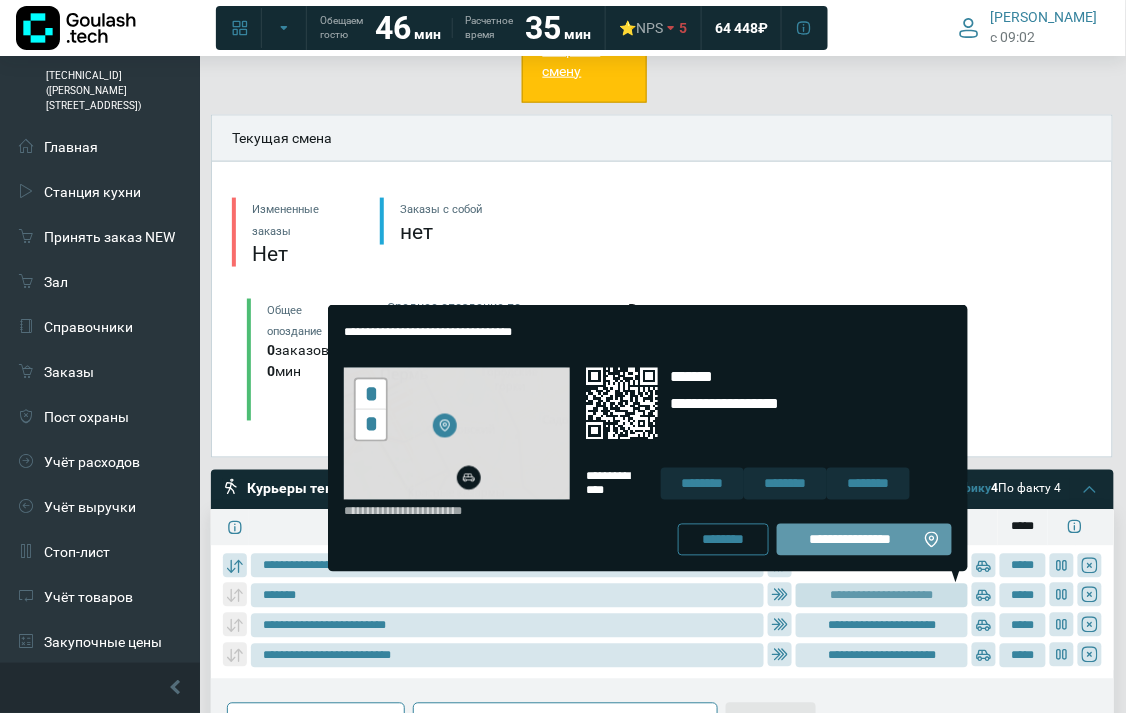 click 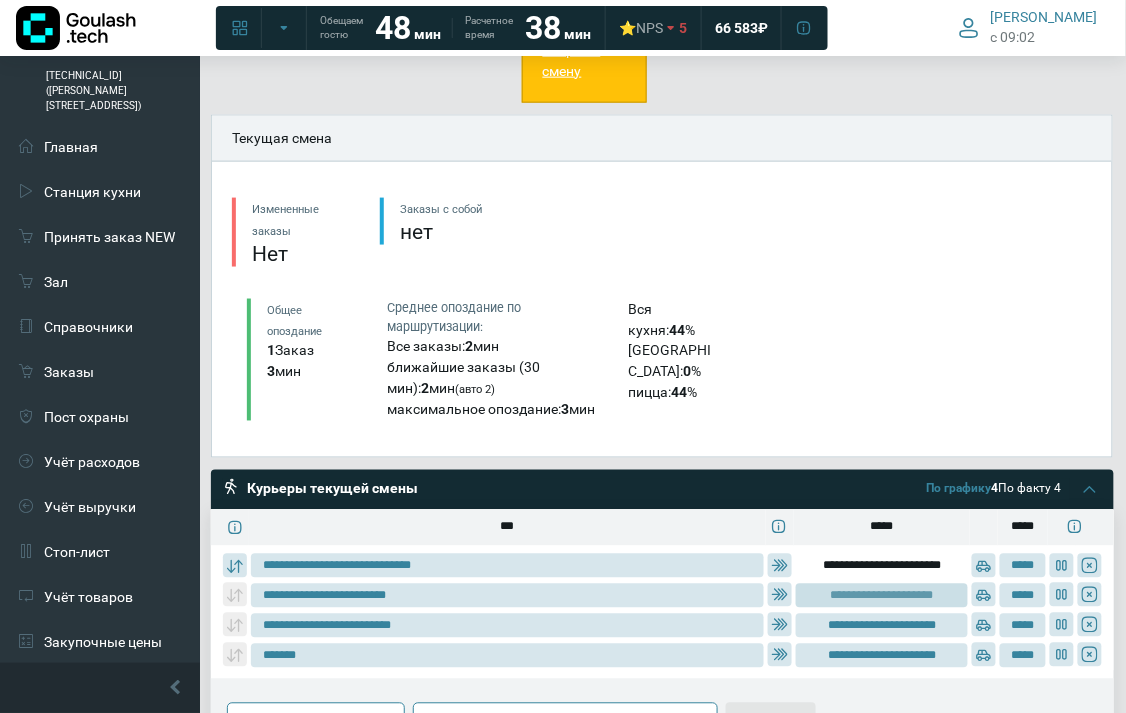 click on "**********" at bounding box center (882, 596) 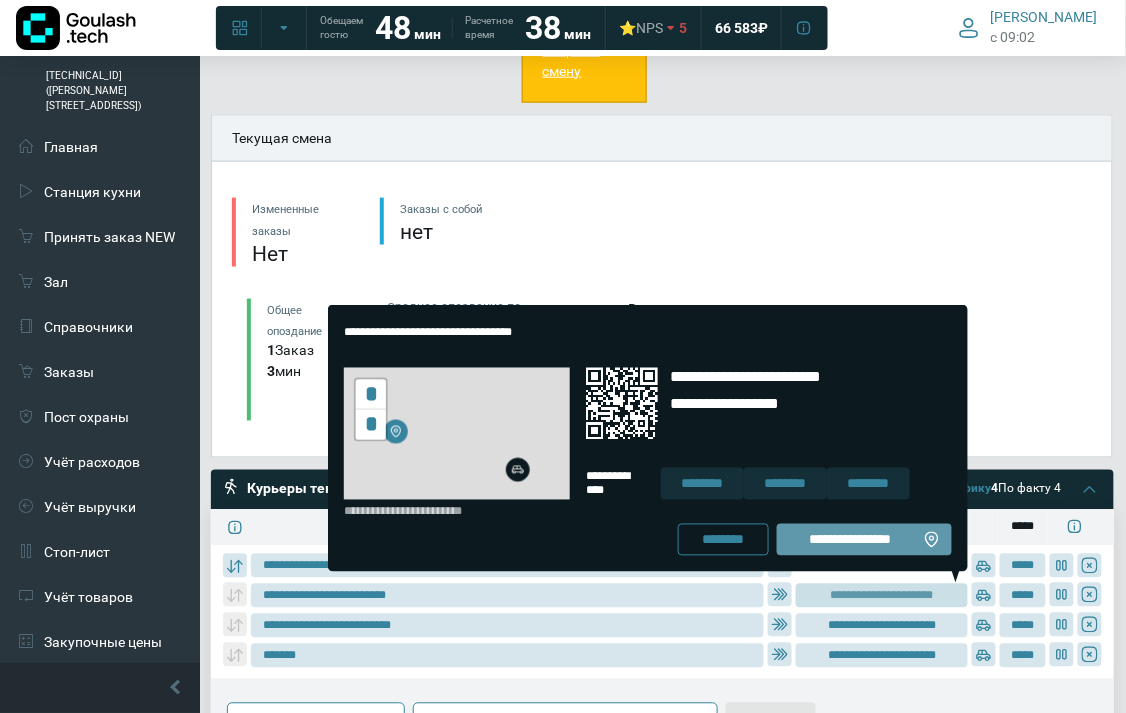 click on "**********" at bounding box center (850, 540) 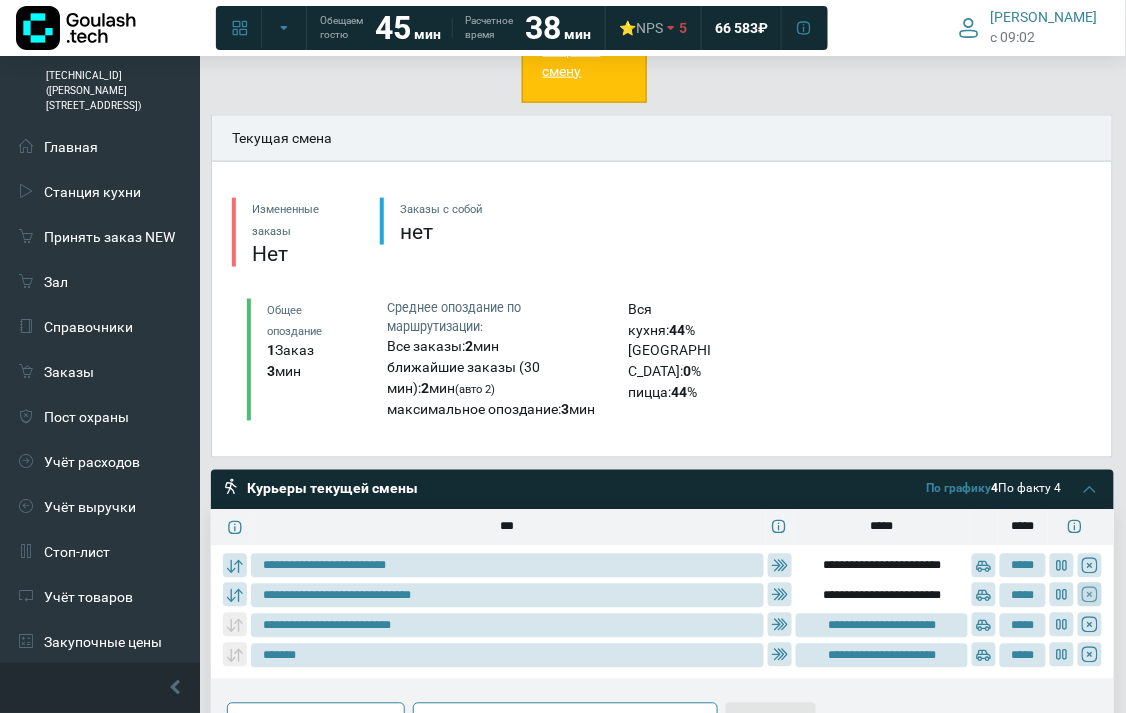 click 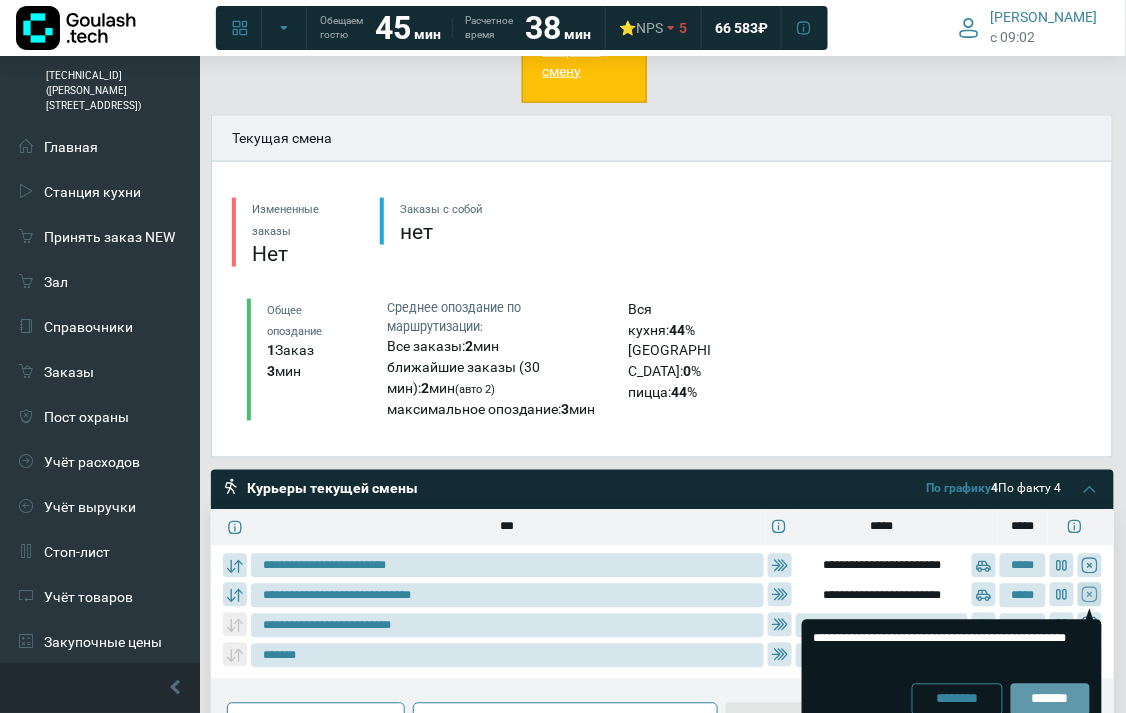 click on "*******" at bounding box center (1050, 700) 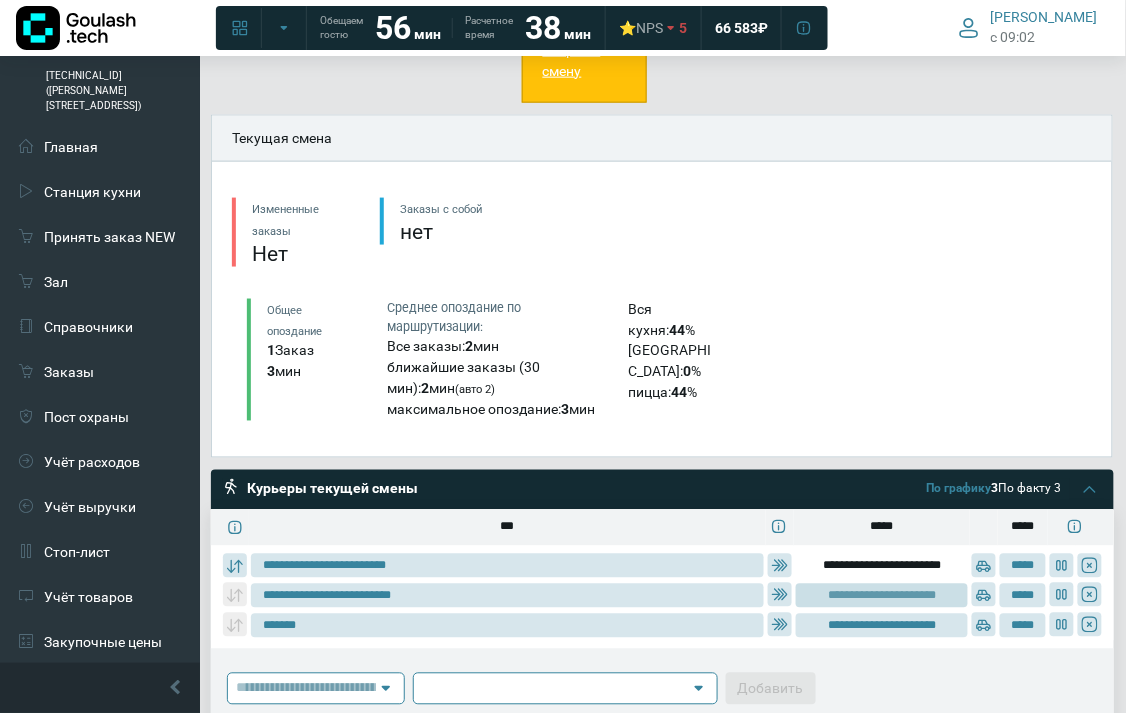 click on "**********" 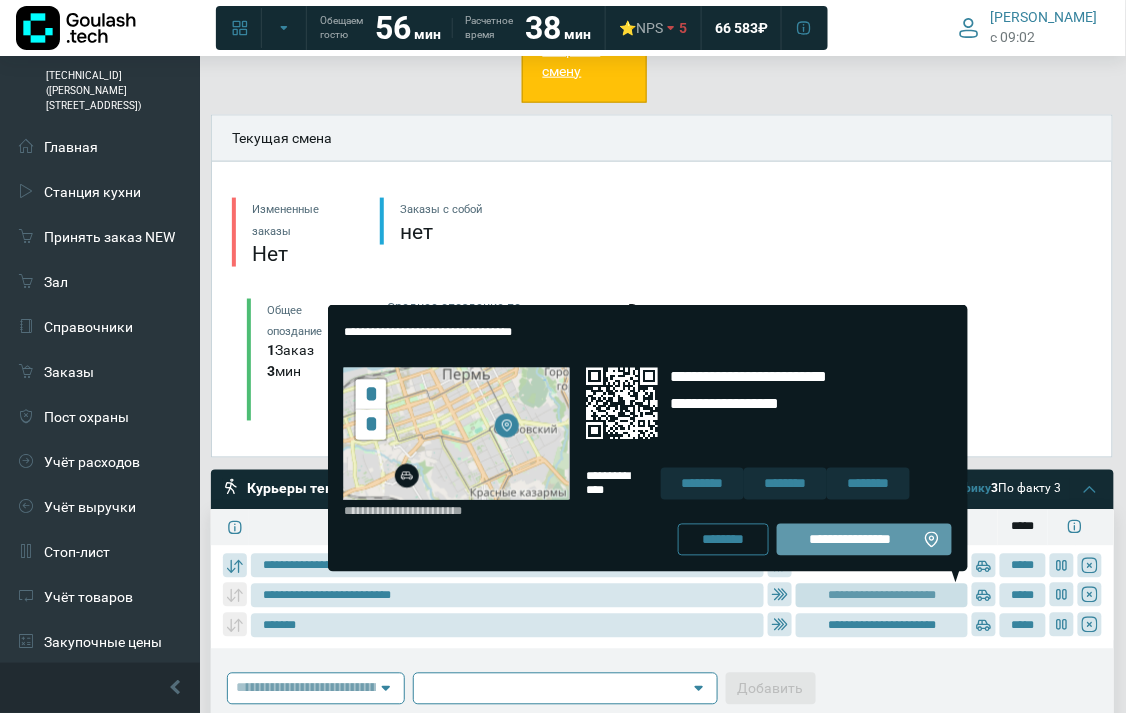 click on "**********" at bounding box center (864, 540) 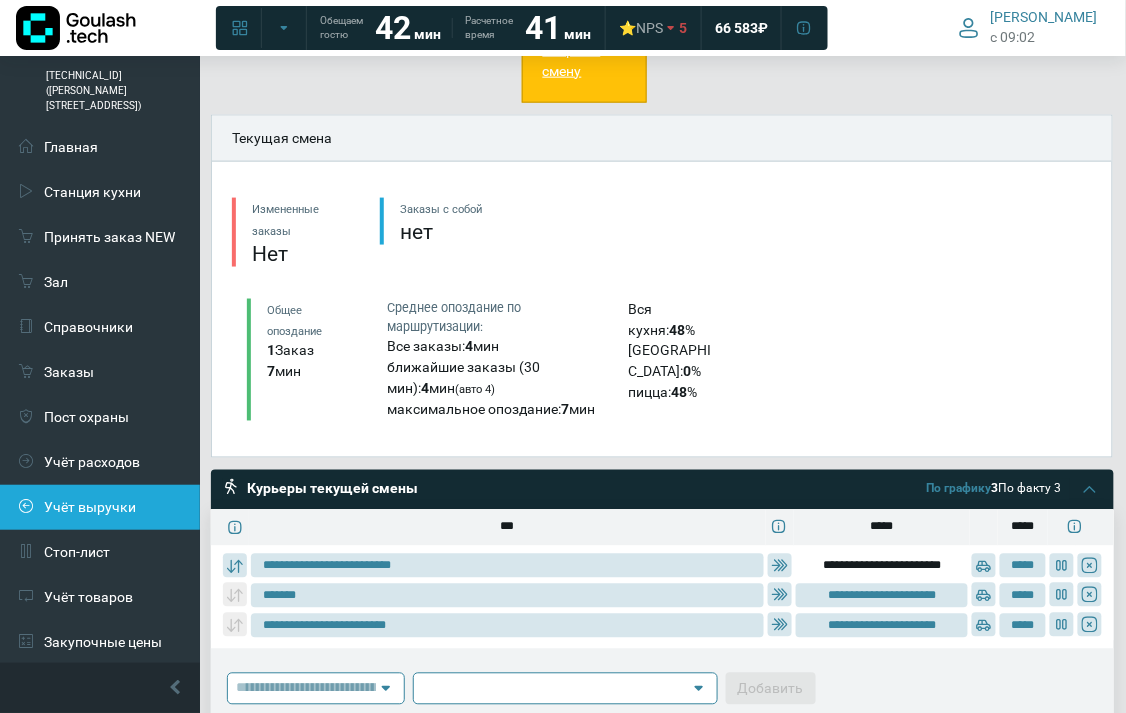click on "Учёт выручки" at bounding box center [100, 507] 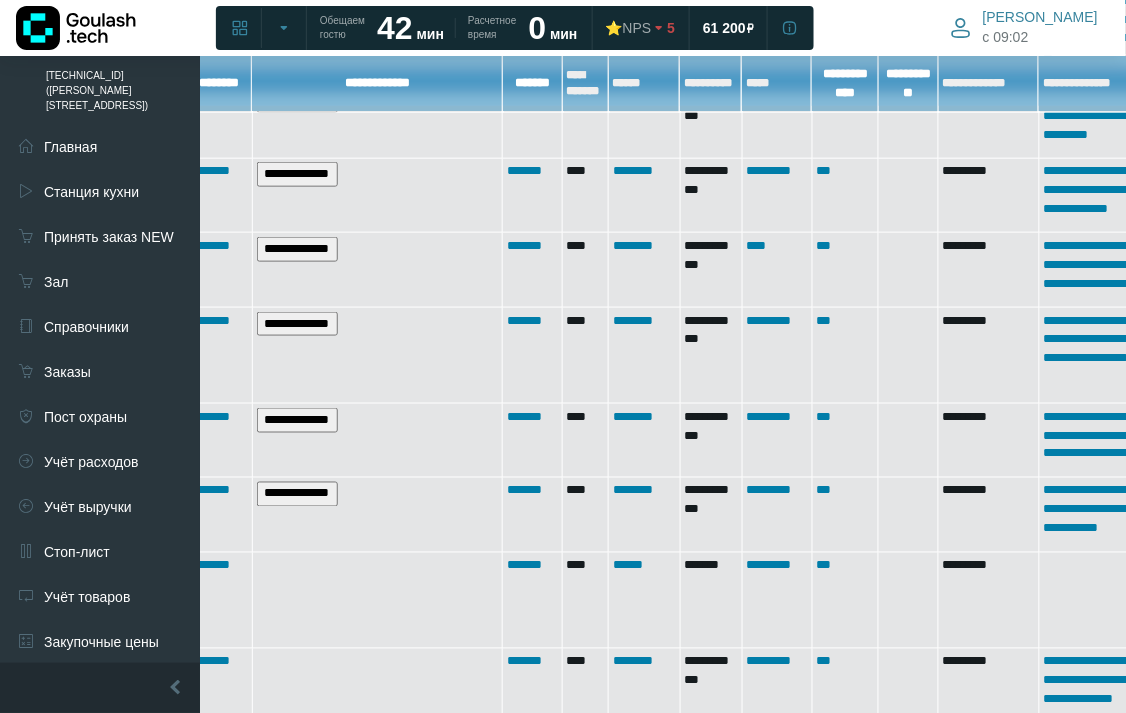scroll, scrollTop: 2733, scrollLeft: 68, axis: both 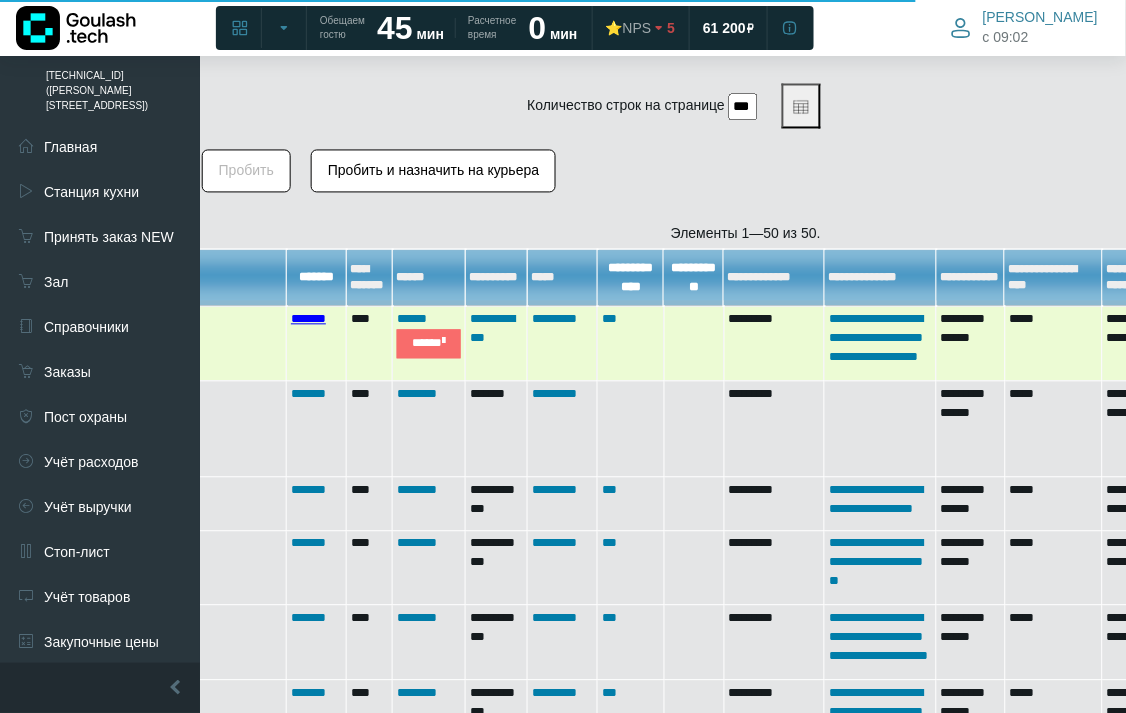click on "*******" at bounding box center [308, 319] 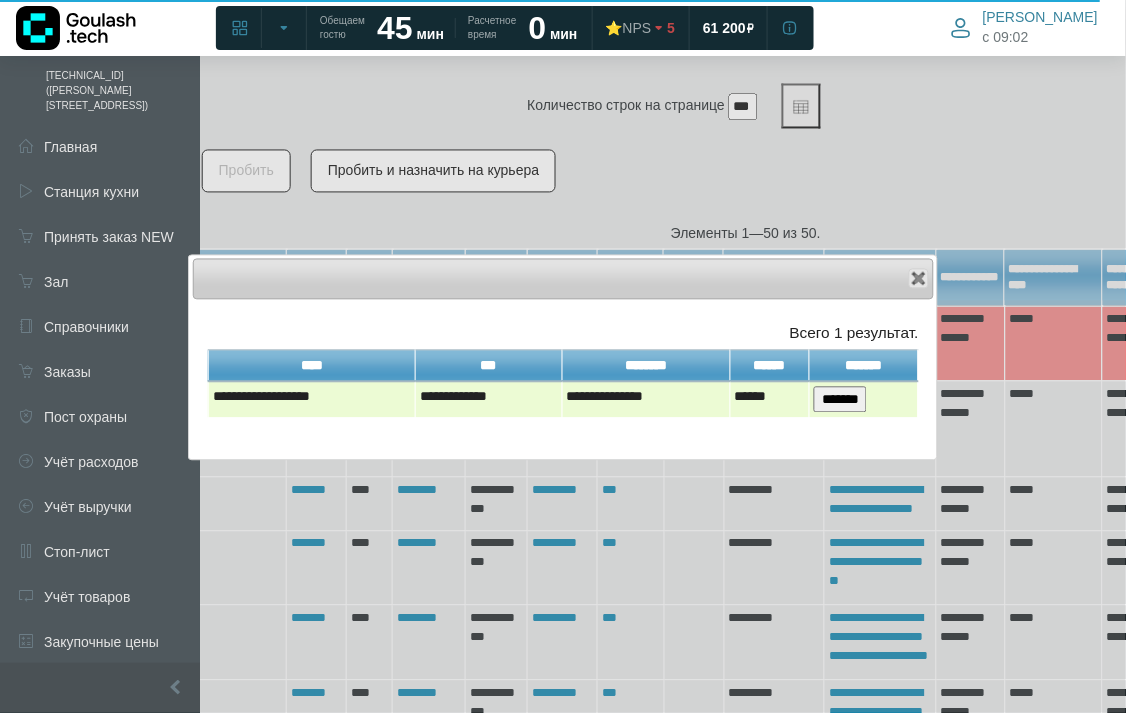 click on "*******" at bounding box center (840, 400) 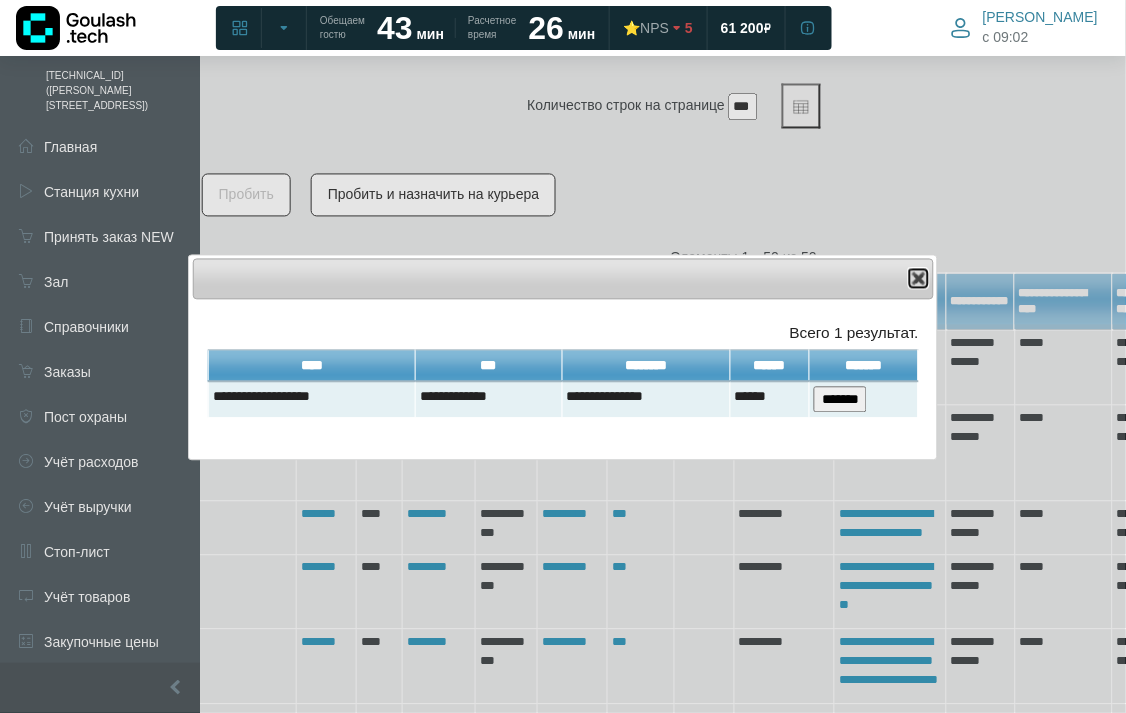 click at bounding box center [919, 279] 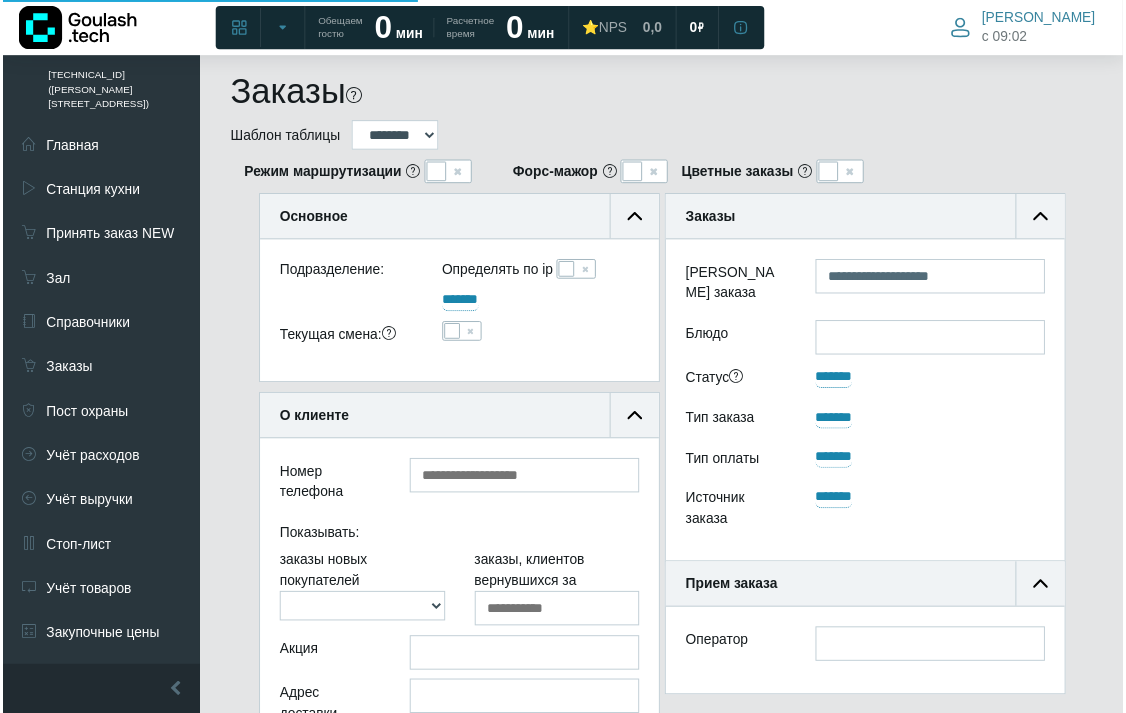 scroll, scrollTop: 785, scrollLeft: 274, axis: both 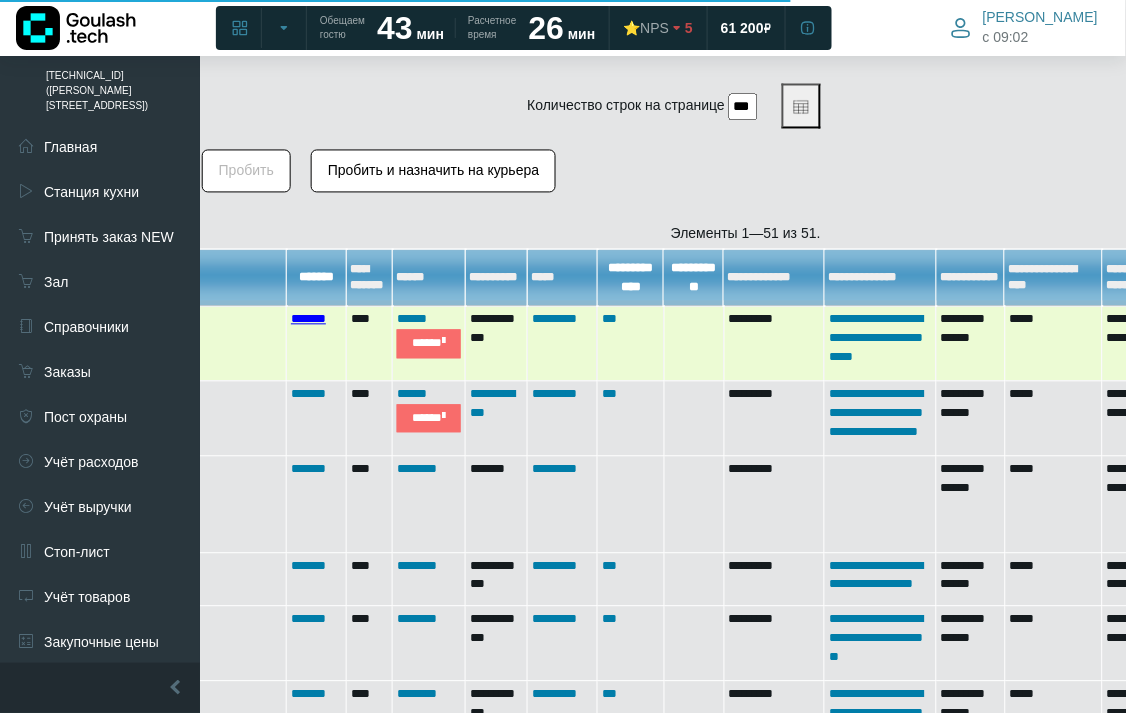 click on "*******" at bounding box center [308, 319] 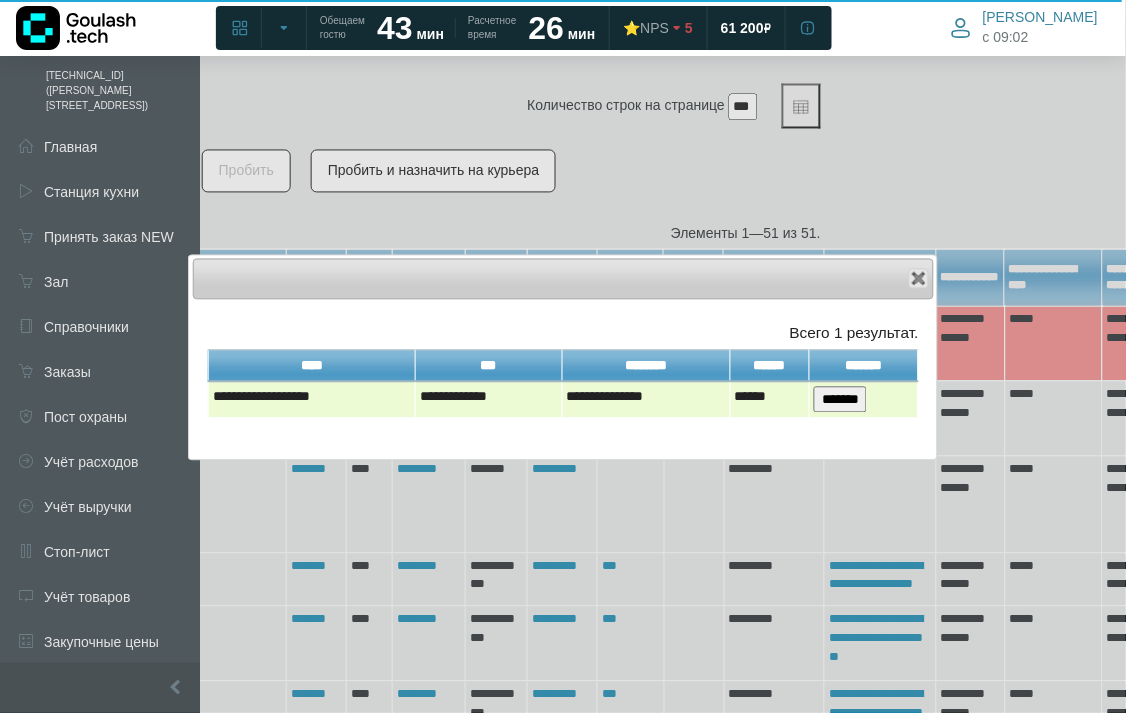 click on "*******" at bounding box center (840, 400) 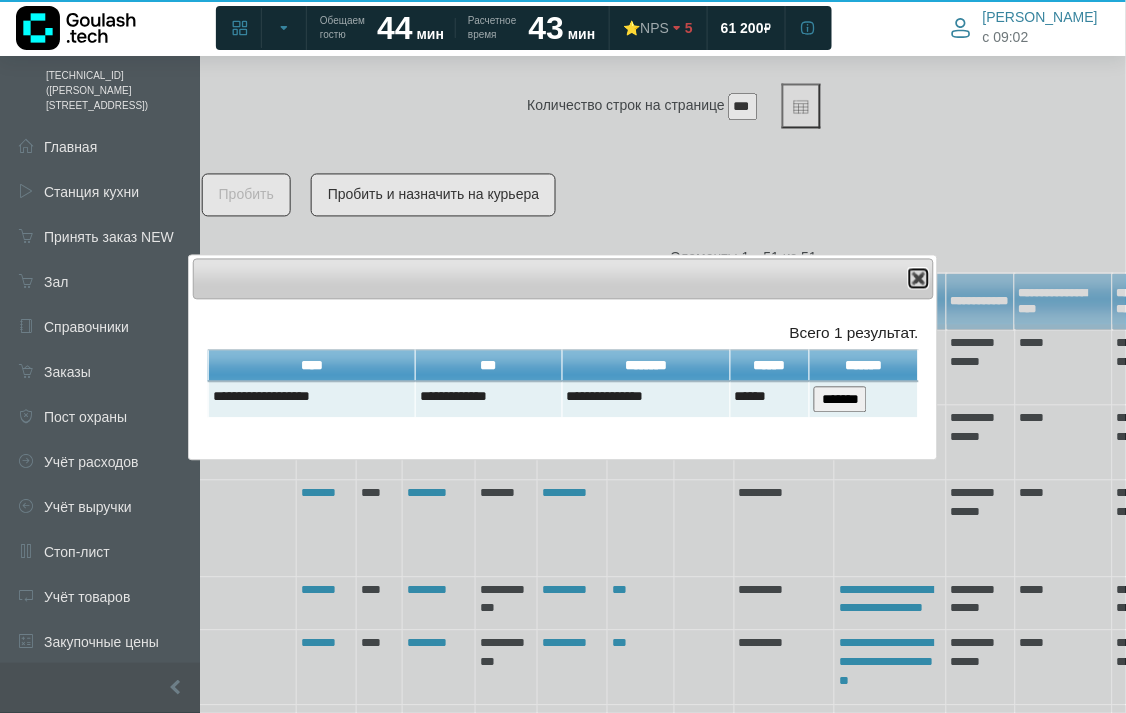 click at bounding box center [919, 279] 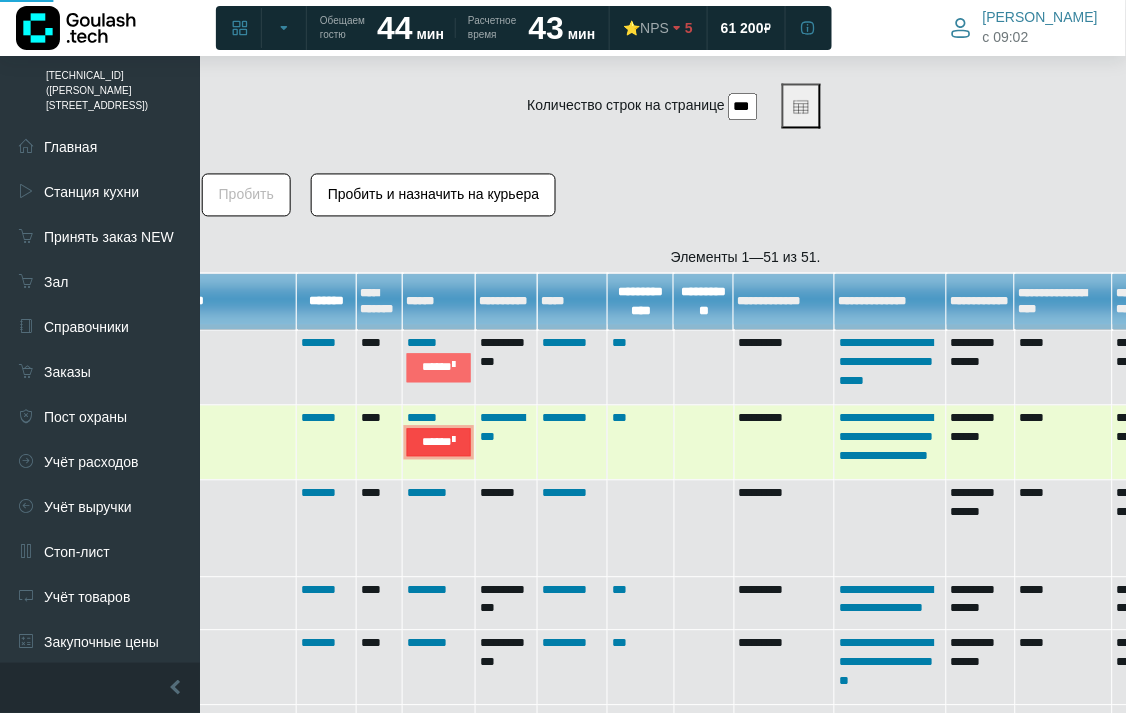 click on "*****" at bounding box center [439, 443] 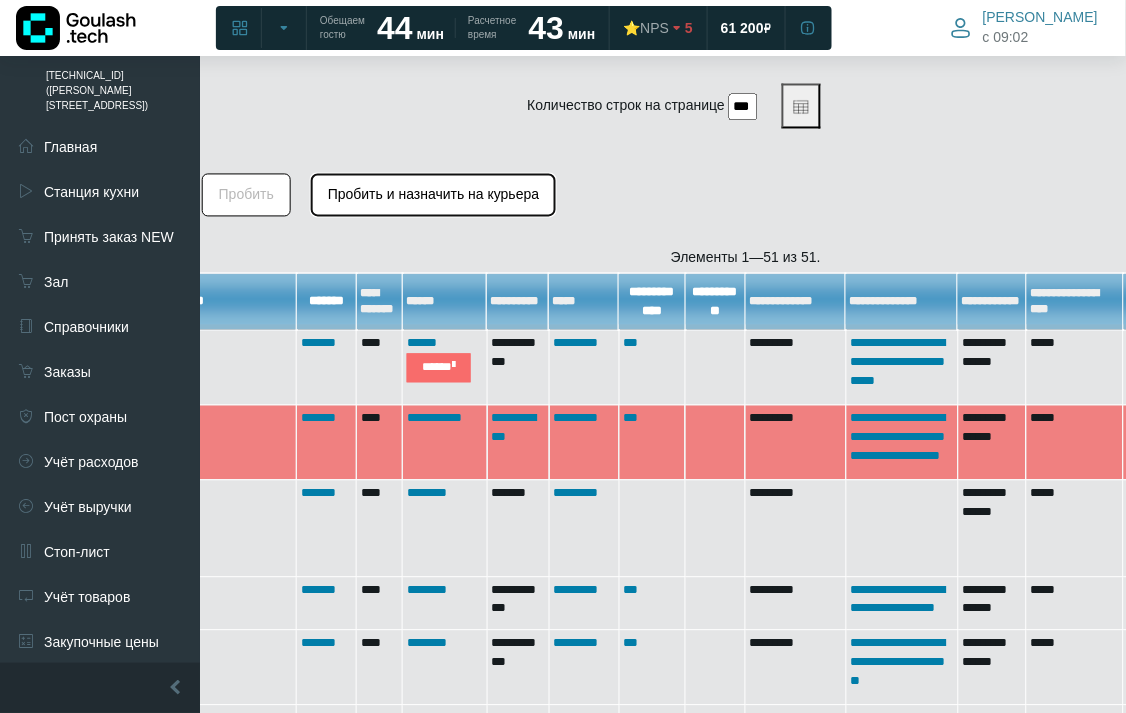 click on "Пробить и назначить на курьера" at bounding box center [433, 195] 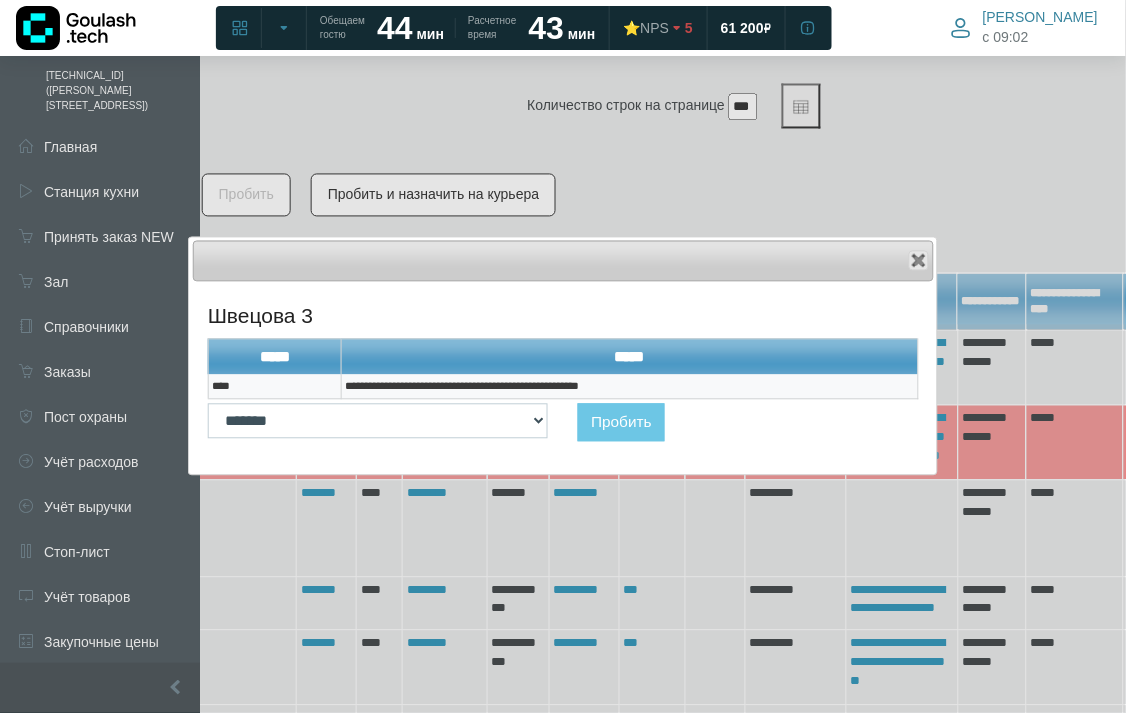 click on "**********" at bounding box center (629, 387) 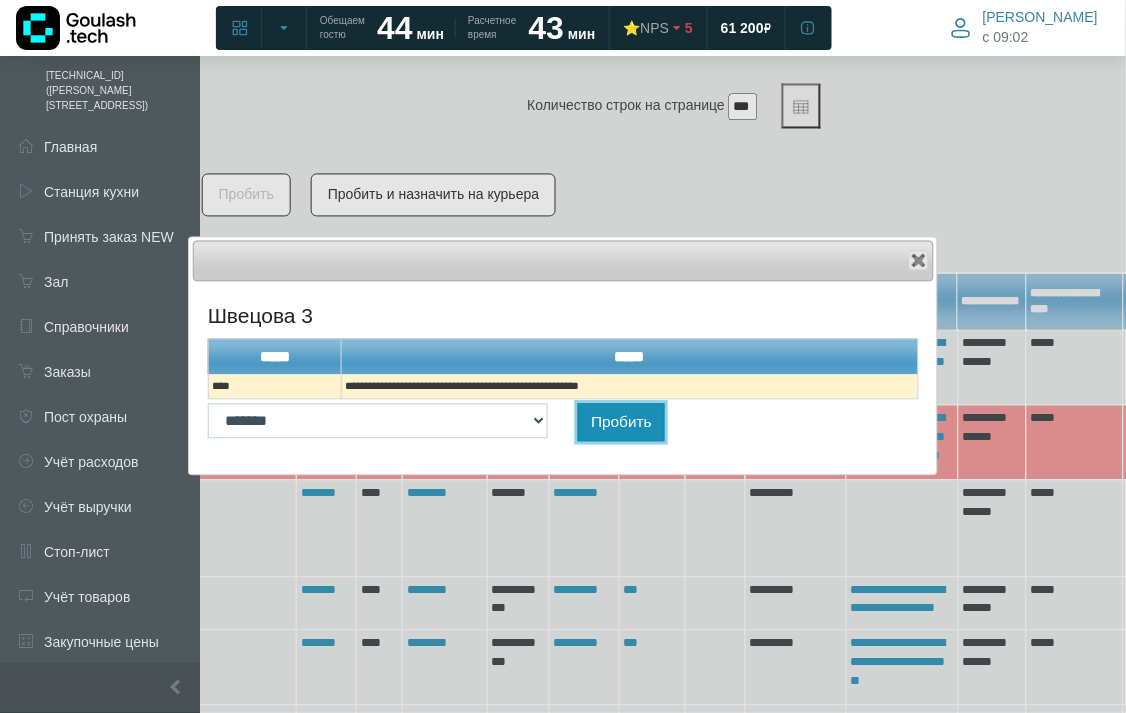 click on "Пробить" at bounding box center (621, 422) 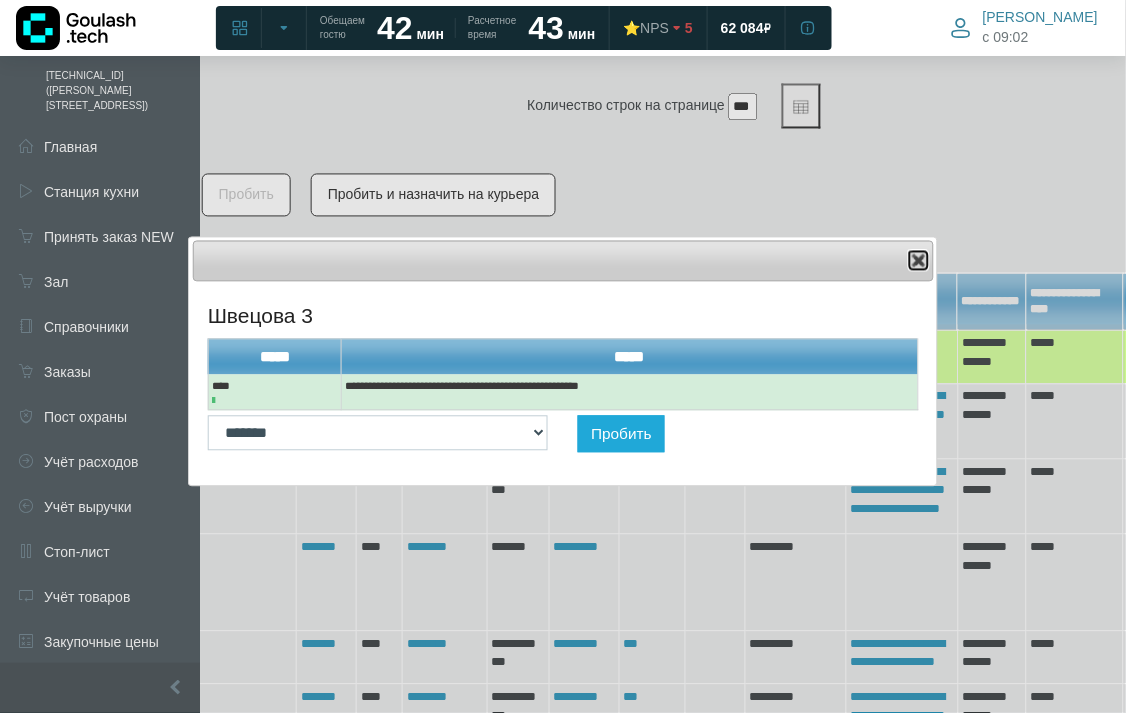 click at bounding box center (919, 261) 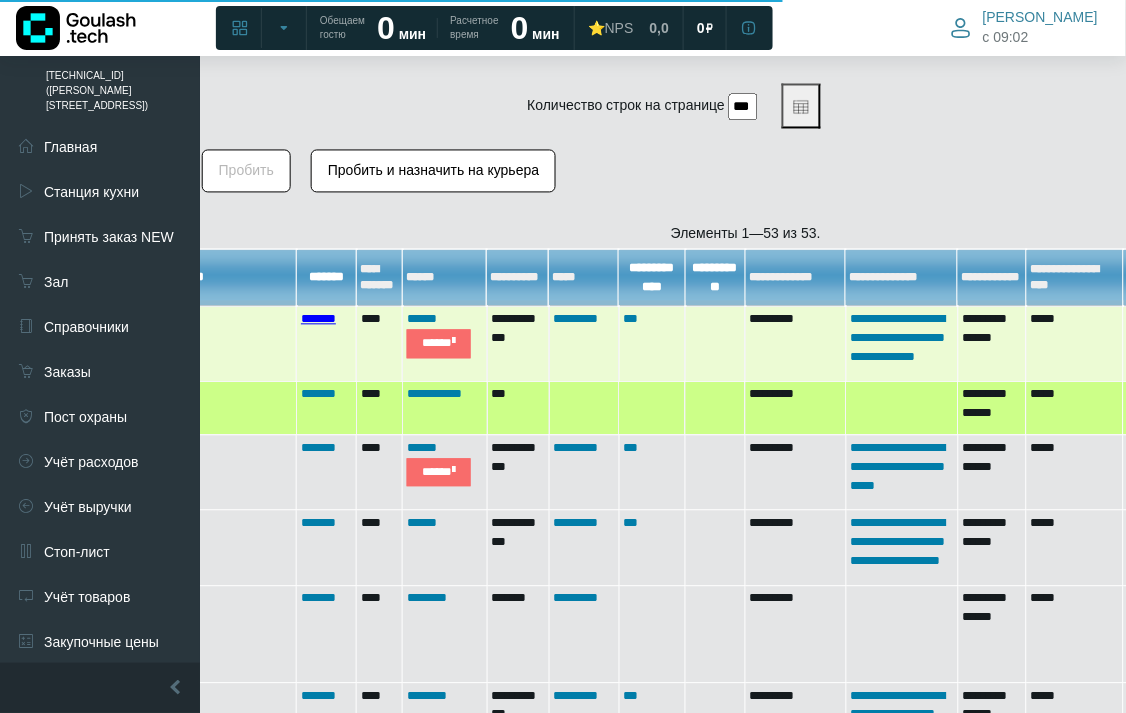 click on "*******" at bounding box center (318, 319) 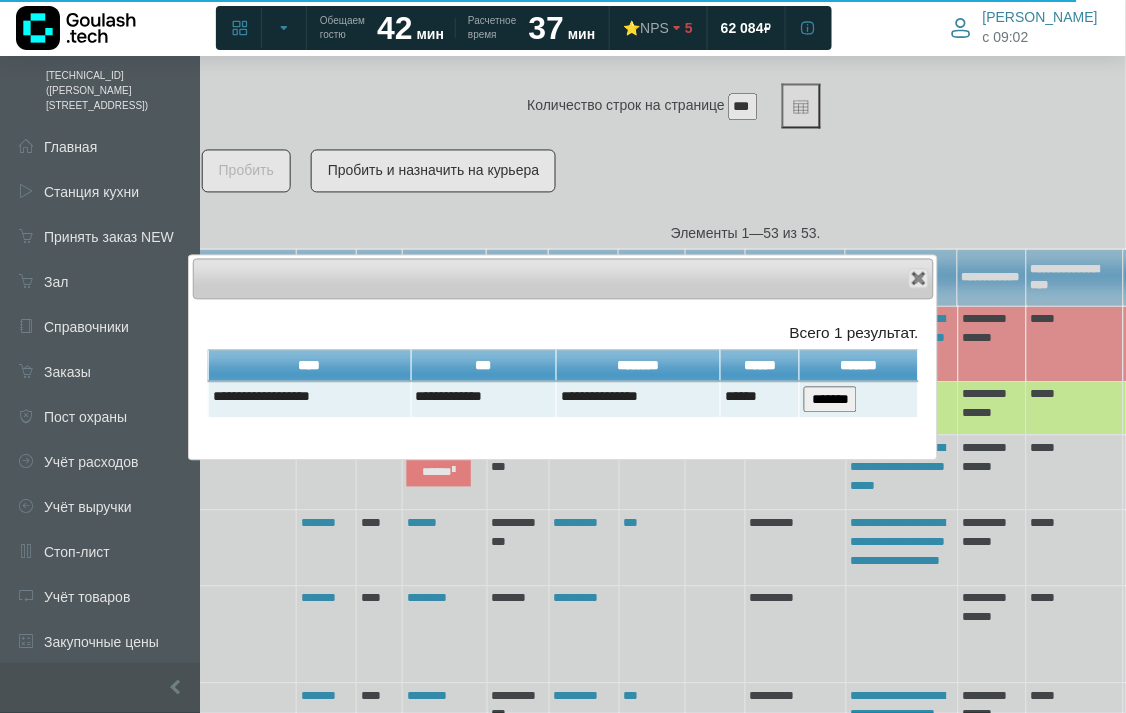 scroll, scrollTop: 785, scrollLeft: 274, axis: both 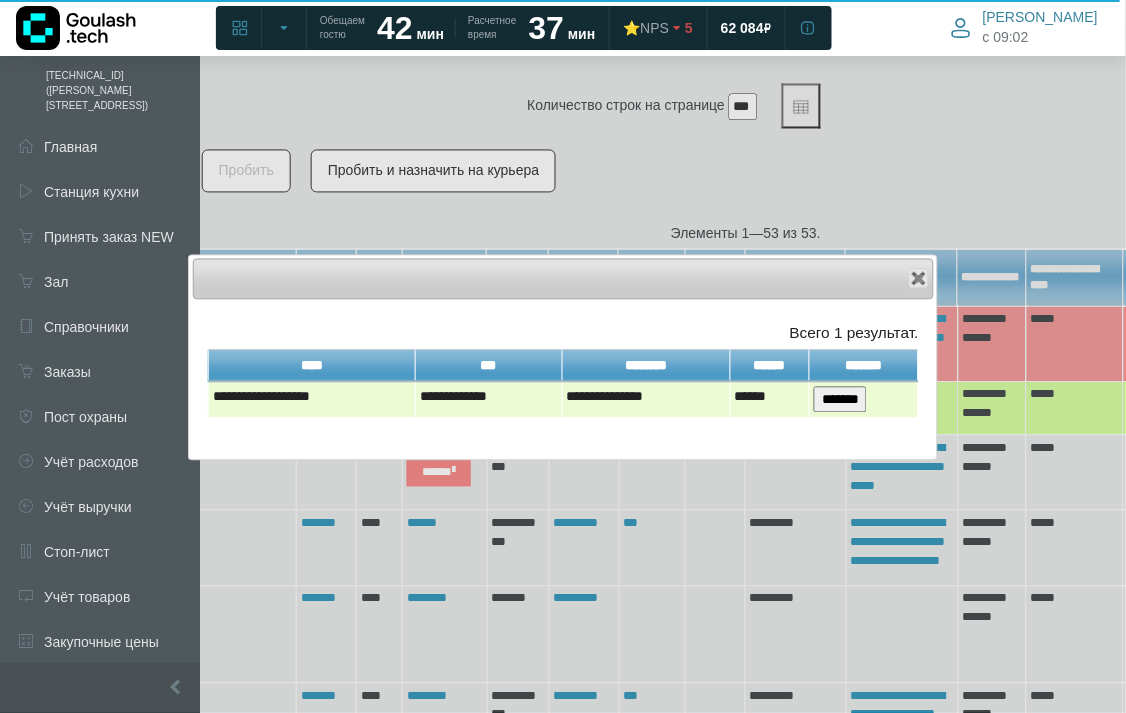 click on "*******" at bounding box center [840, 400] 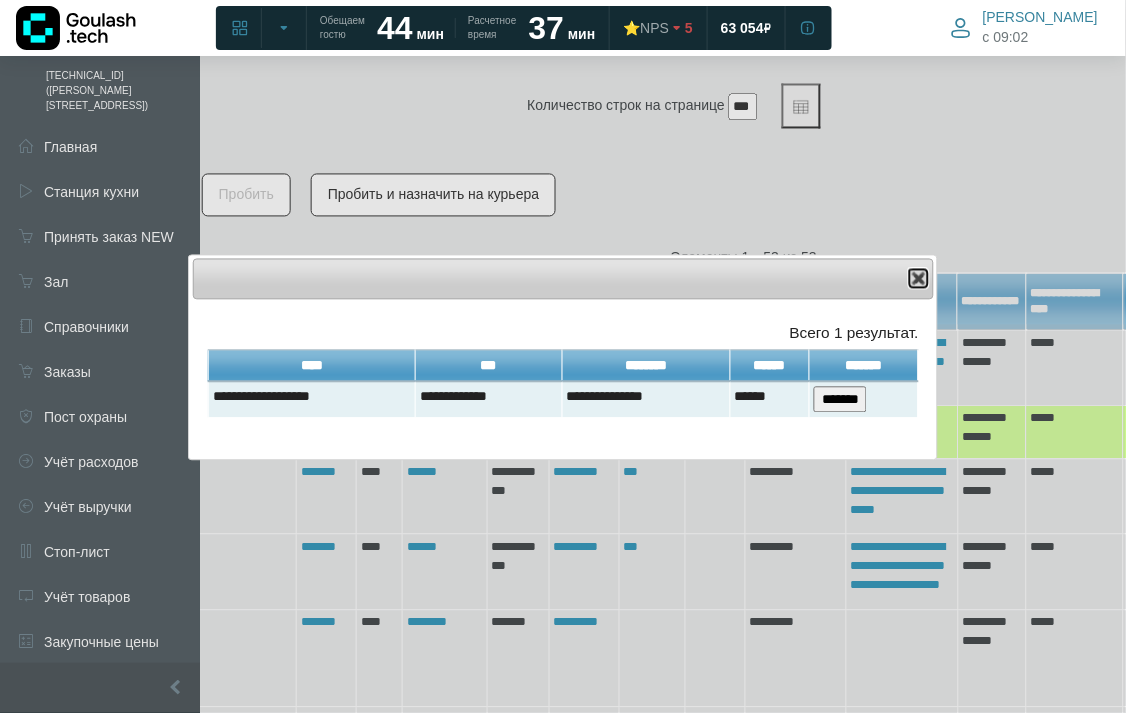 click at bounding box center (919, 279) 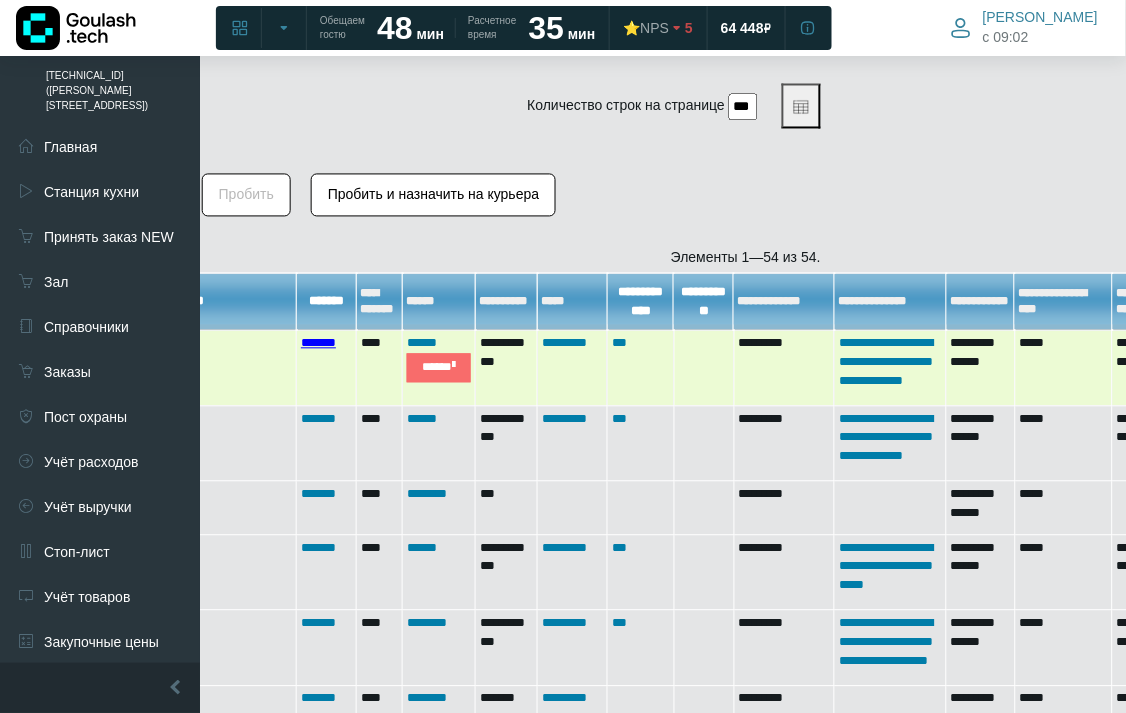 click on "*******" at bounding box center (318, 343) 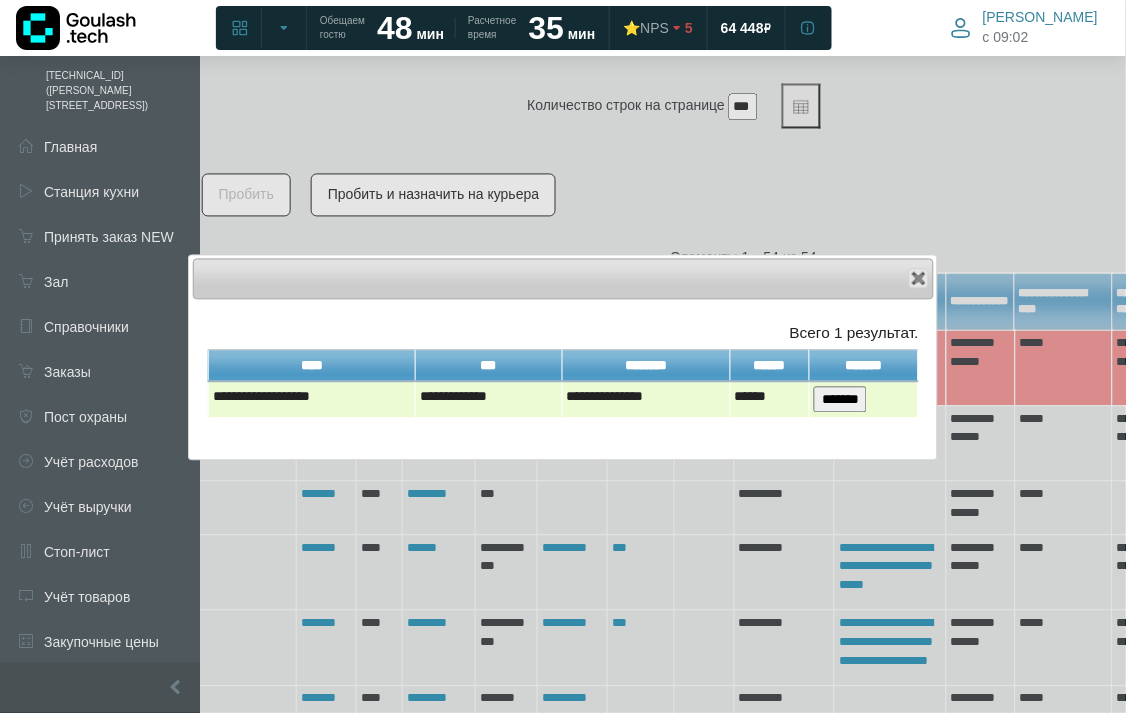 click on "*******" at bounding box center (840, 400) 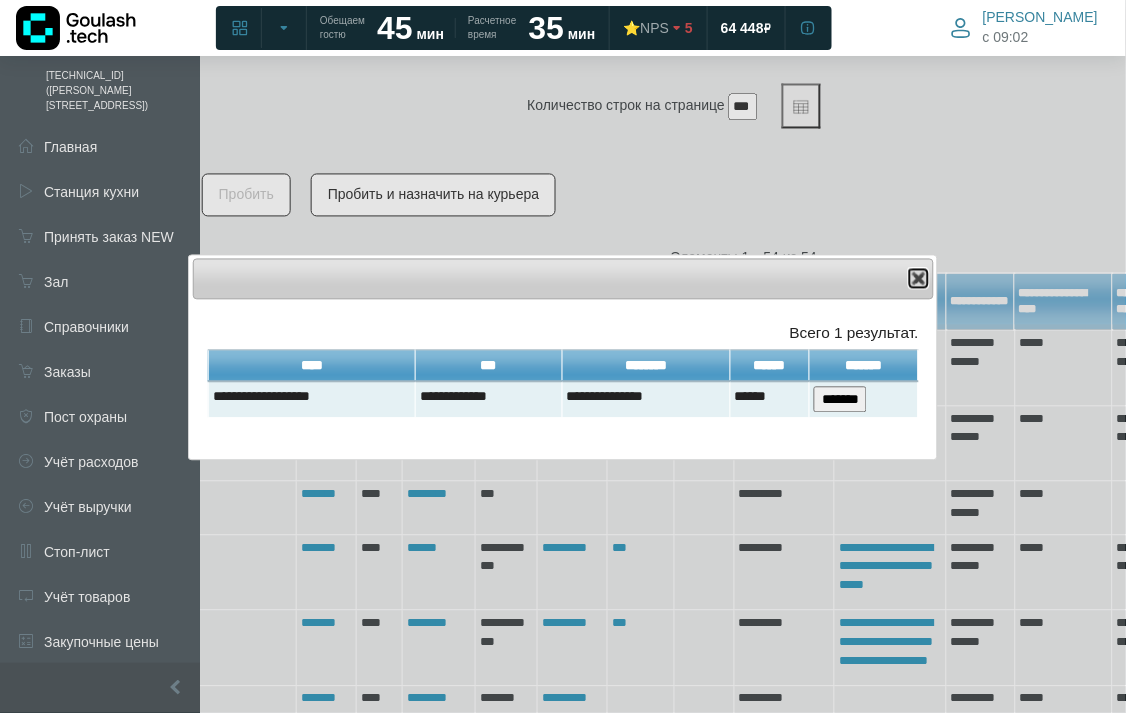 click at bounding box center [919, 279] 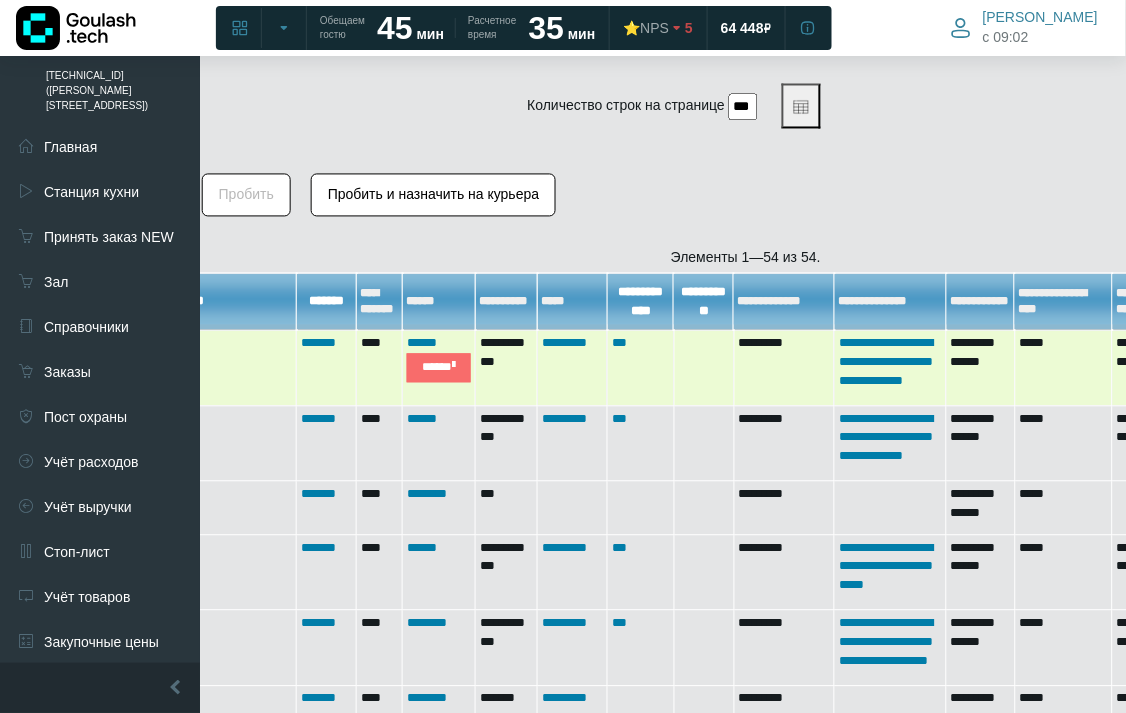 click on "**********" at bounding box center (891, 368) 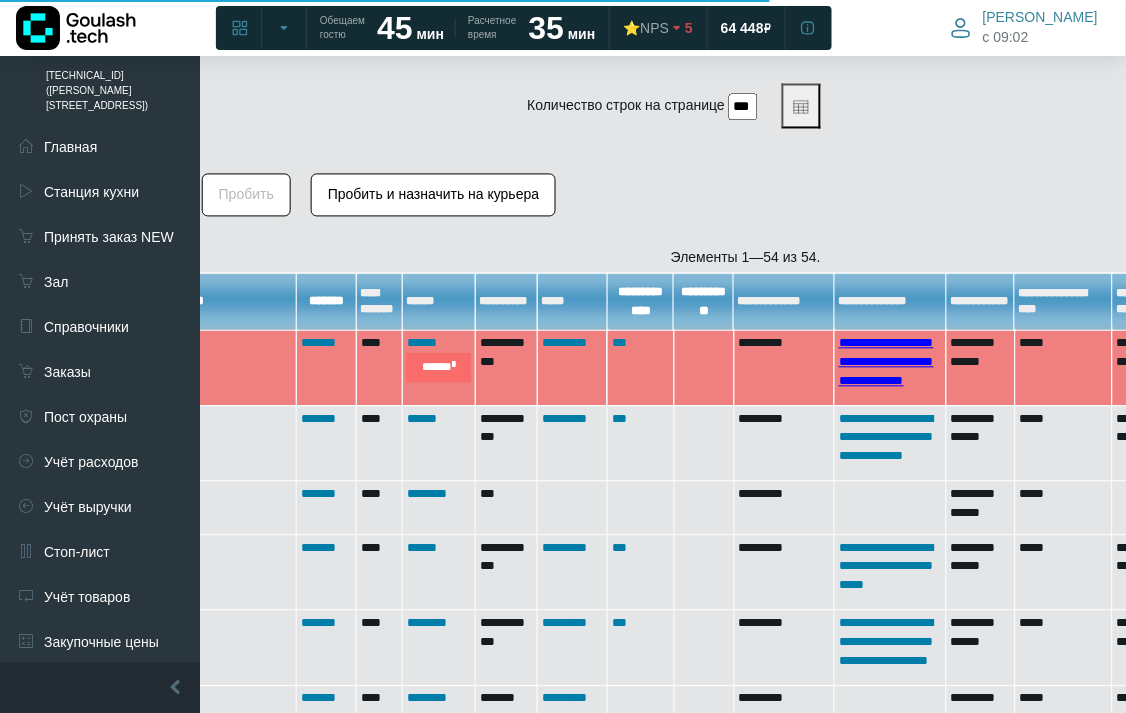 click on "**********" at bounding box center (886, 362) 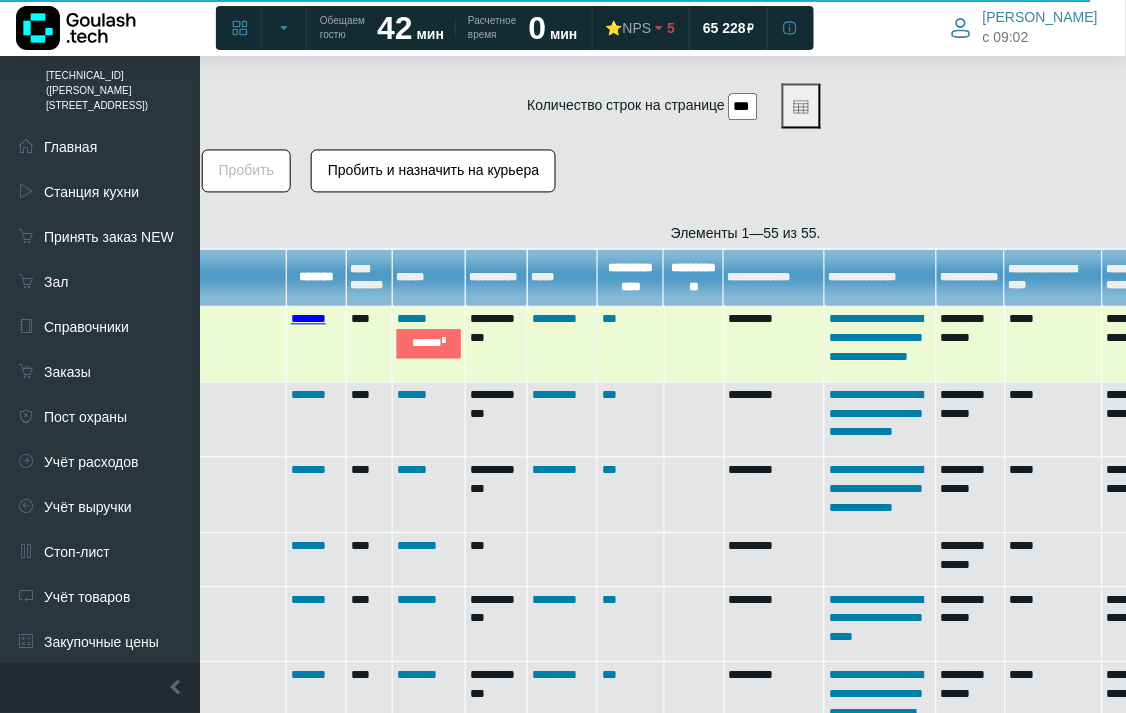 click on "*******" at bounding box center (308, 319) 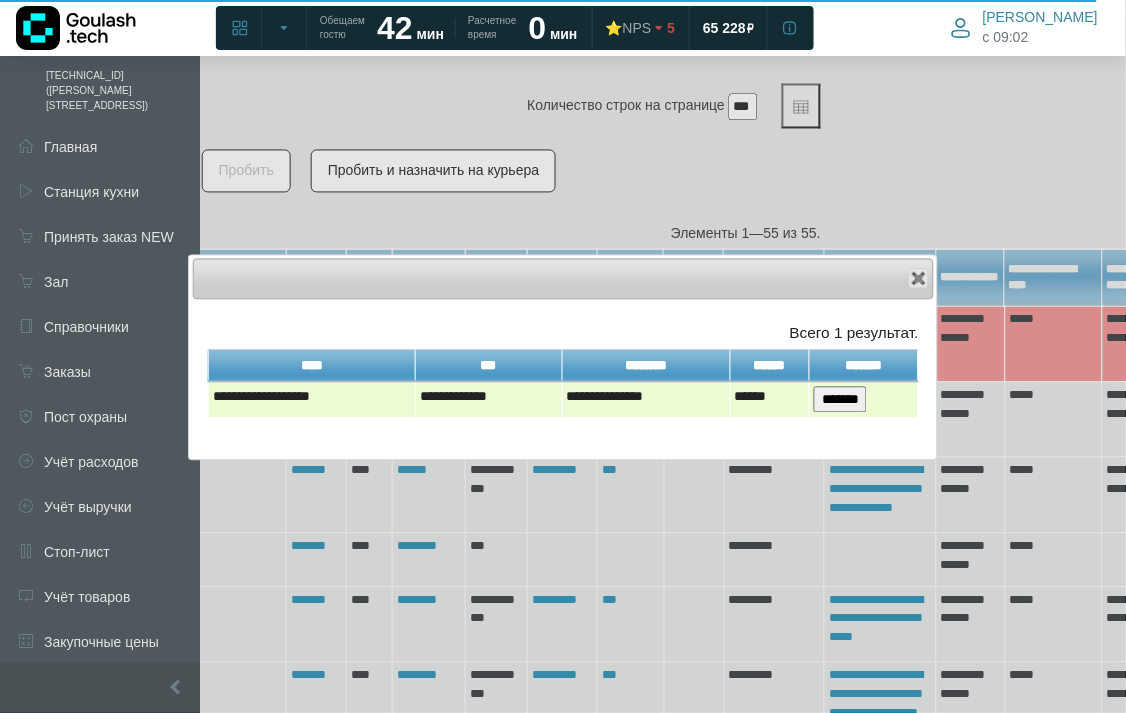 scroll, scrollTop: 785, scrollLeft: 274, axis: both 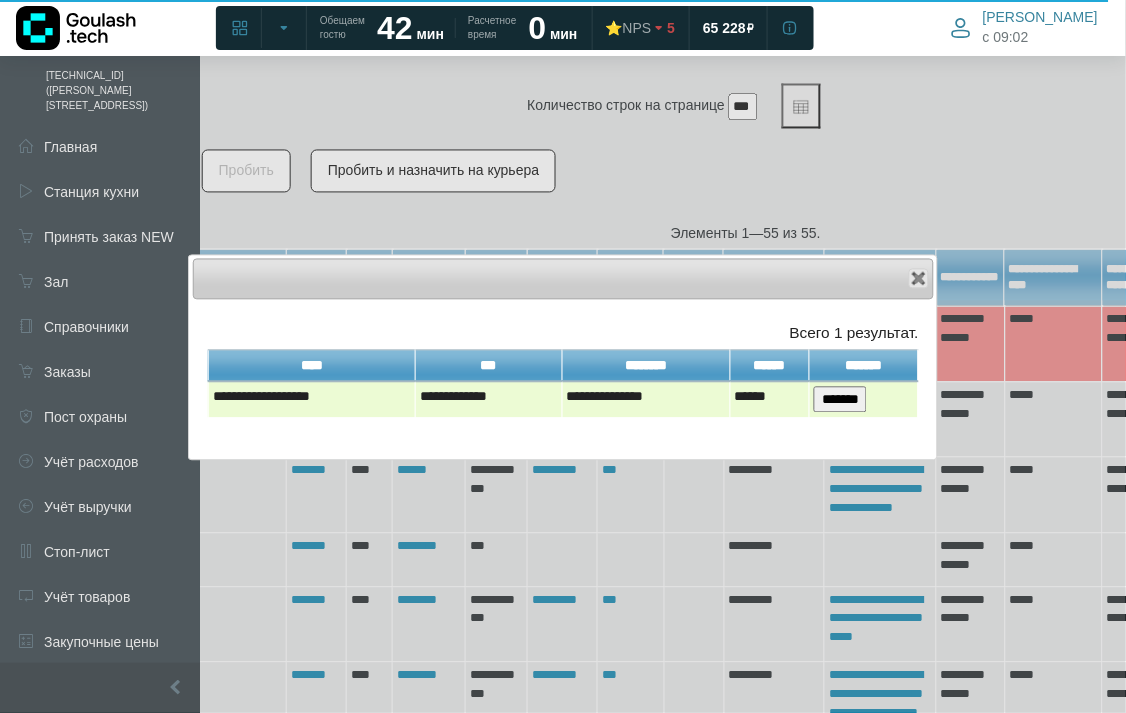 click on "*******" at bounding box center [864, 400] 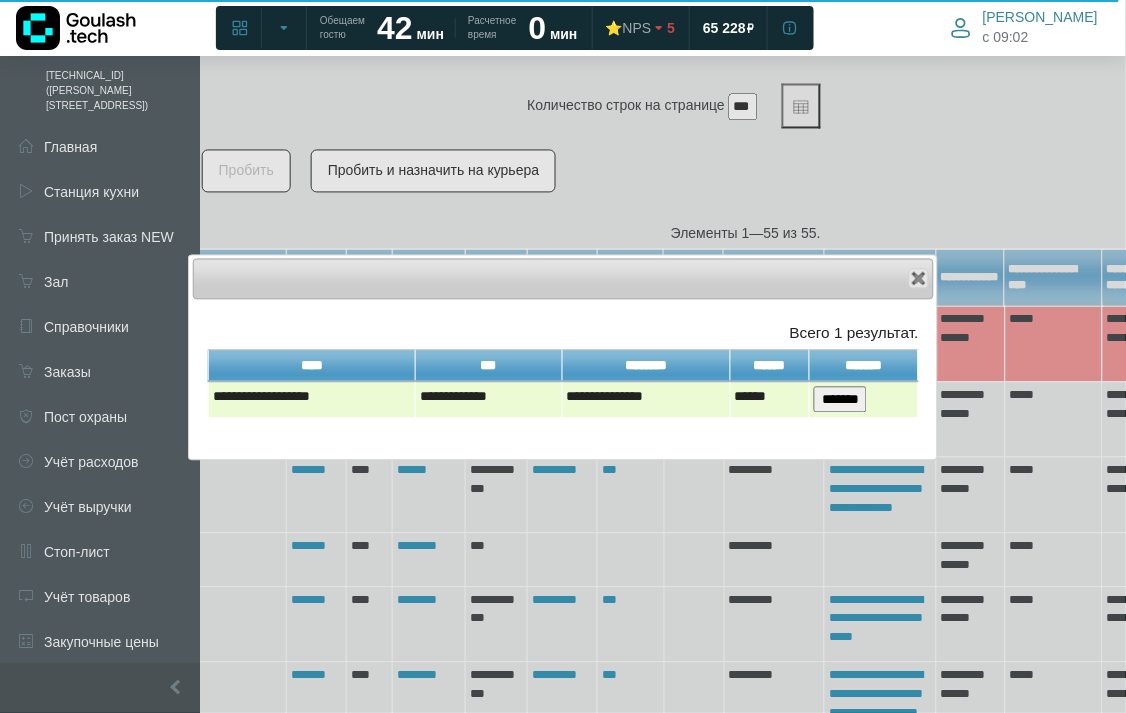 click on "*******" at bounding box center [840, 400] 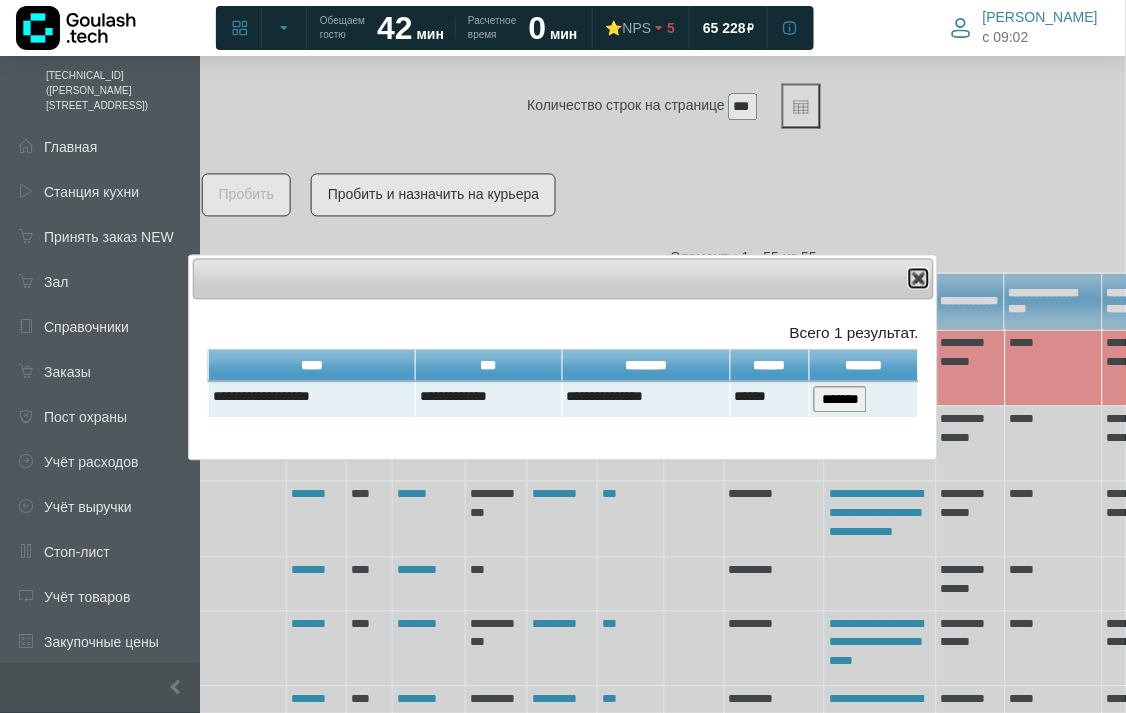 click at bounding box center [919, 279] 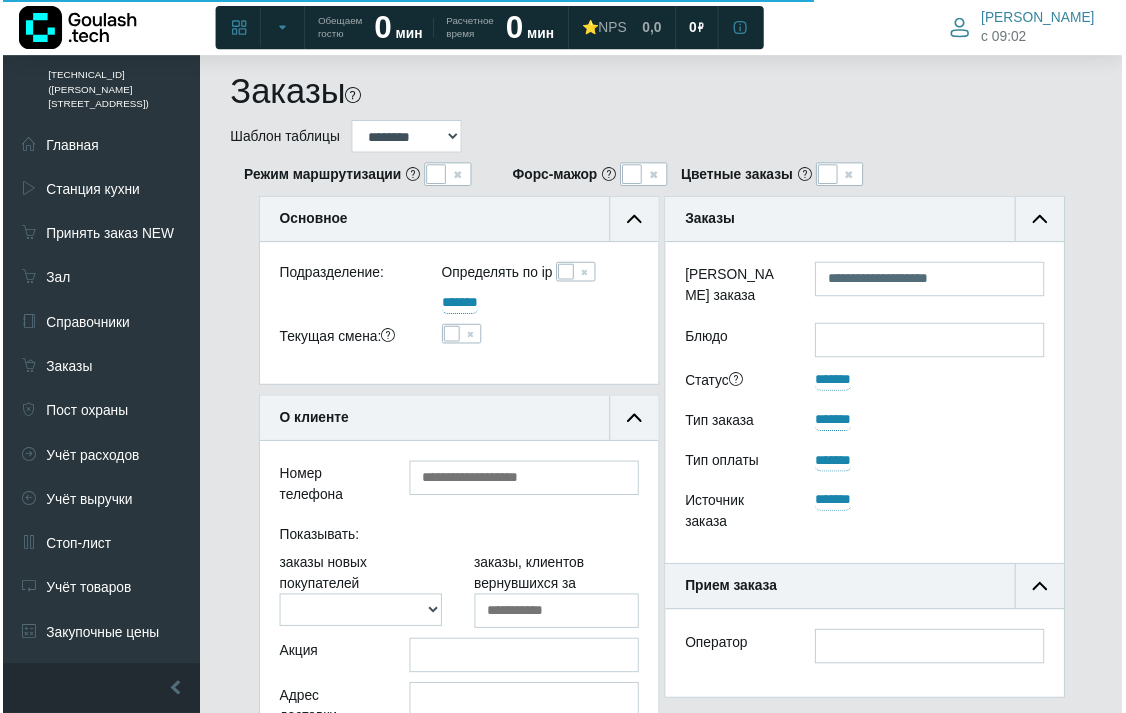 scroll, scrollTop: 785, scrollLeft: 274, axis: both 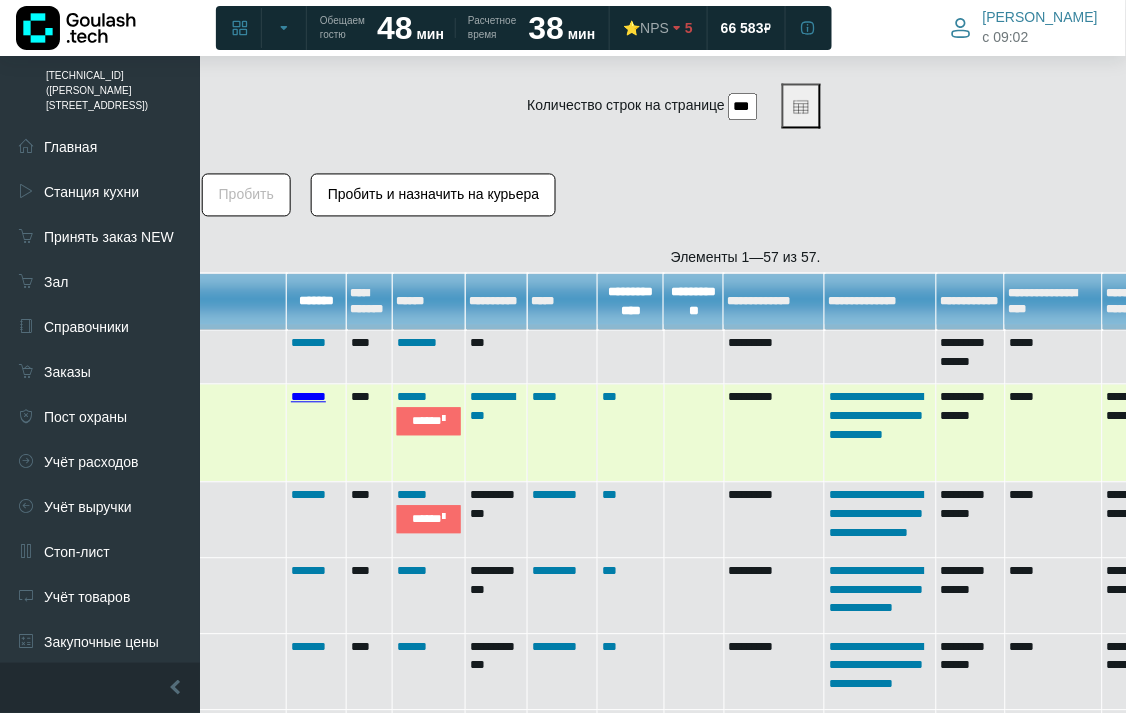 click on "*******" at bounding box center (308, 397) 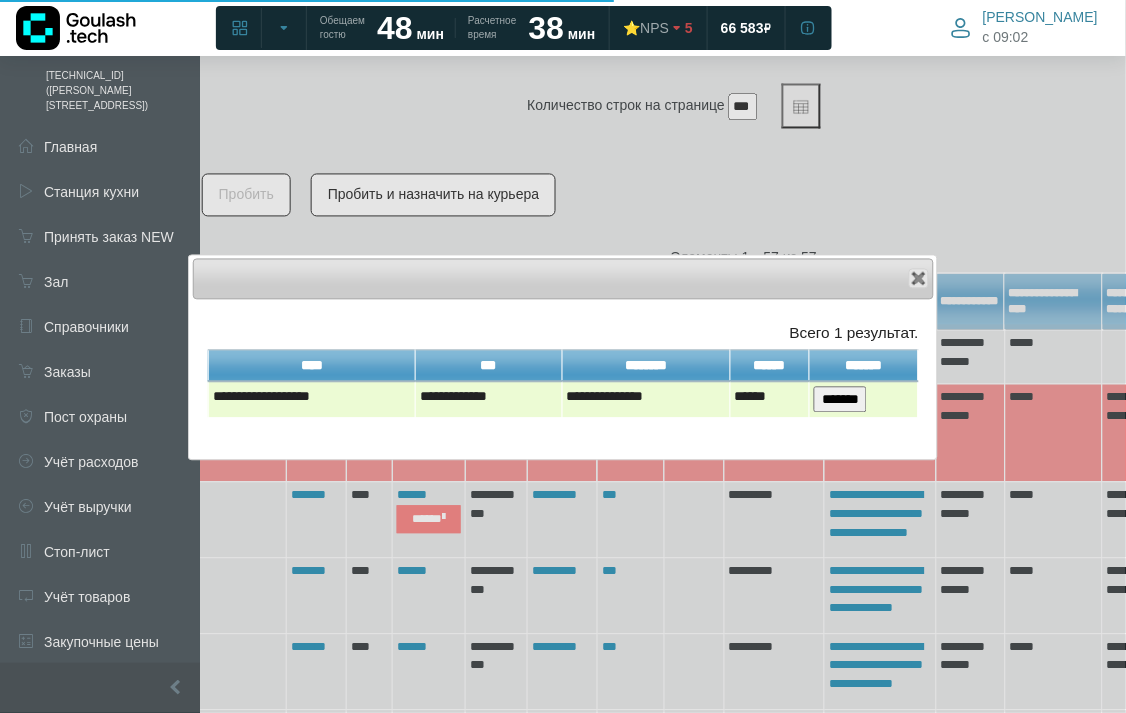 click on "*******" at bounding box center (840, 400) 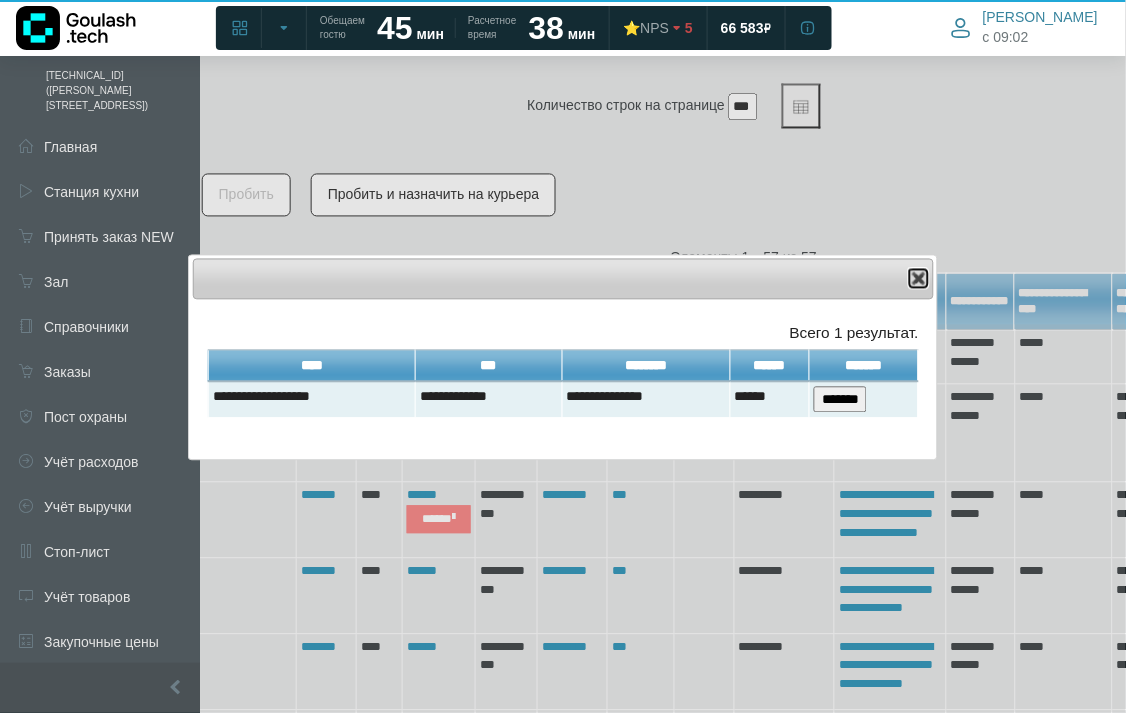 click at bounding box center [919, 279] 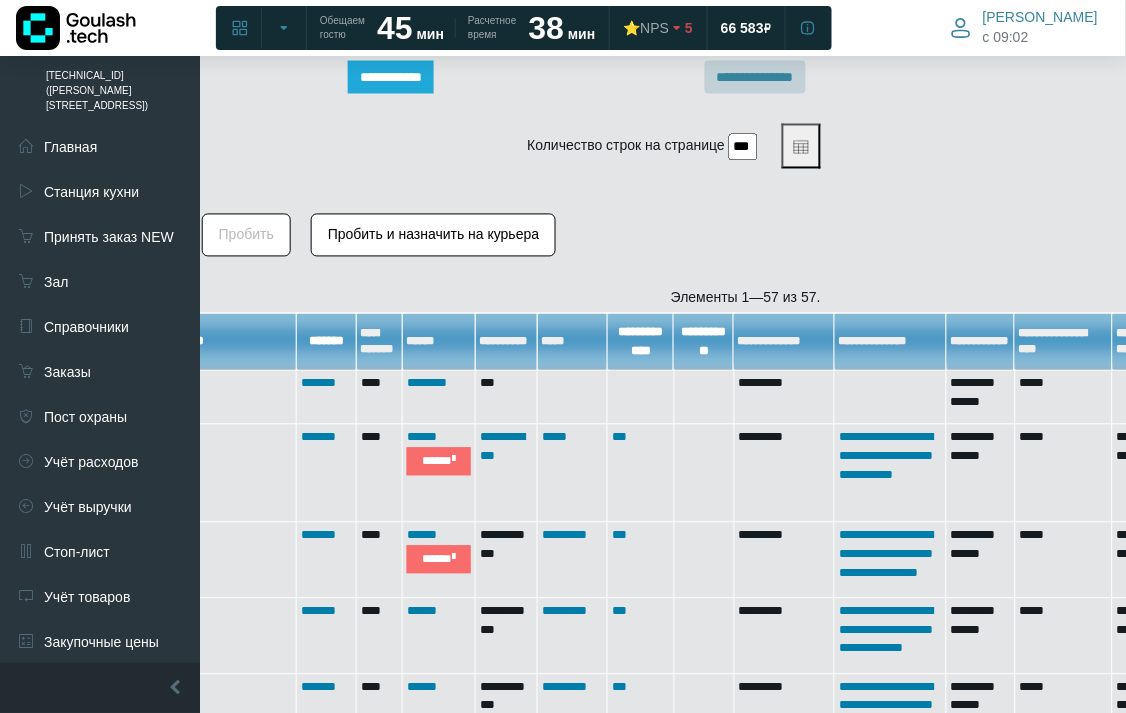 scroll, scrollTop: 708, scrollLeft: 274, axis: both 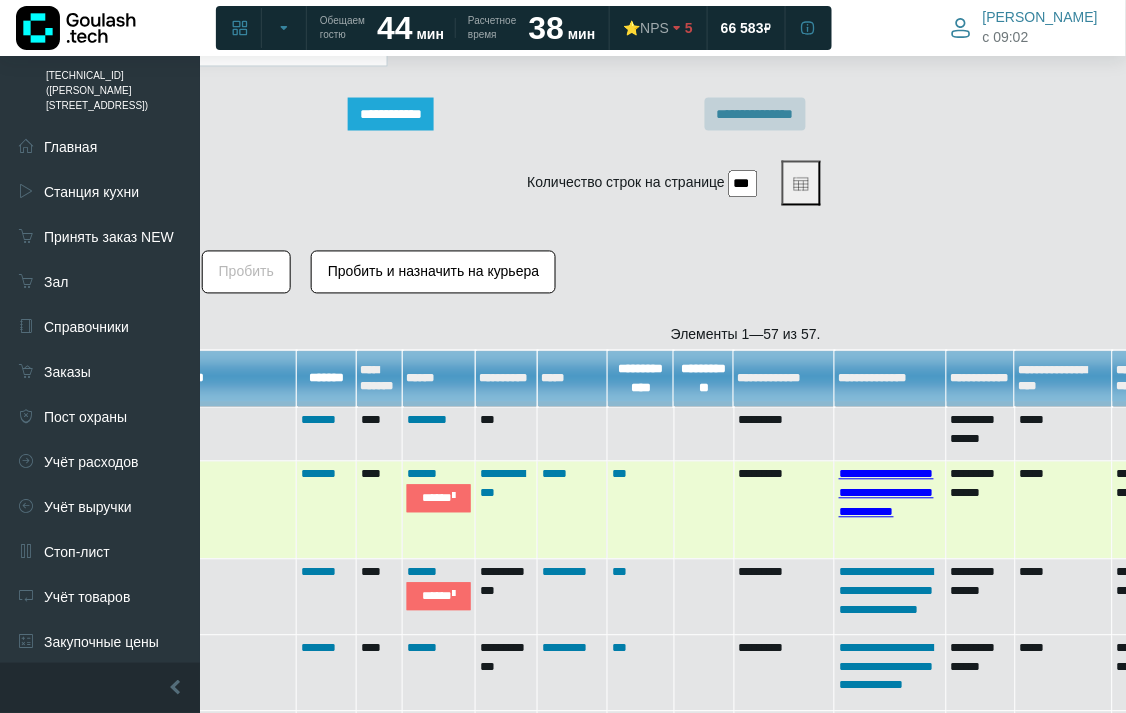 click on "**********" at bounding box center (886, 493) 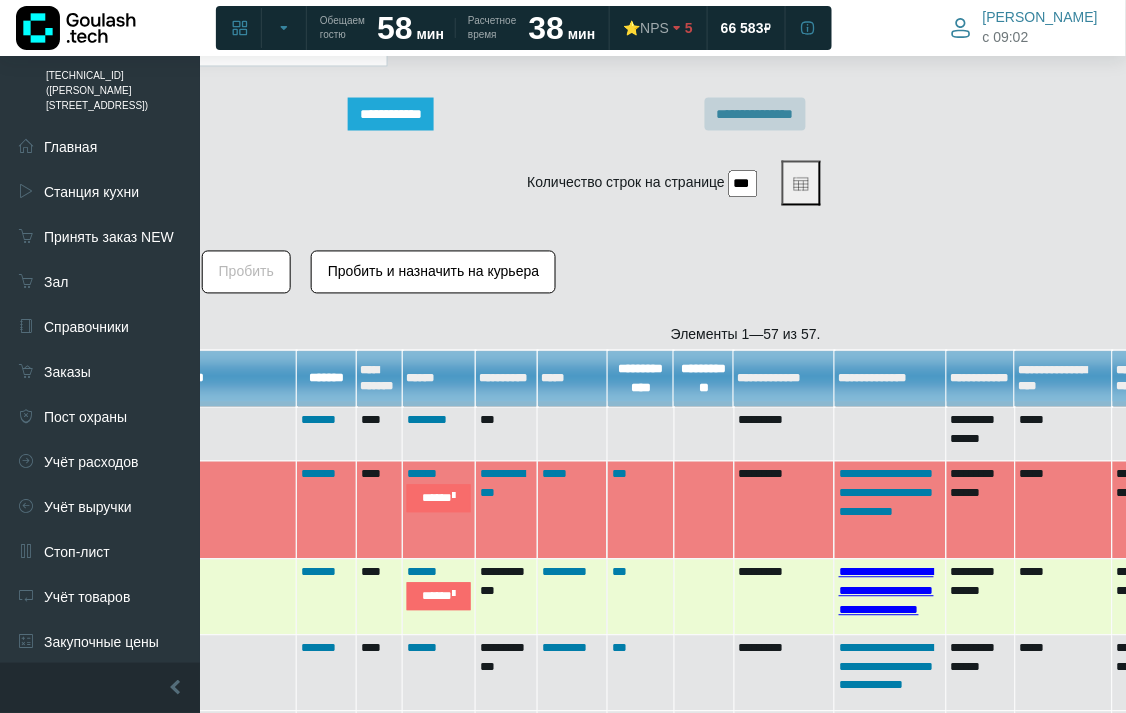 click on "**********" at bounding box center (886, 591) 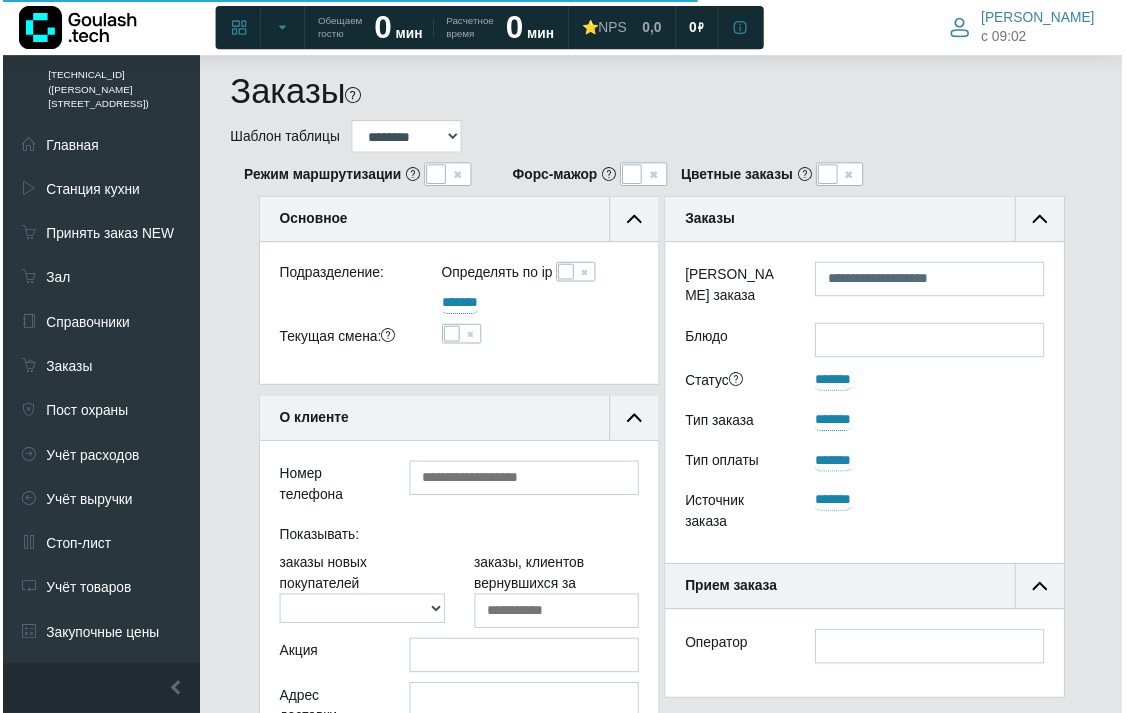 scroll, scrollTop: 1295, scrollLeft: 274, axis: both 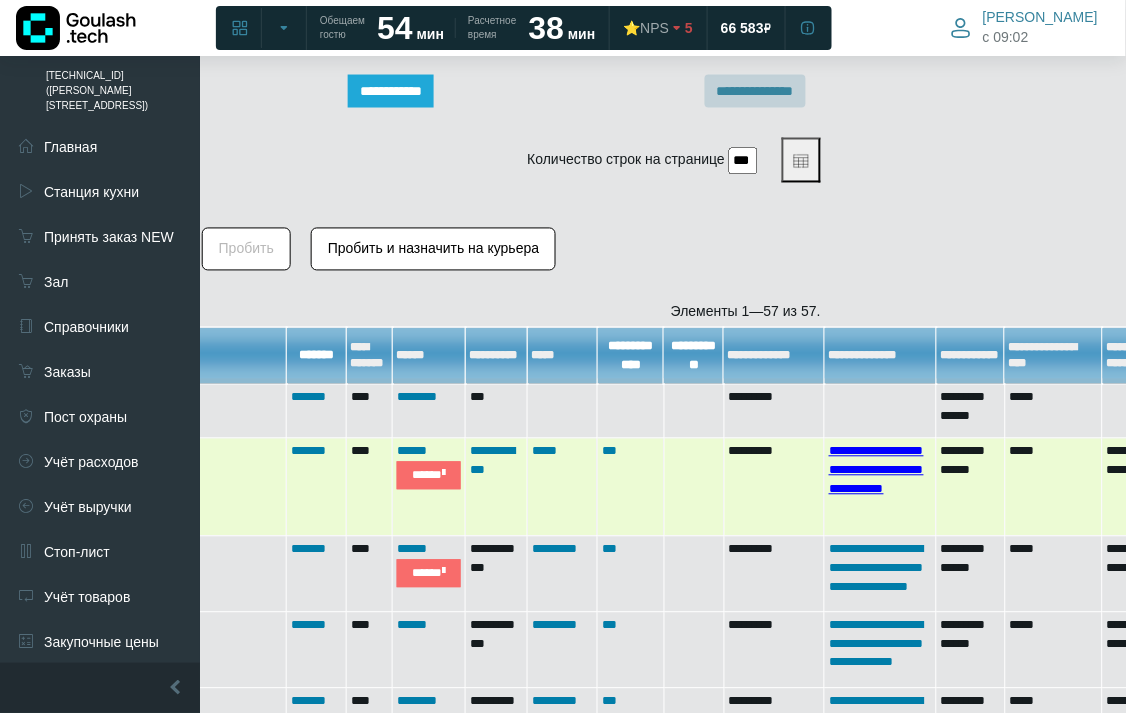 click on "**********" at bounding box center (876, 470) 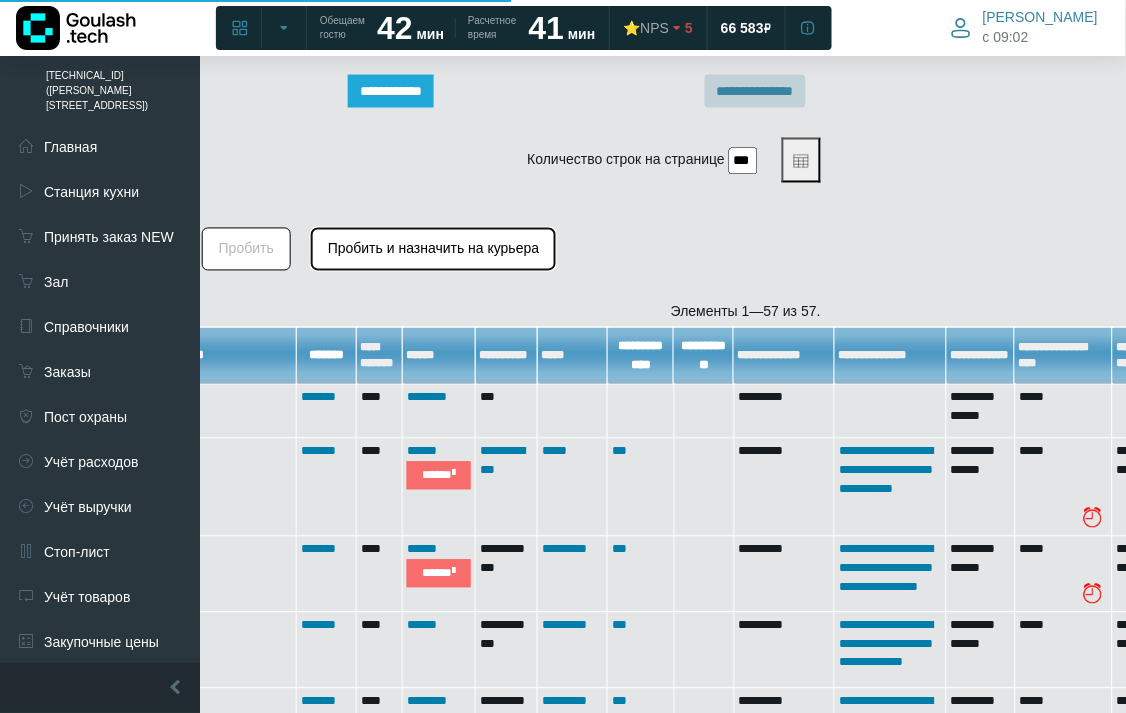 click on "Пробить и назначить на курьера" at bounding box center (433, 249) 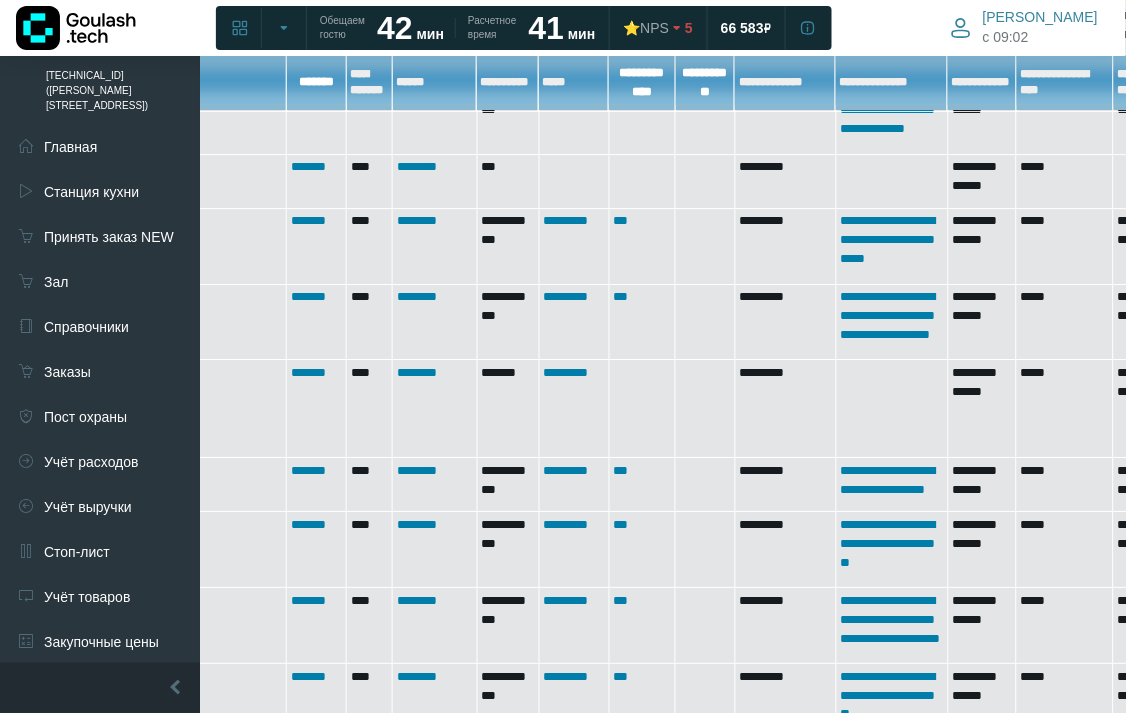 scroll, scrollTop: 1317, scrollLeft: 274, axis: both 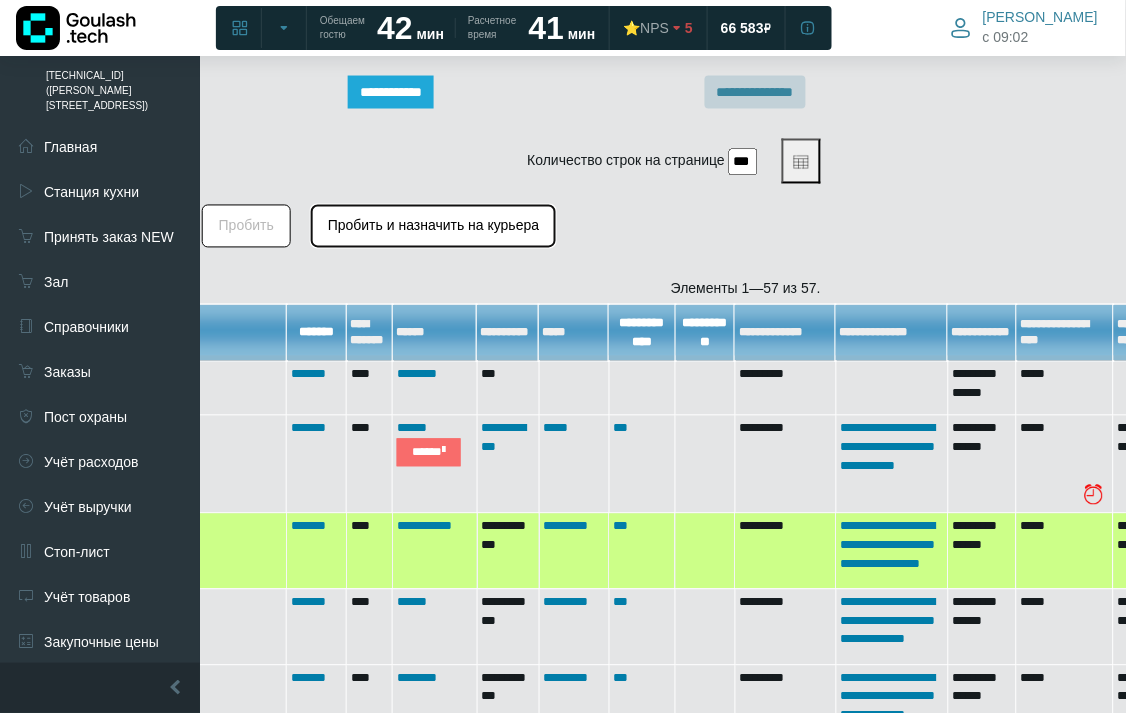 click on "Пробить и назначить на курьера" at bounding box center (433, 226) 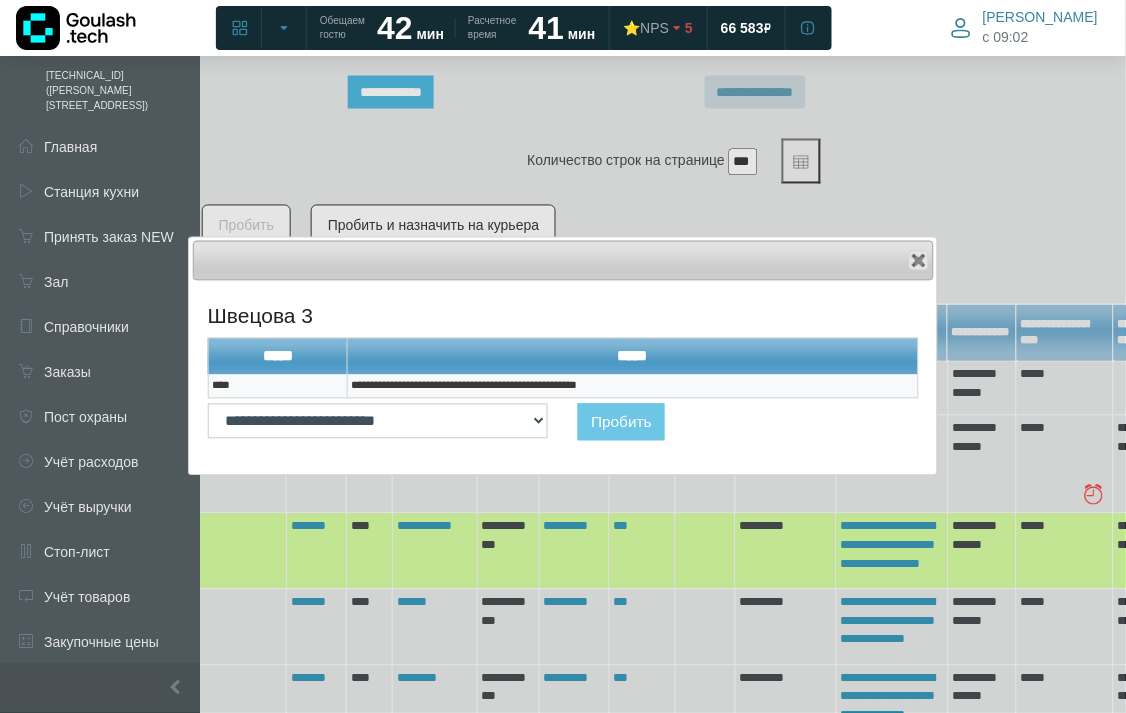 click on "**********" at bounding box center [632, 387] 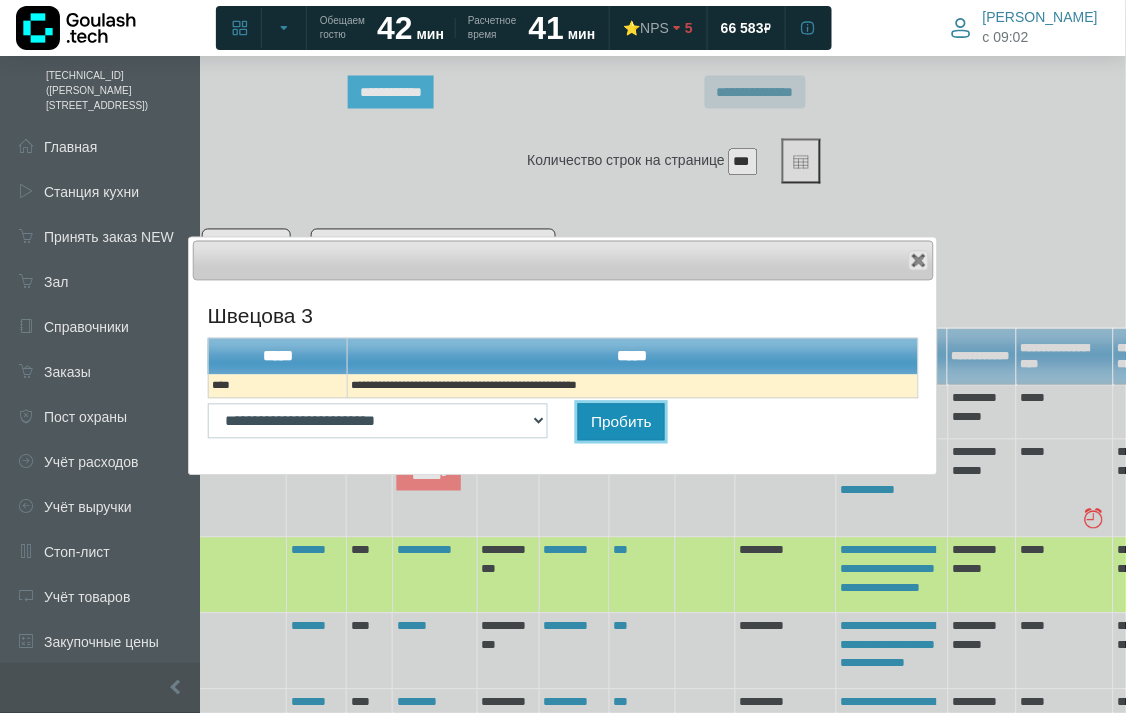click on "Пробить" at bounding box center [621, 422] 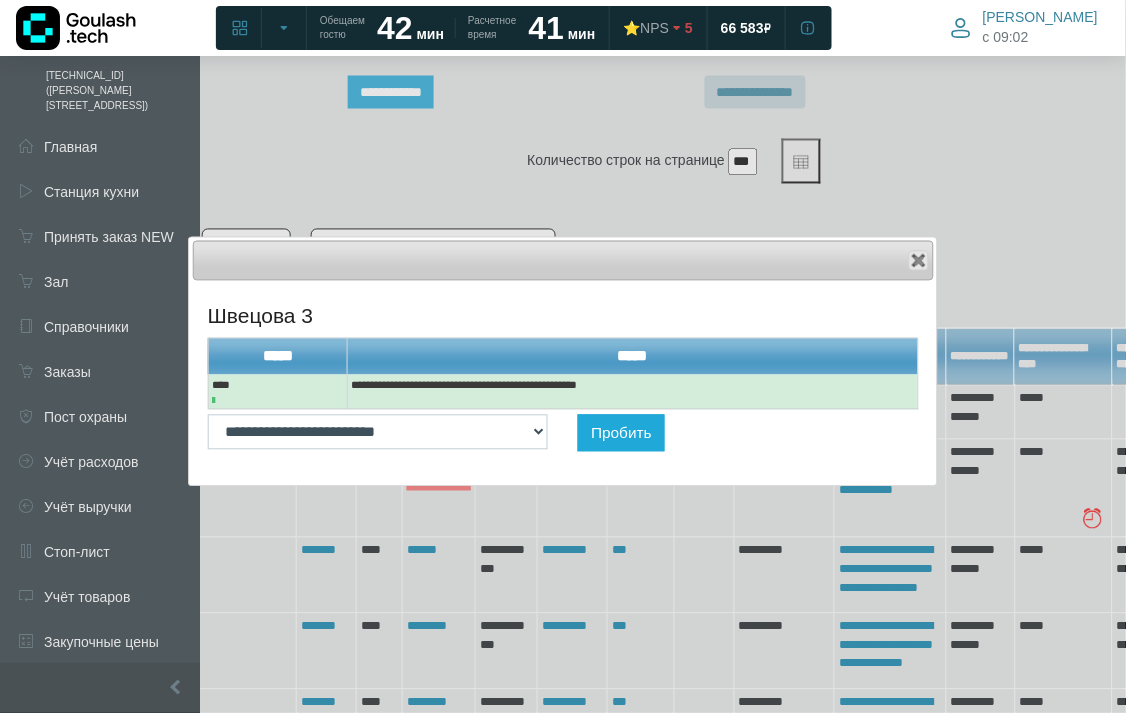 click on "Close" at bounding box center (564, 261) 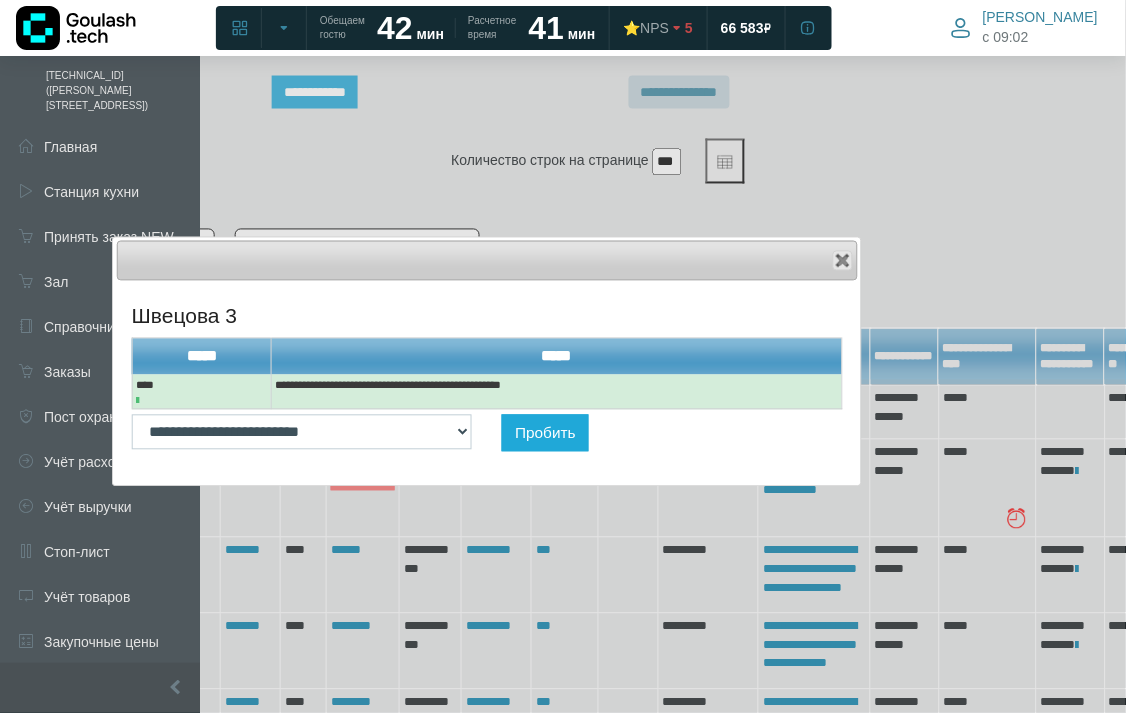 scroll, scrollTop: 730, scrollLeft: 348, axis: both 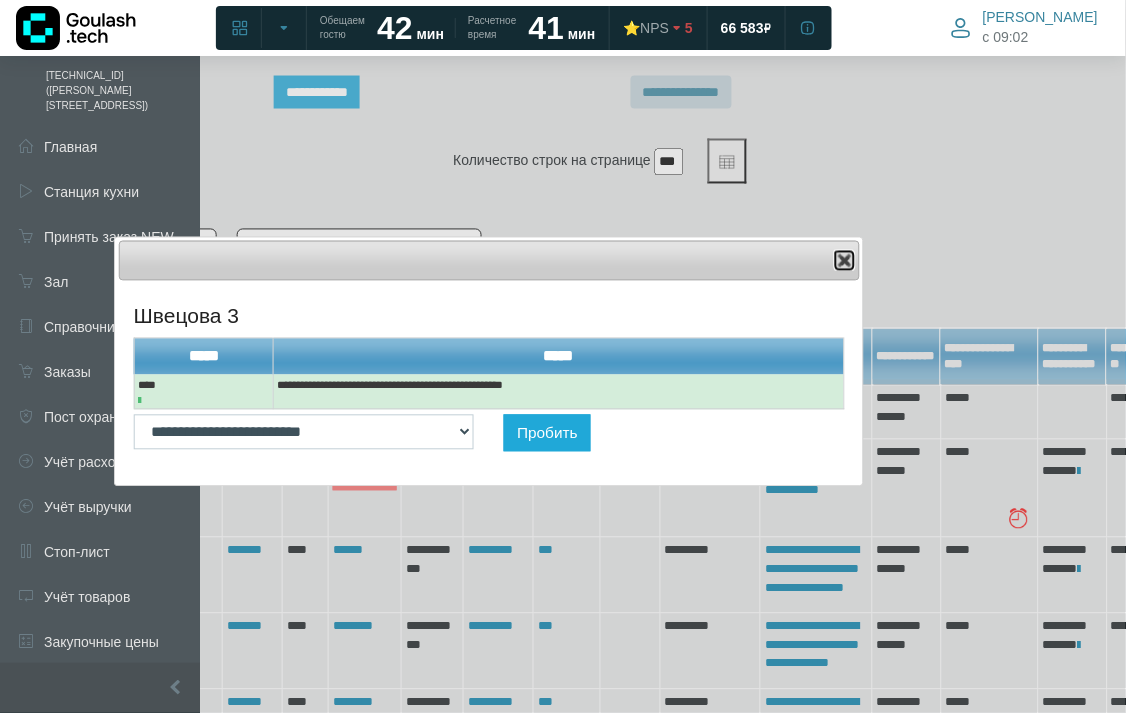 click at bounding box center (845, 261) 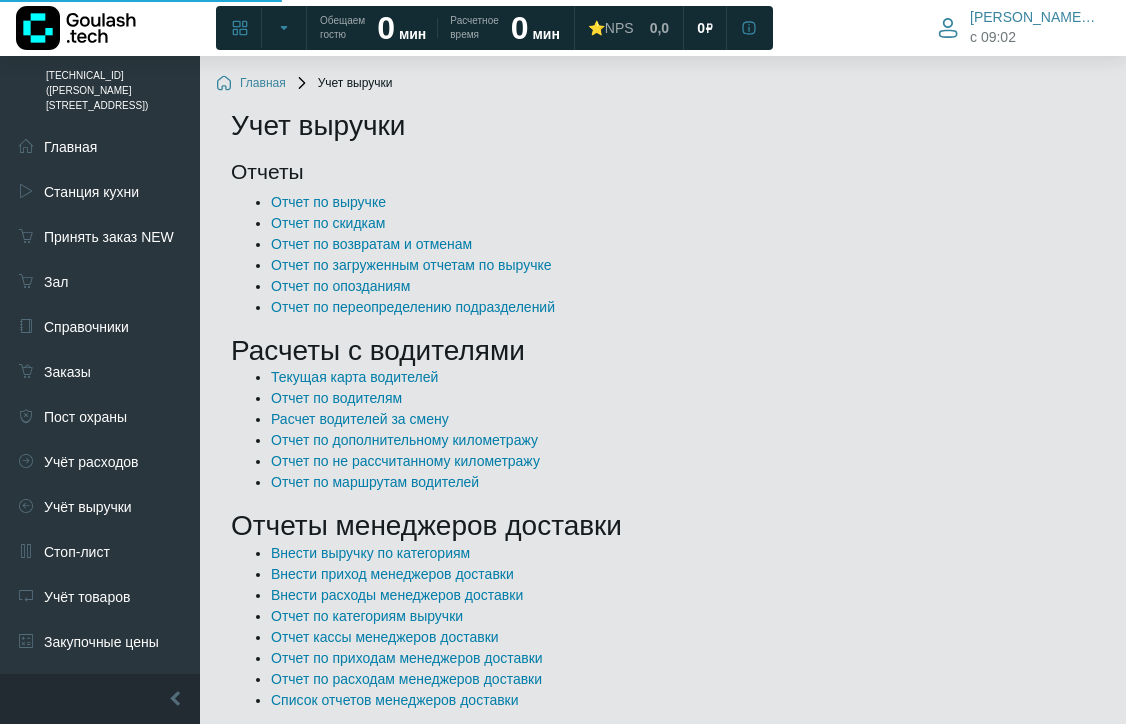 scroll, scrollTop: 0, scrollLeft: 0, axis: both 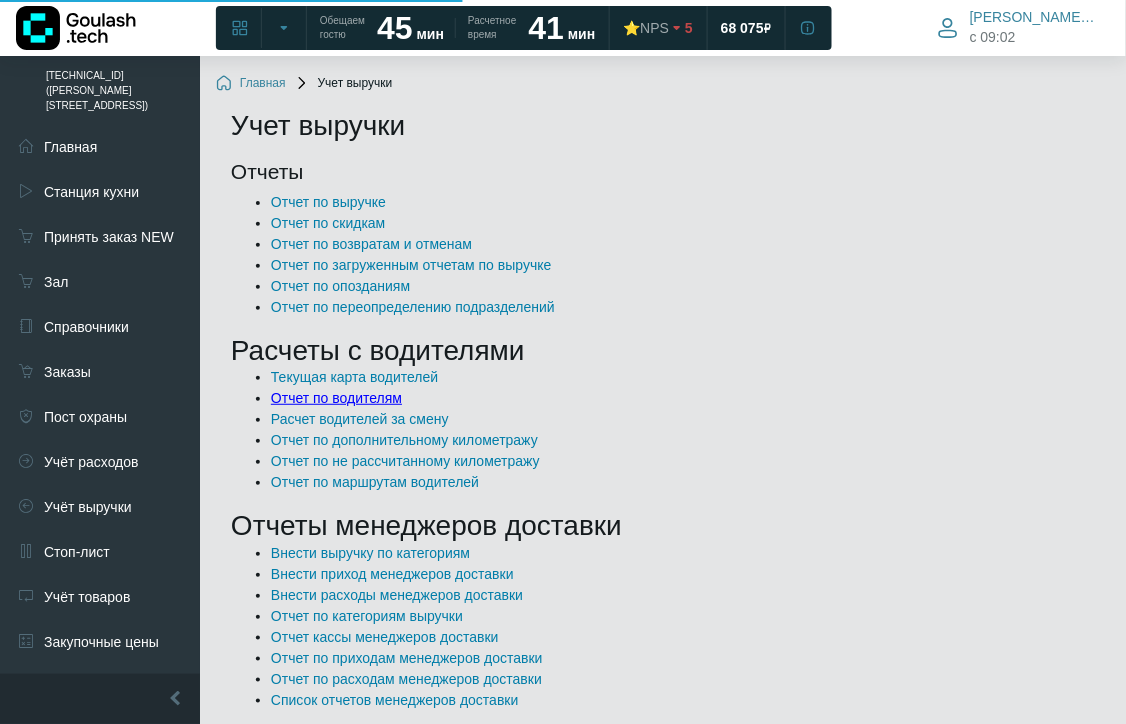 click on "Отчет по водителям" at bounding box center [336, 398] 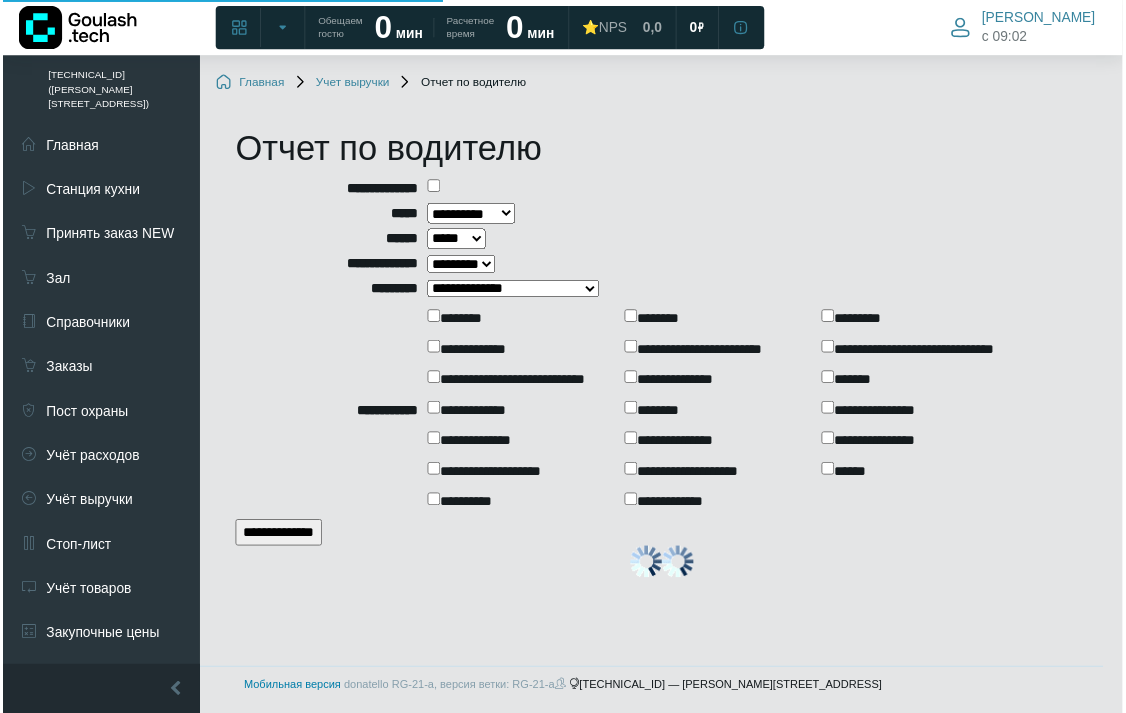 scroll, scrollTop: 0, scrollLeft: 0, axis: both 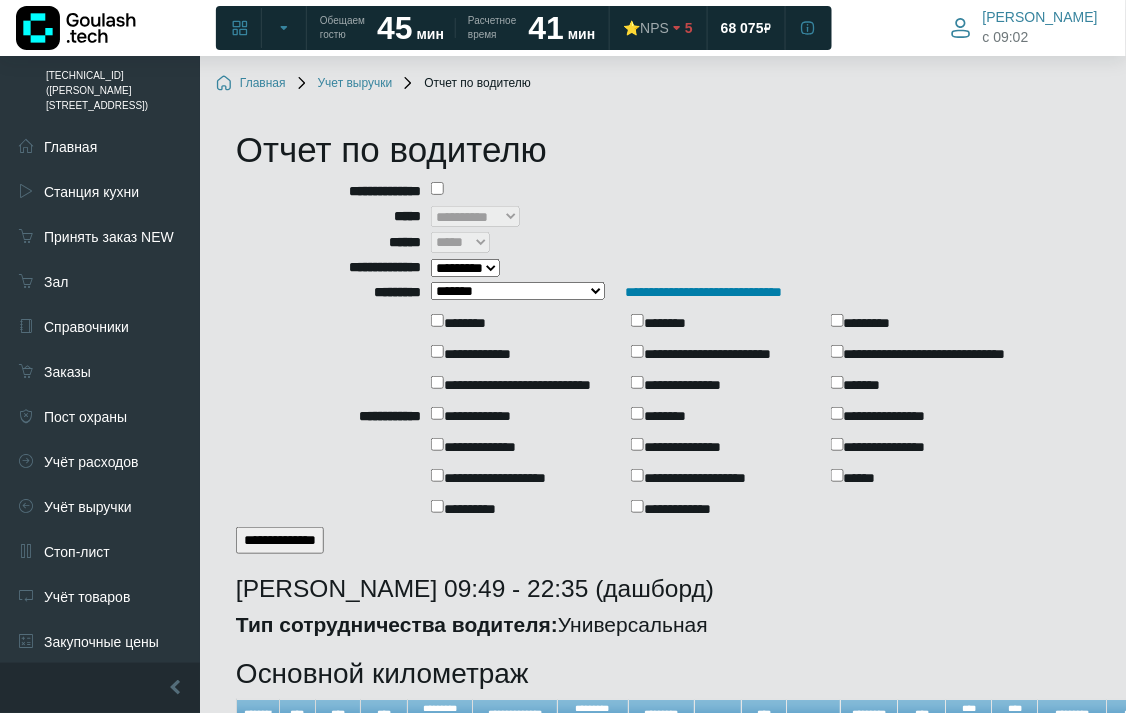 click on "**********" at bounding box center (518, 291) 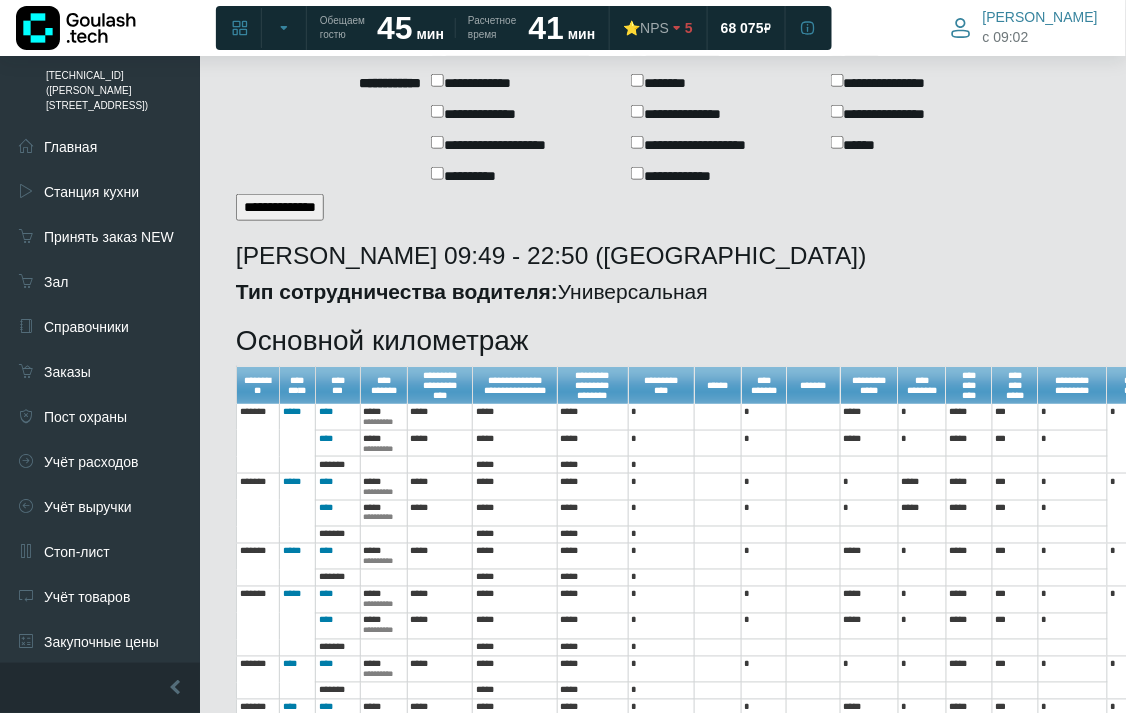 scroll, scrollTop: 0, scrollLeft: 0, axis: both 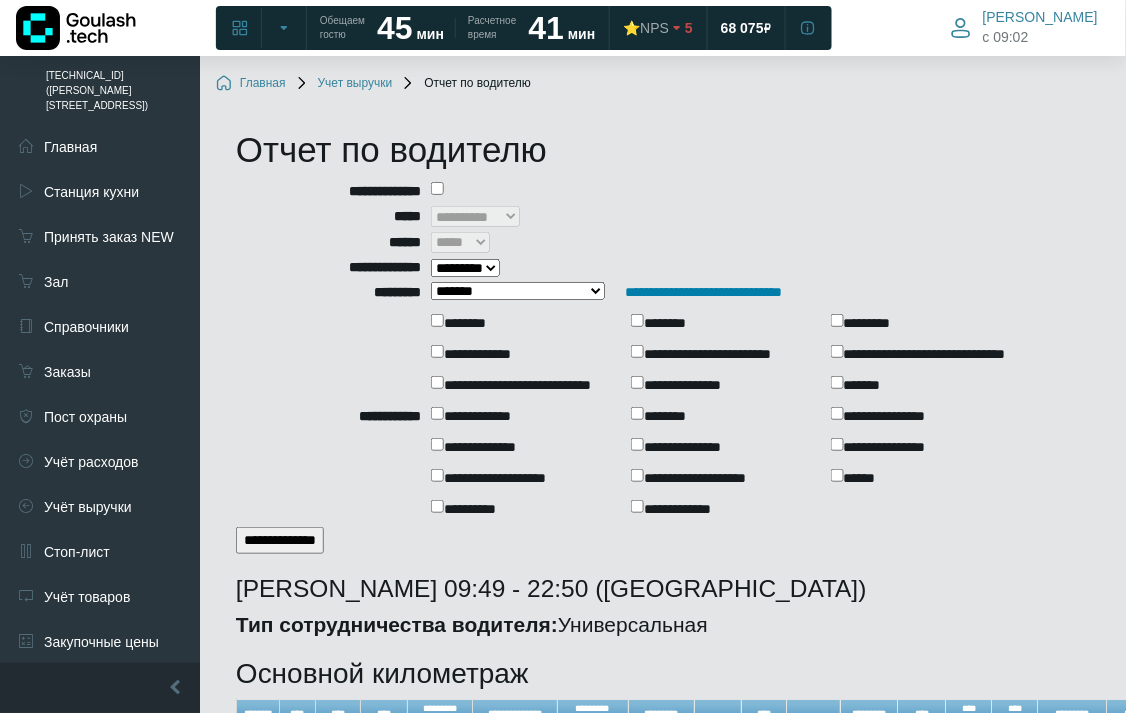 click on "**********" at bounding box center [518, 291] 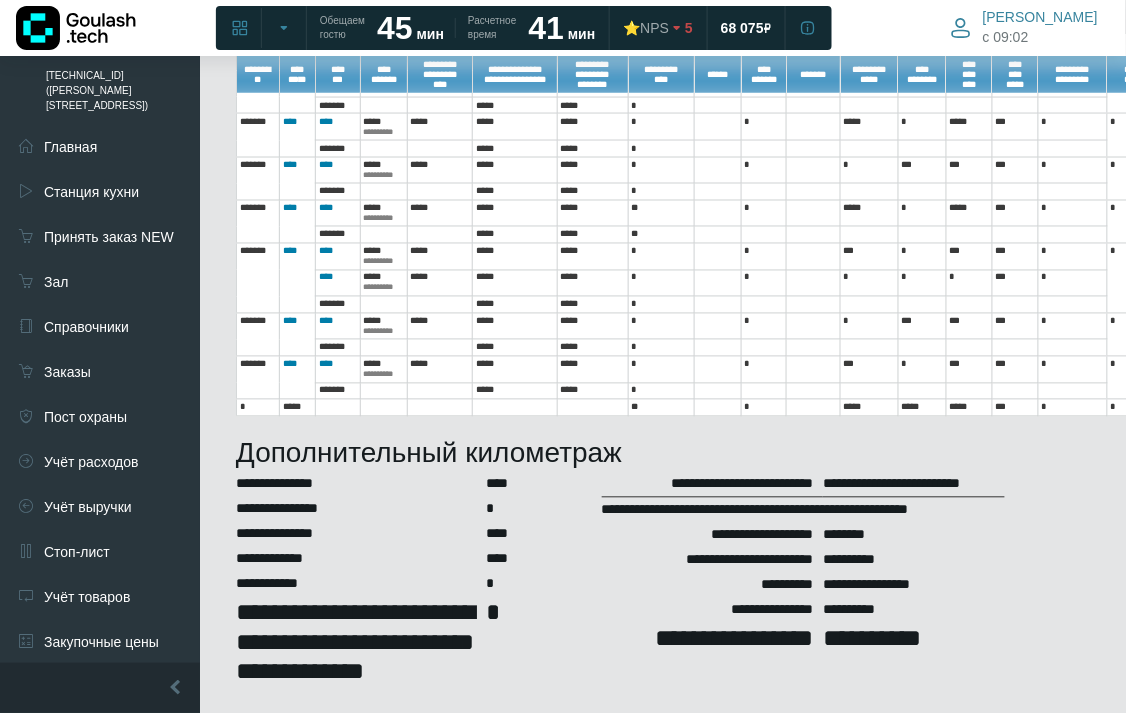 scroll, scrollTop: 0, scrollLeft: 0, axis: both 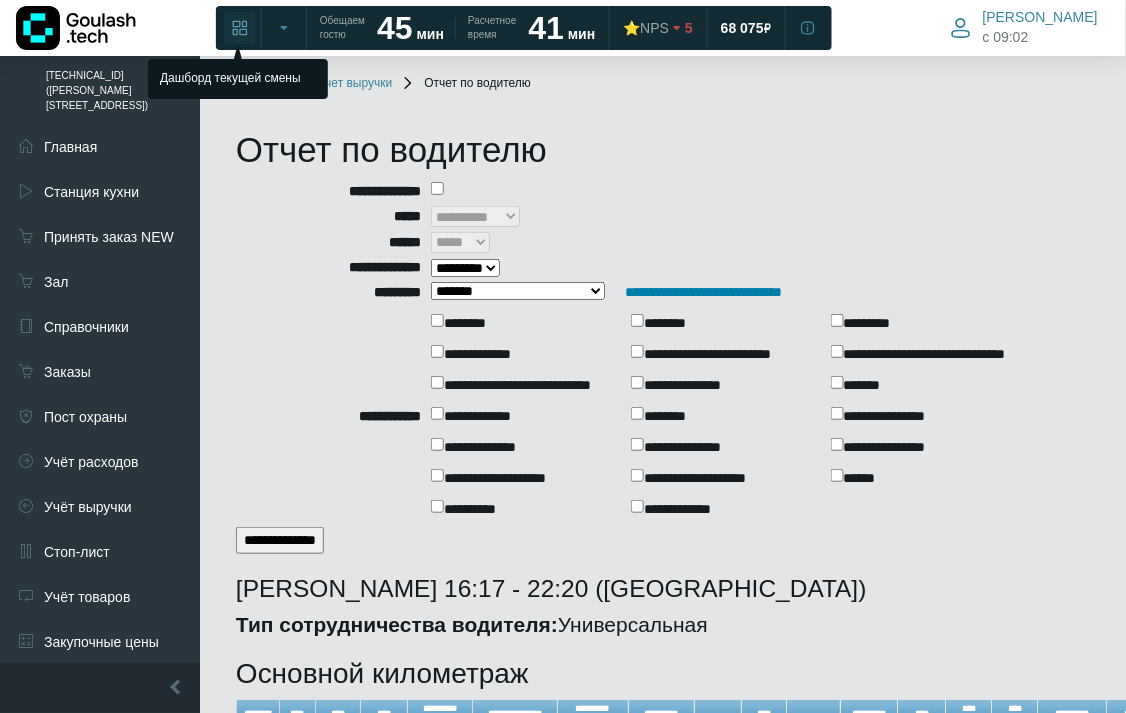 click 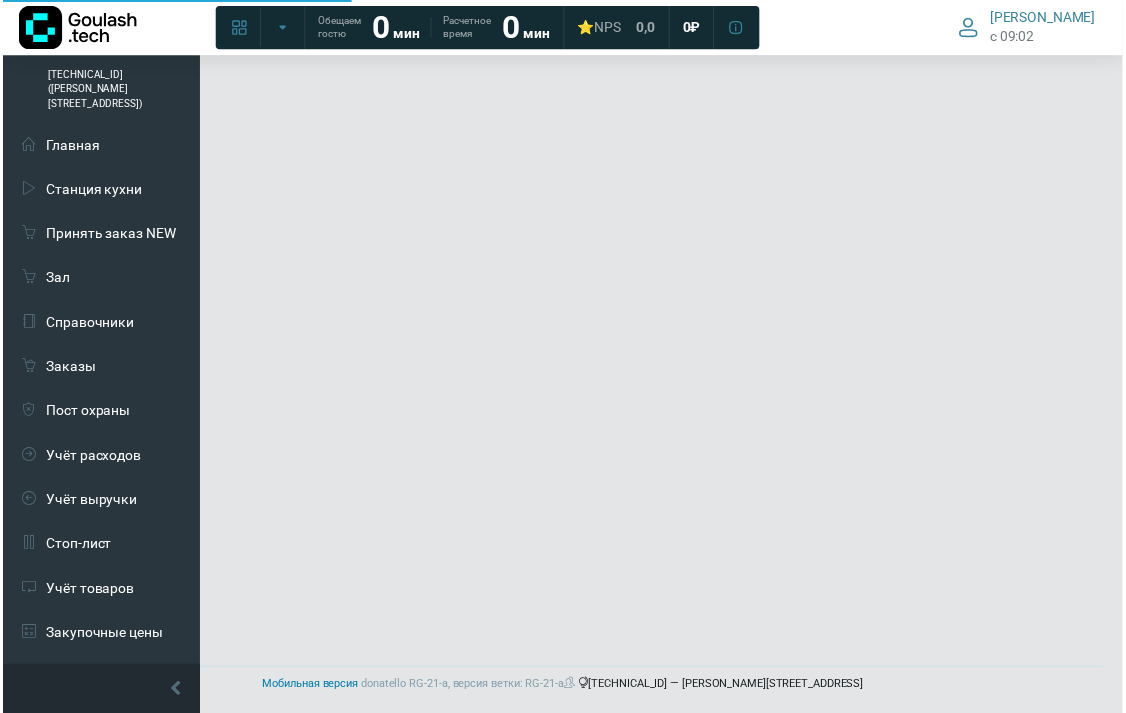 scroll, scrollTop: 0, scrollLeft: 0, axis: both 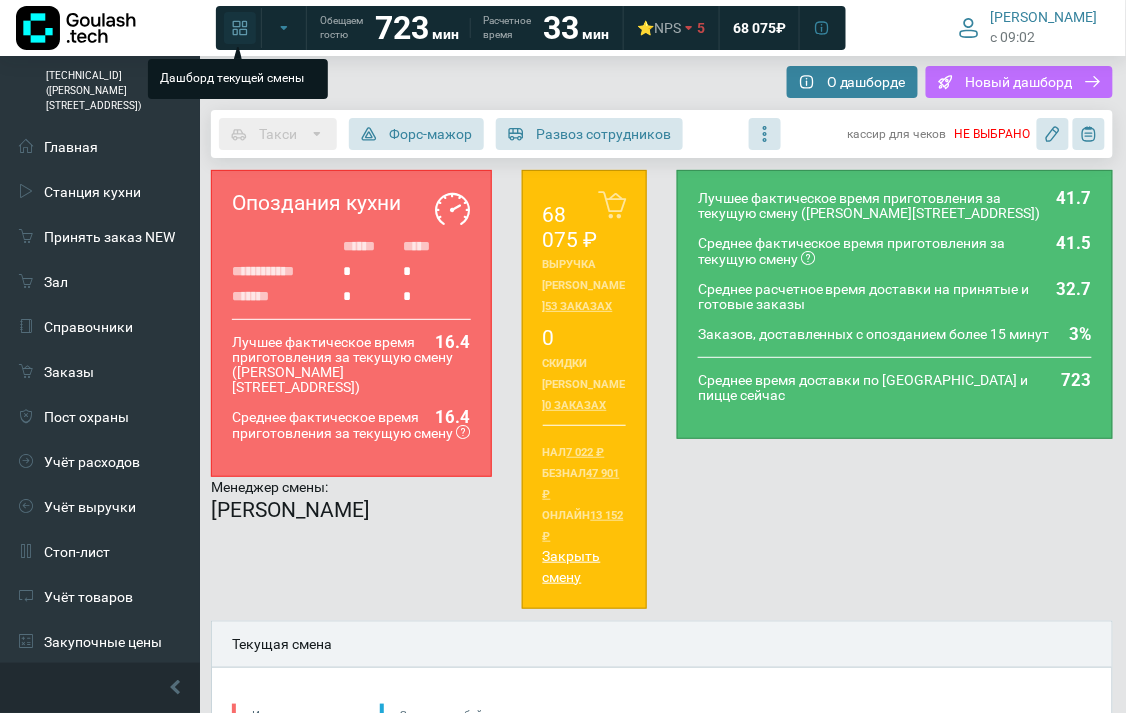 type on "**********" 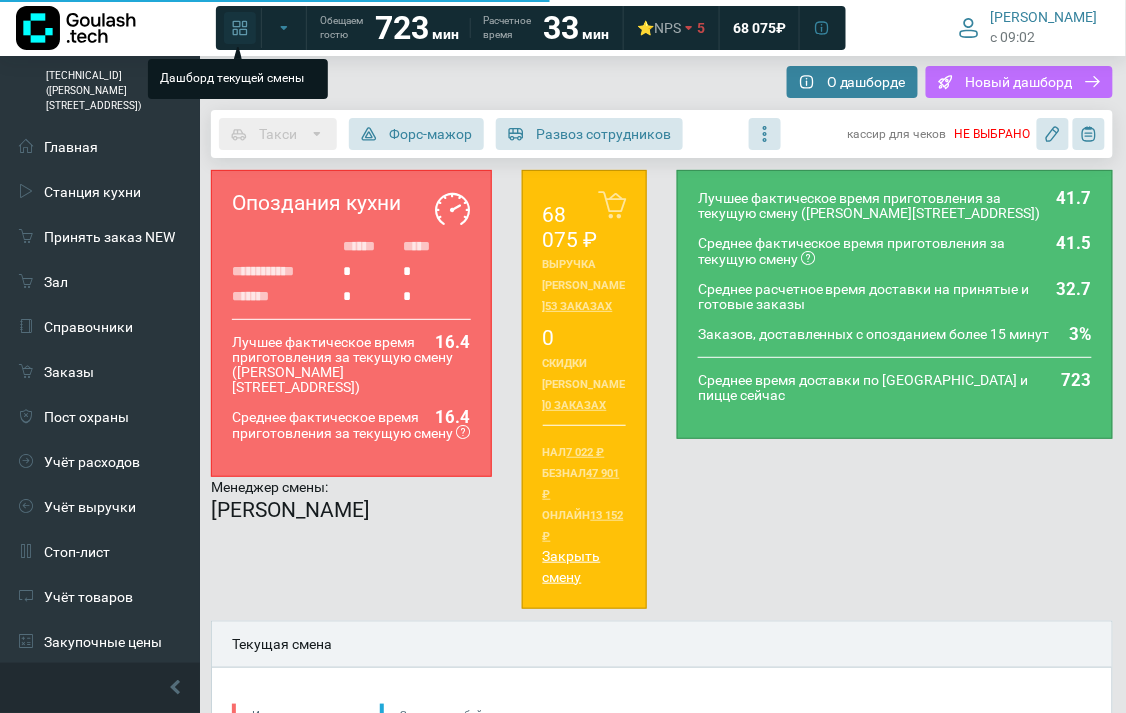 type on "**********" 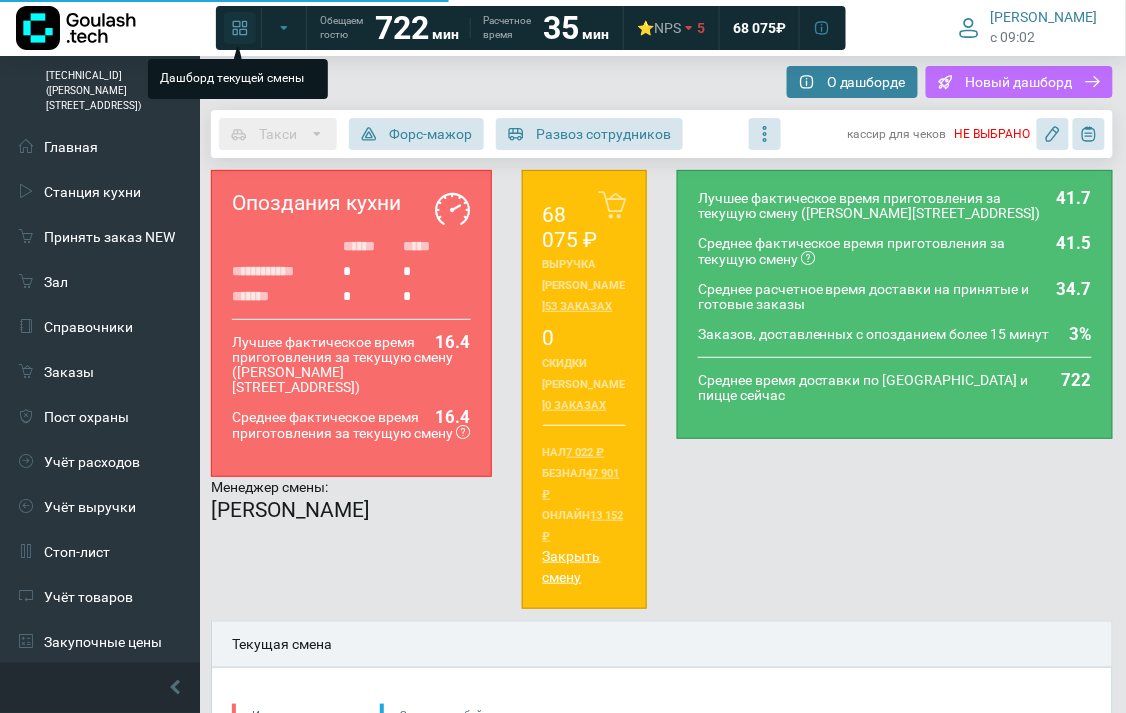 type on "**********" 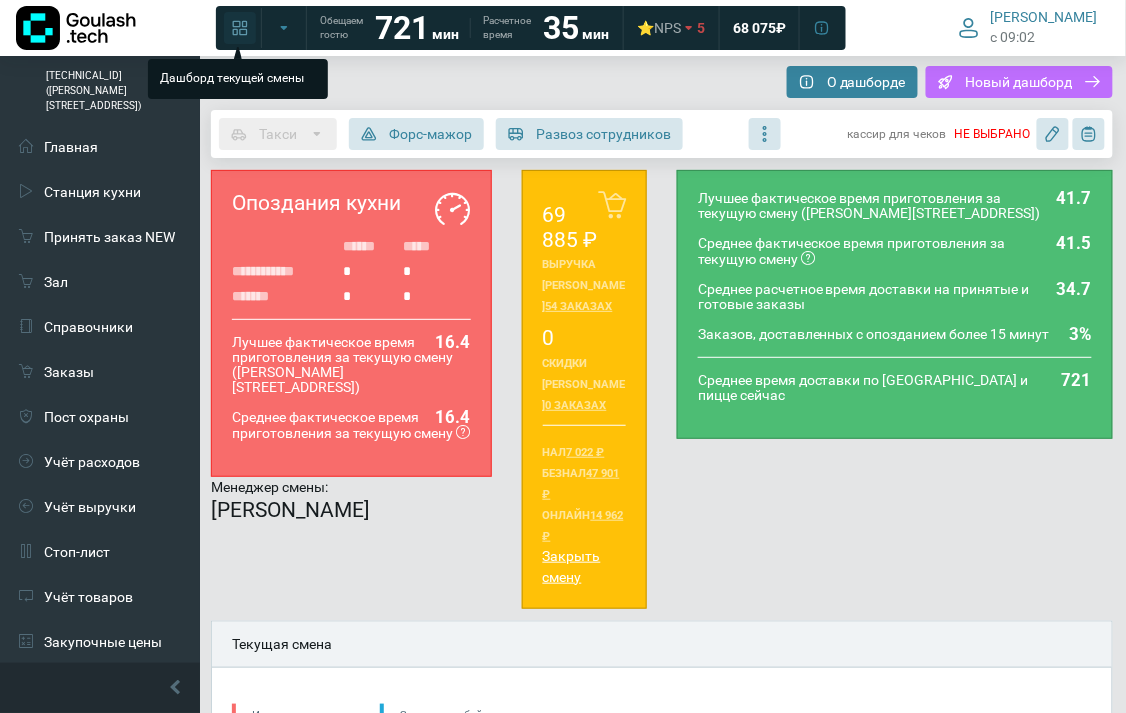 type on "**********" 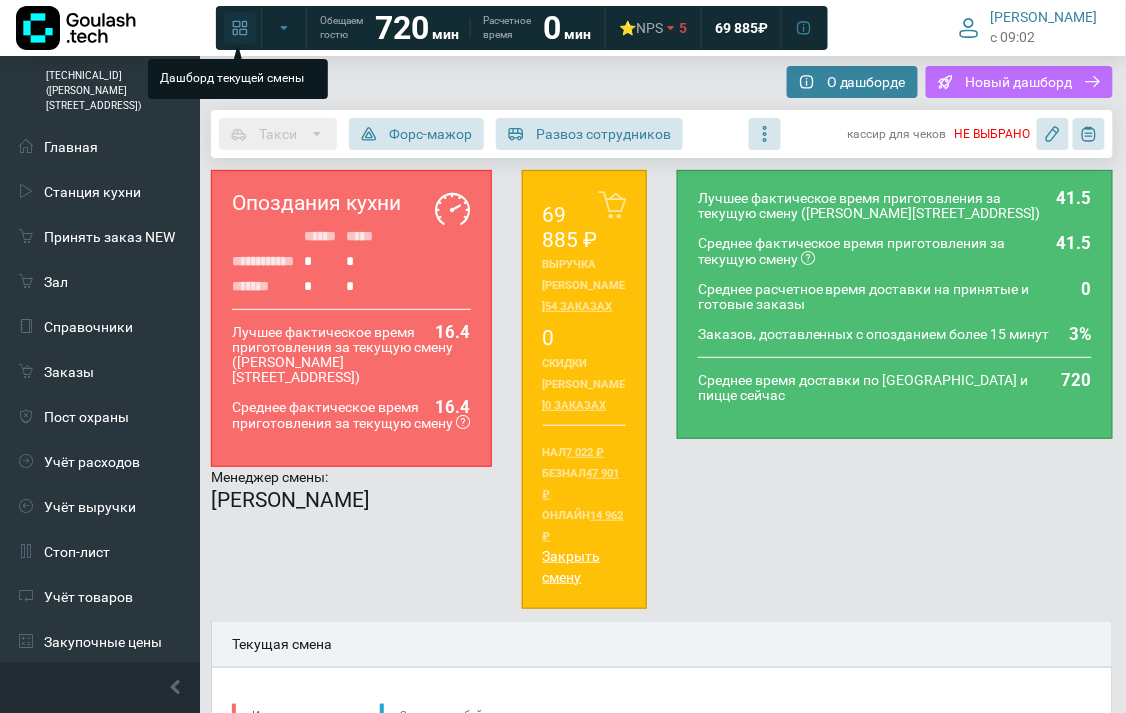 type on "**********" 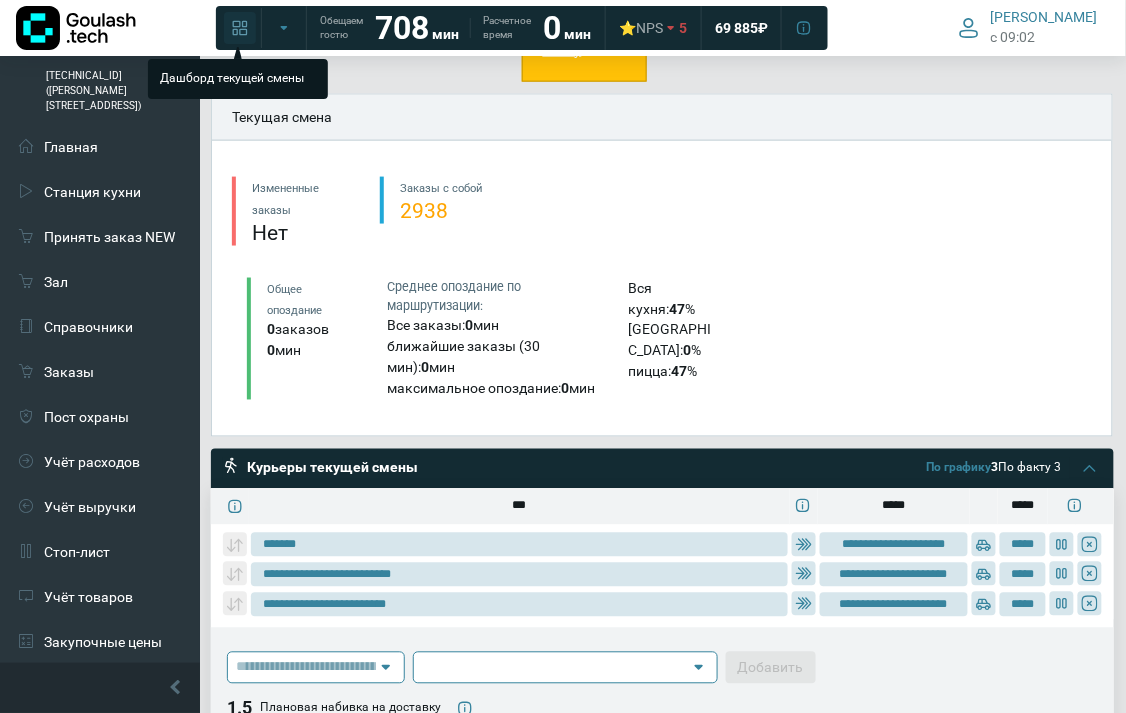 scroll, scrollTop: 528, scrollLeft: 0, axis: vertical 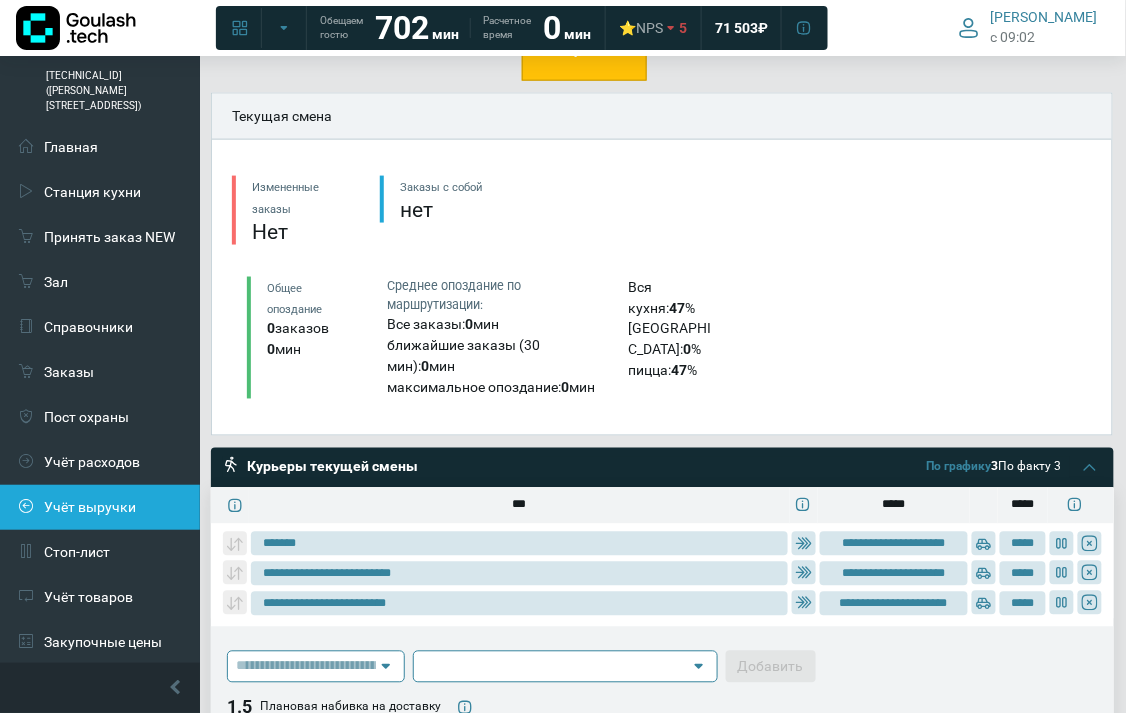 click on "Учёт выручки" at bounding box center (100, 507) 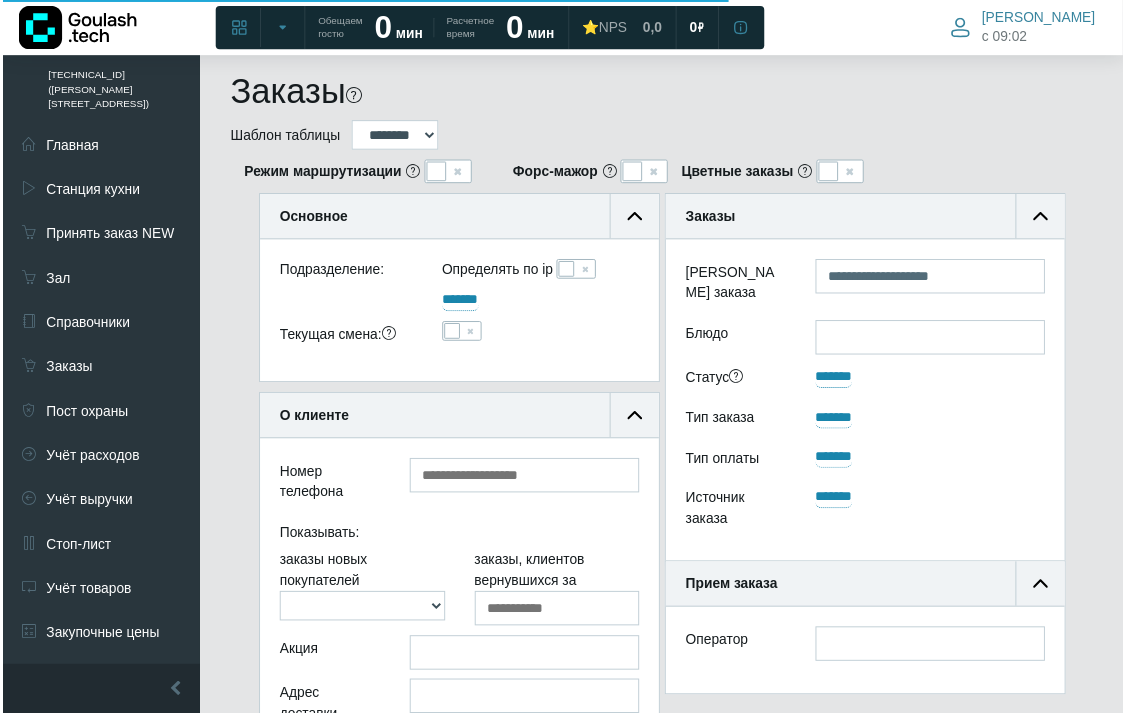 scroll, scrollTop: 1316, scrollLeft: 348, axis: both 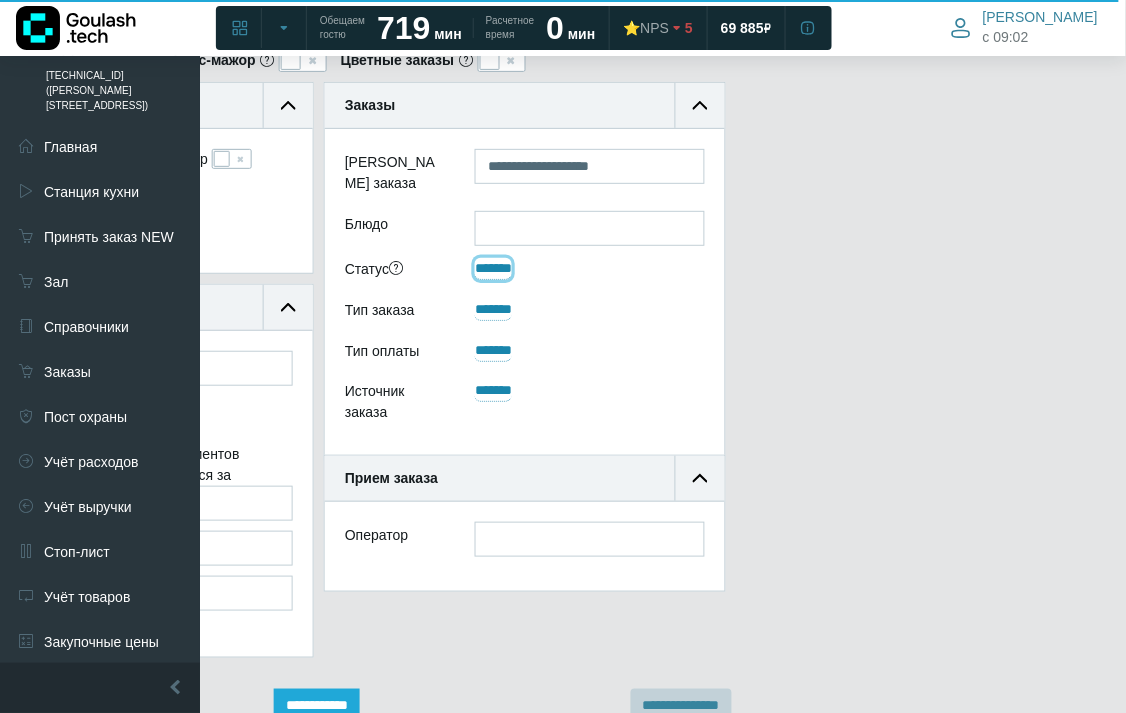 click on "*******" at bounding box center (493, 269) 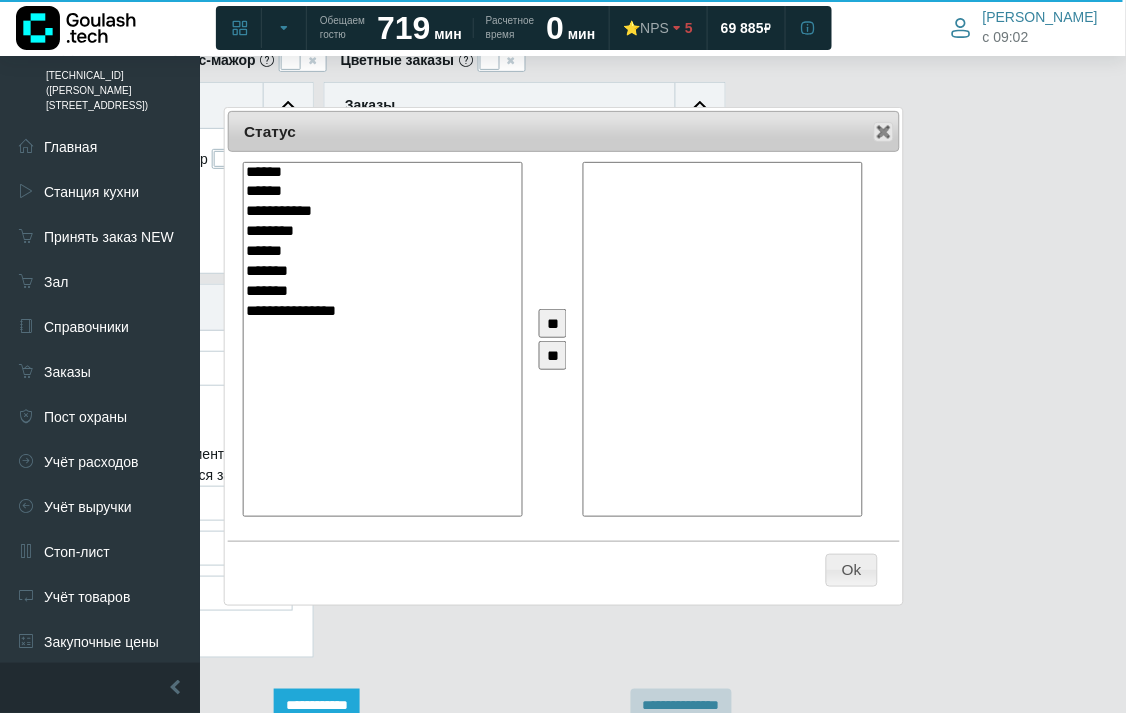 select on "**" 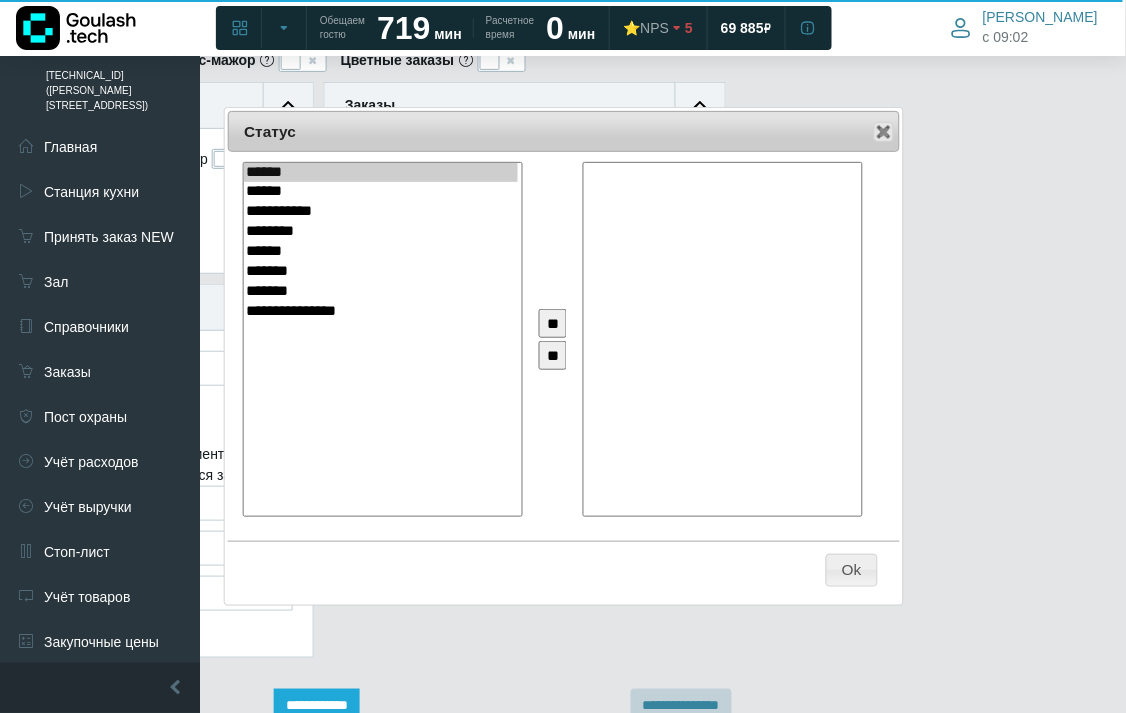 click on "********" at bounding box center [380, 232] 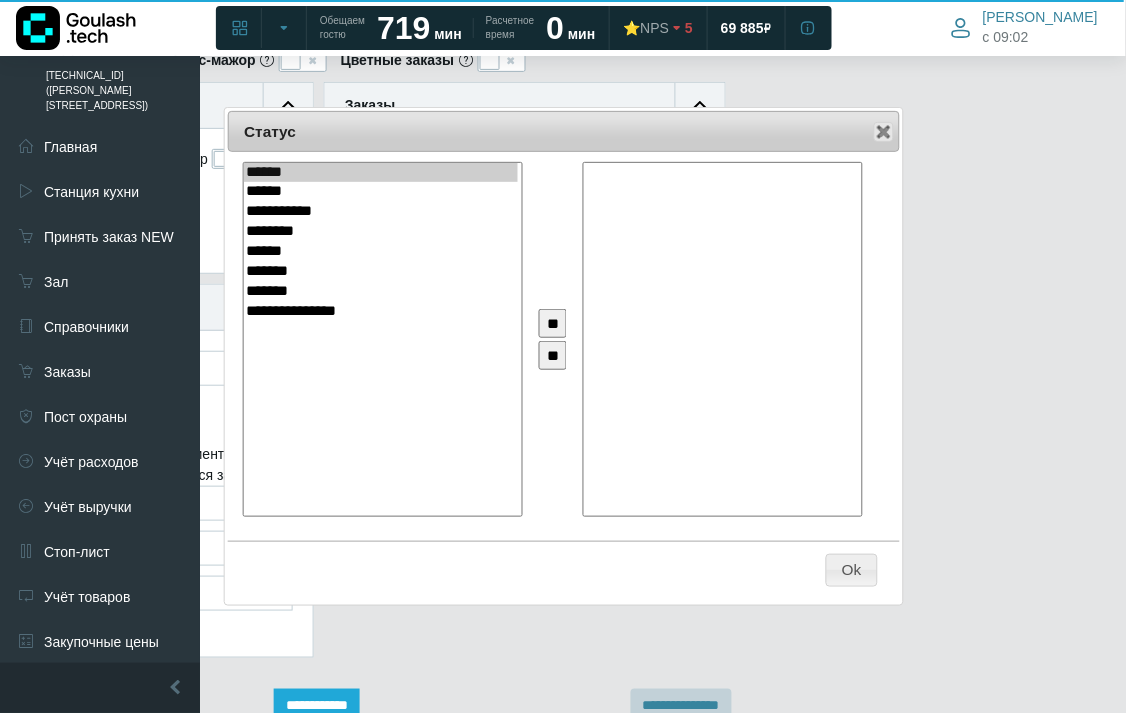 click on "**" at bounding box center [553, 323] 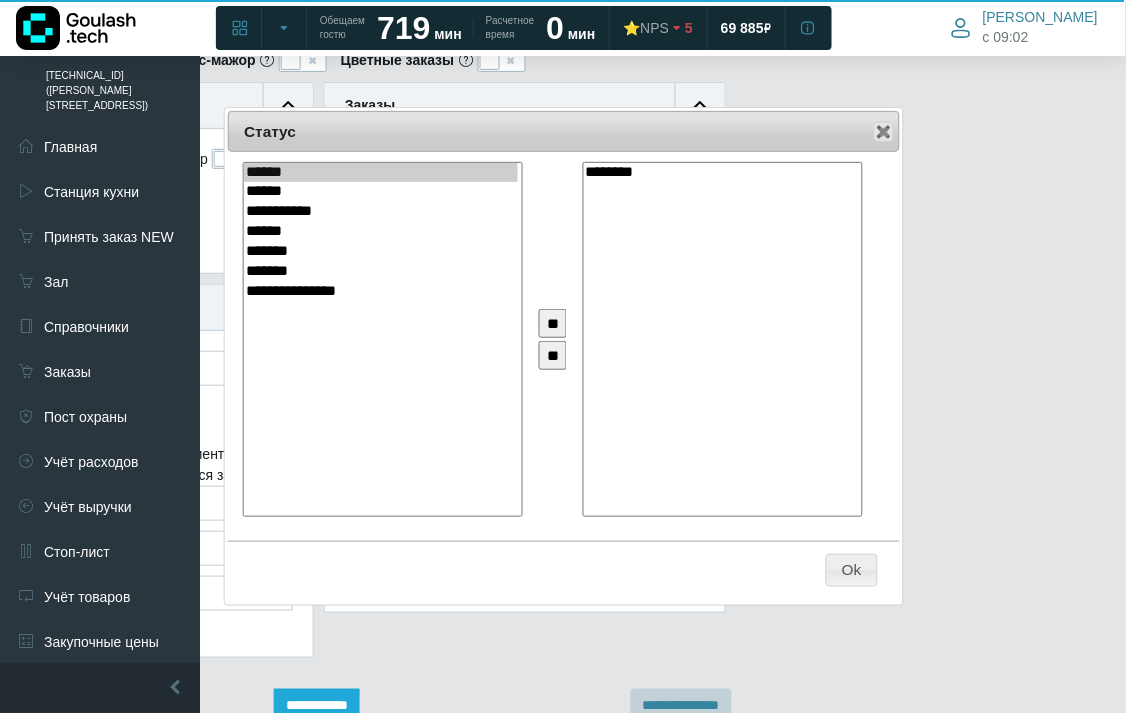 scroll, scrollTop: 12, scrollLeft: 12, axis: both 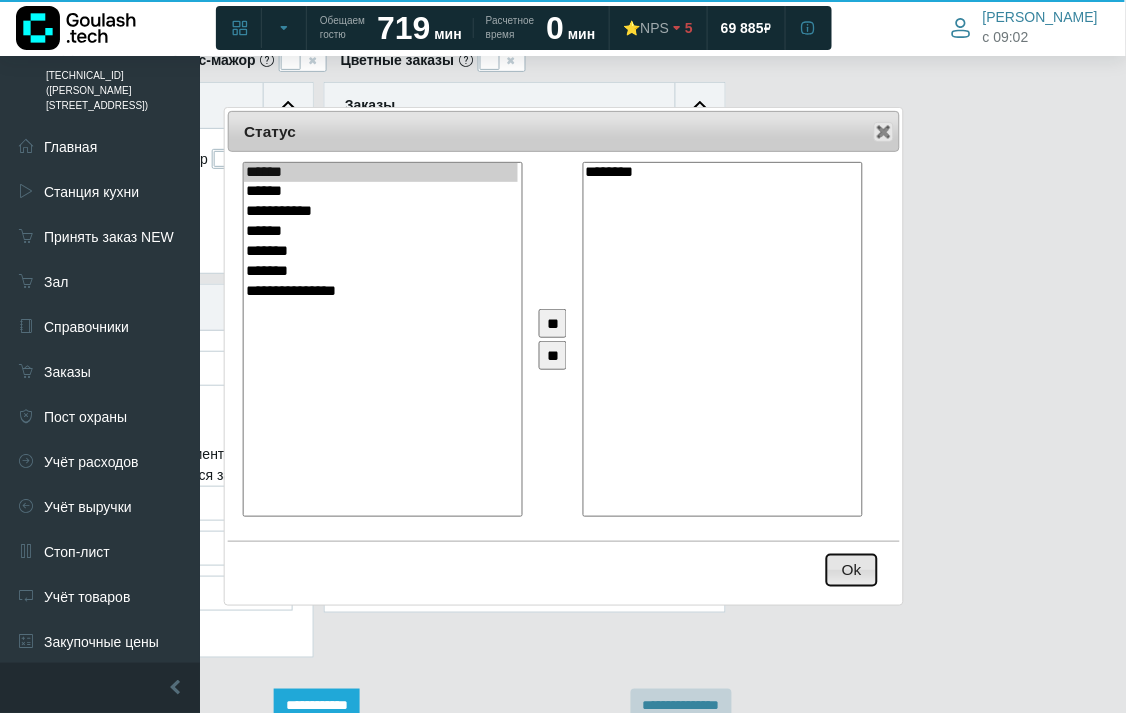 click on "Ok" at bounding box center [852, 570] 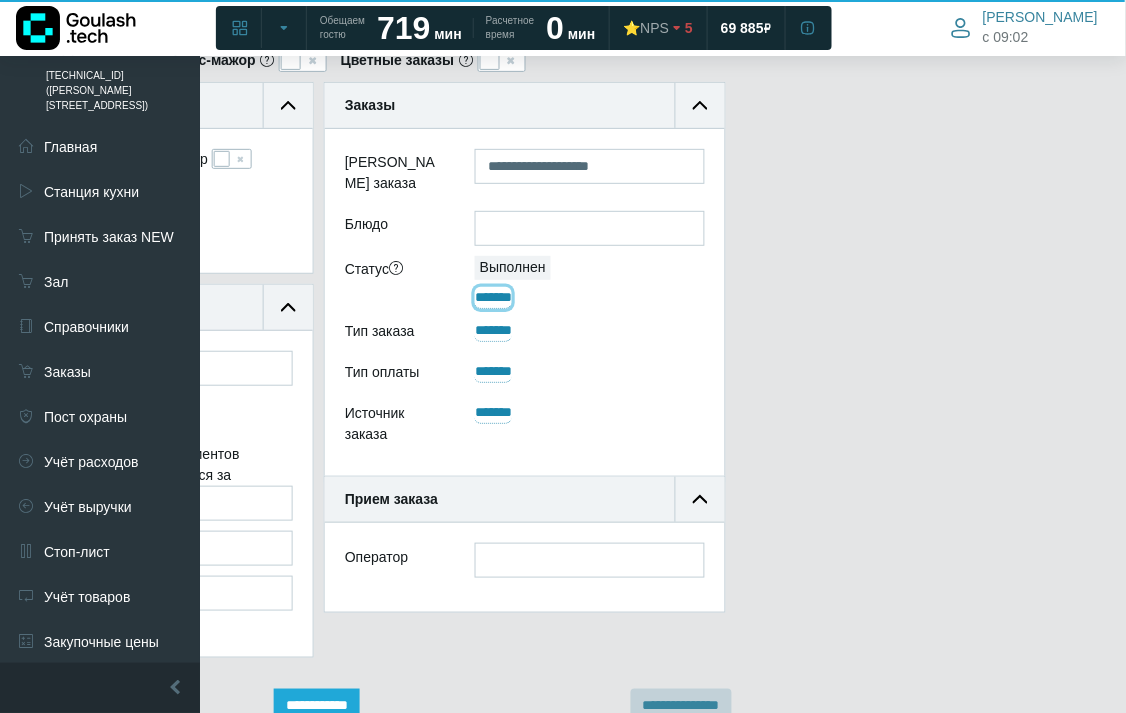scroll, scrollTop: 340, scrollLeft: 348, axis: both 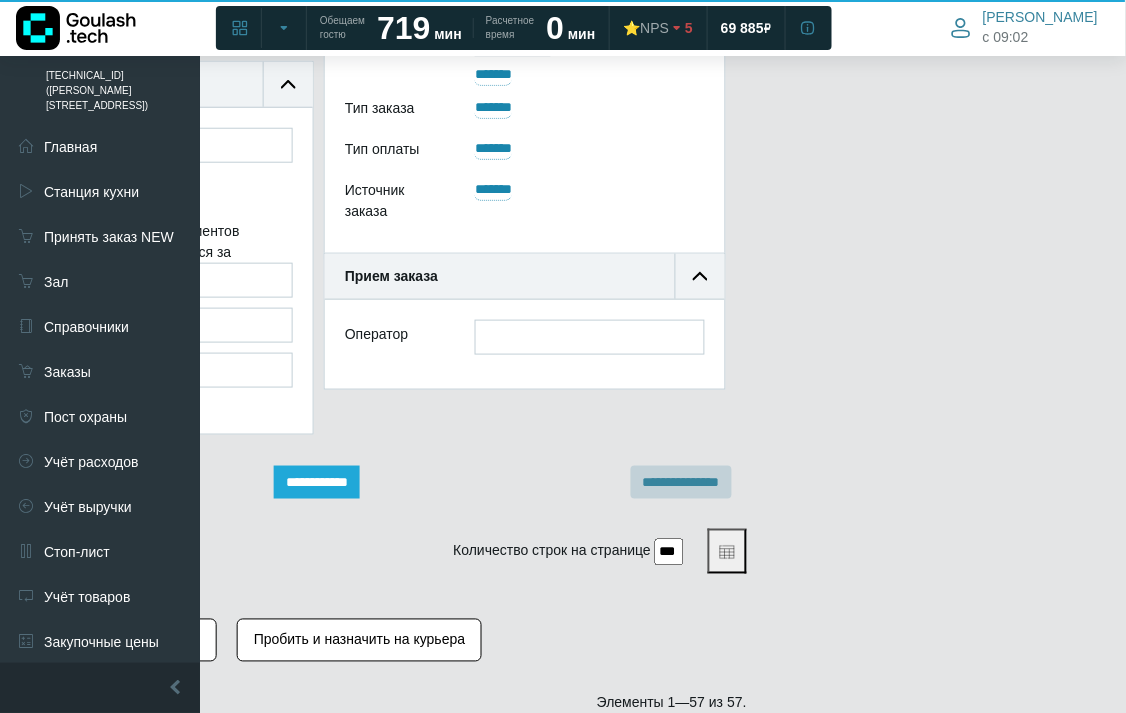 click on "**********" at bounding box center [317, 482] 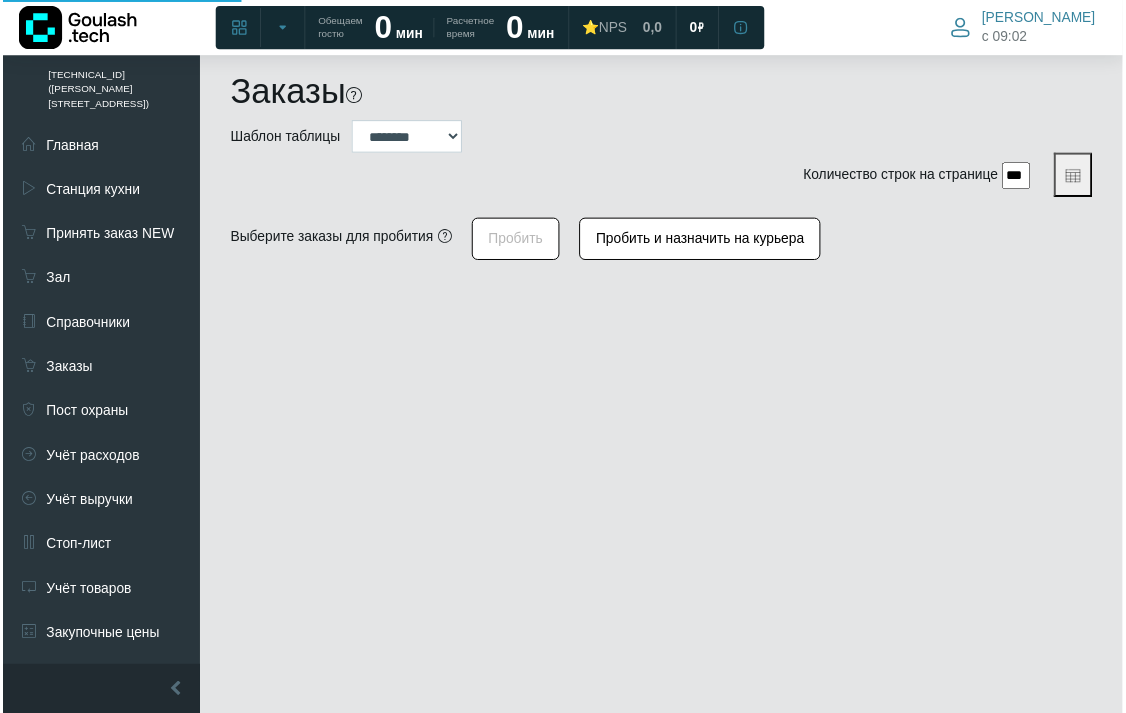 scroll, scrollTop: 0, scrollLeft: 0, axis: both 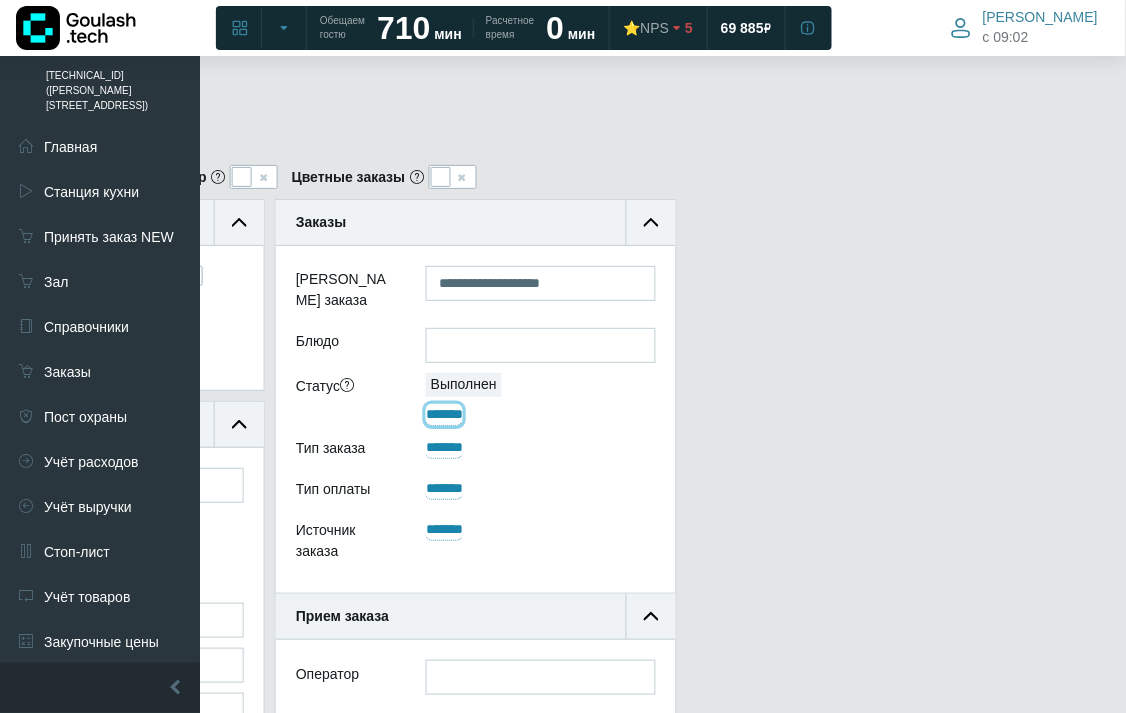 click on "*******" at bounding box center [444, 415] 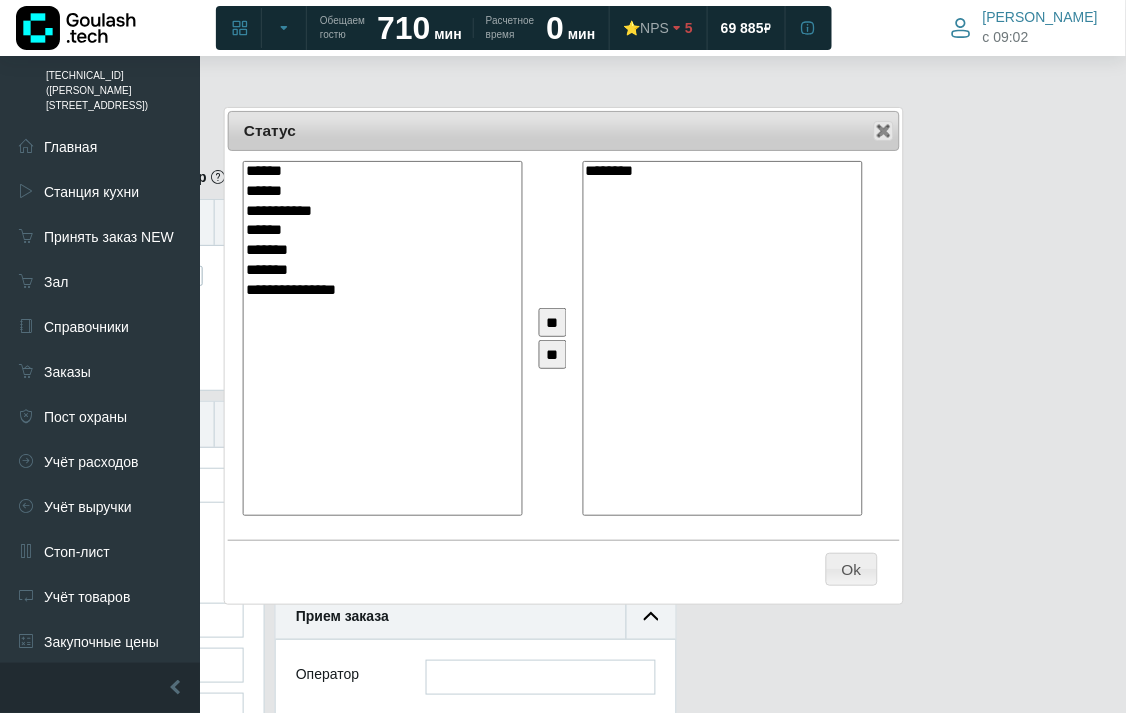 select on "**" 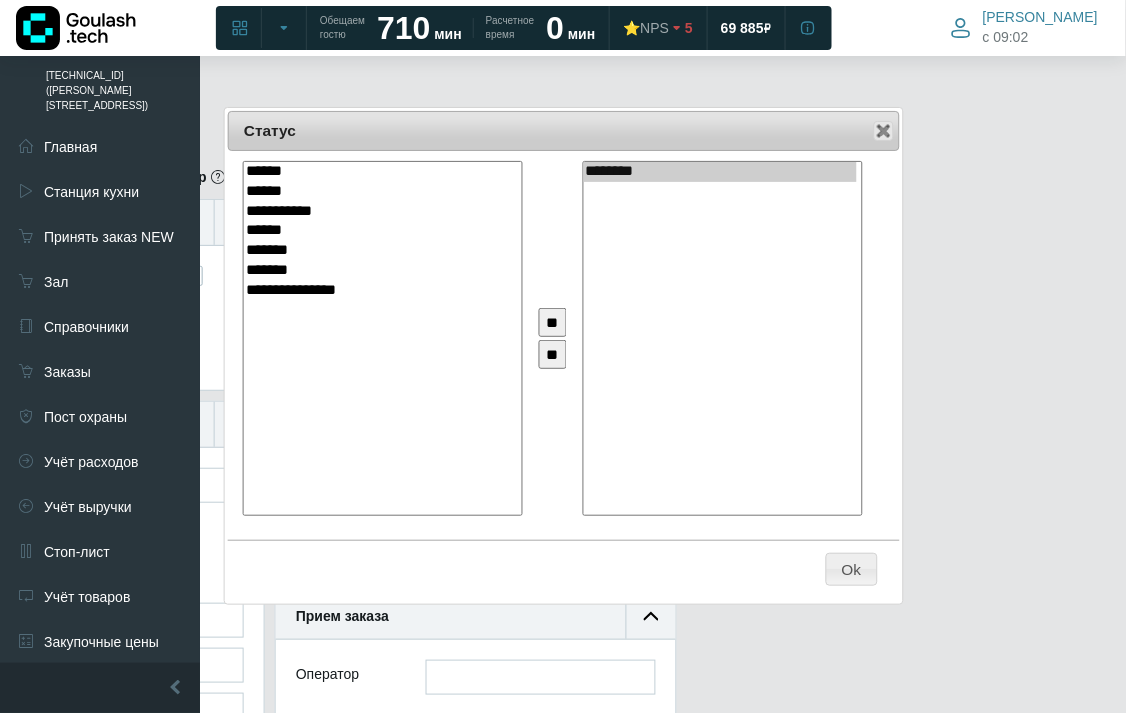 click on "********" at bounding box center (720, 172) 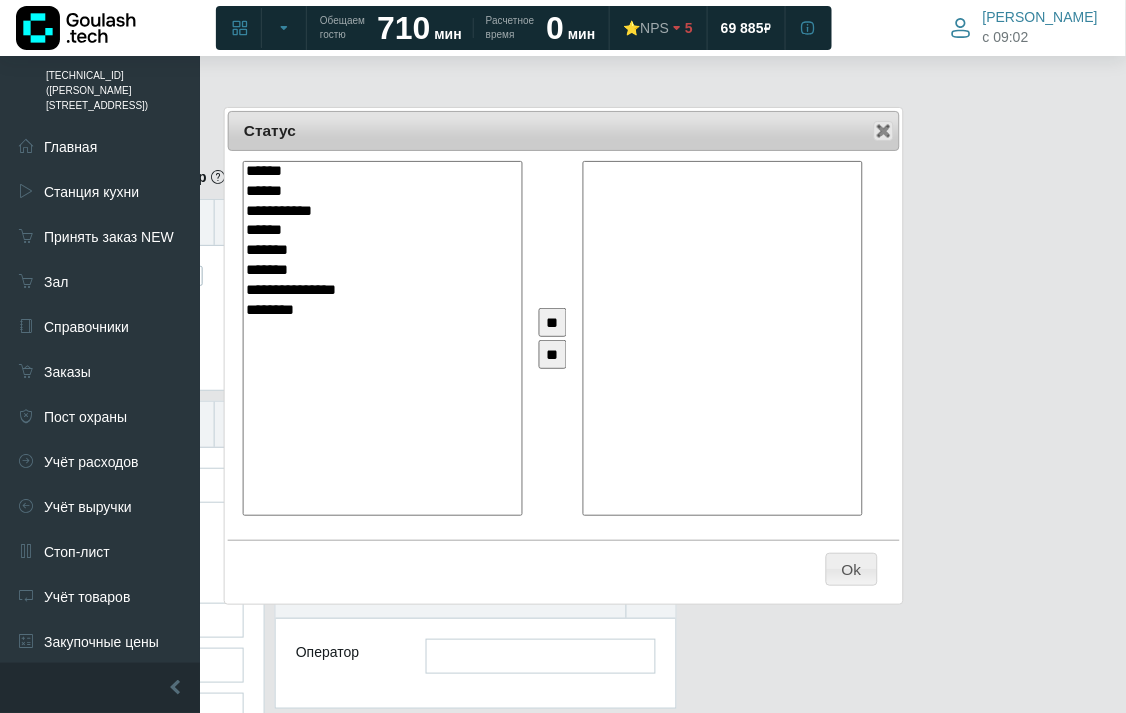 scroll, scrollTop: 361, scrollLeft: 400, axis: both 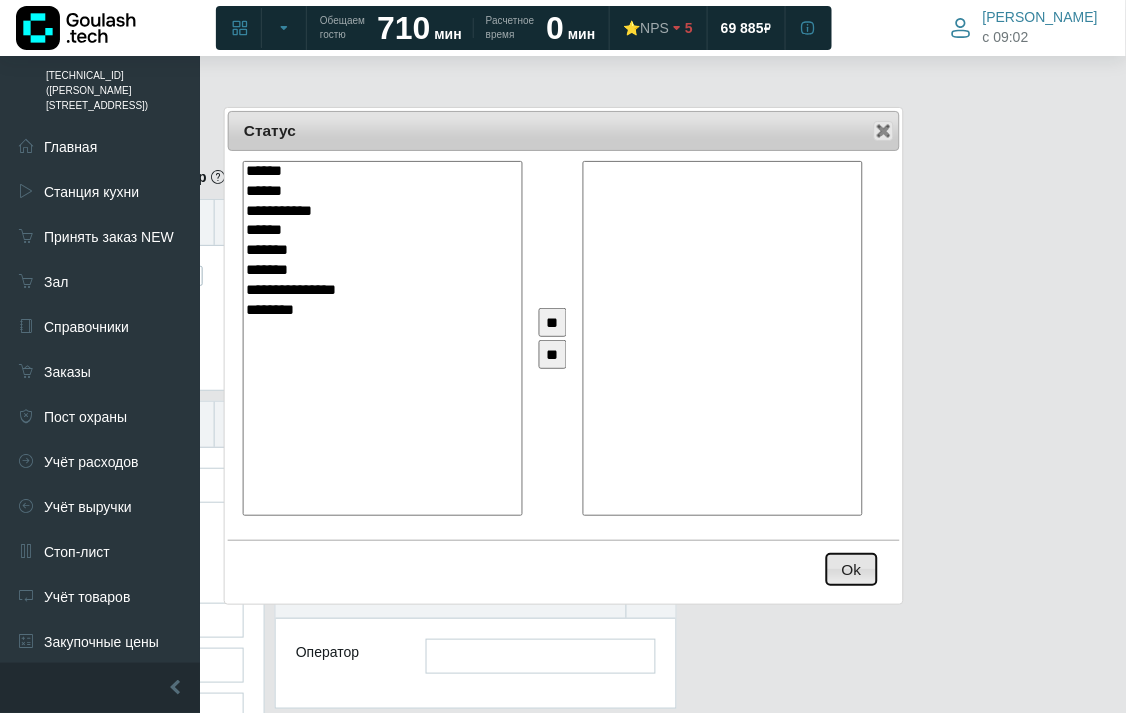 click on "Ok" at bounding box center (852, 569) 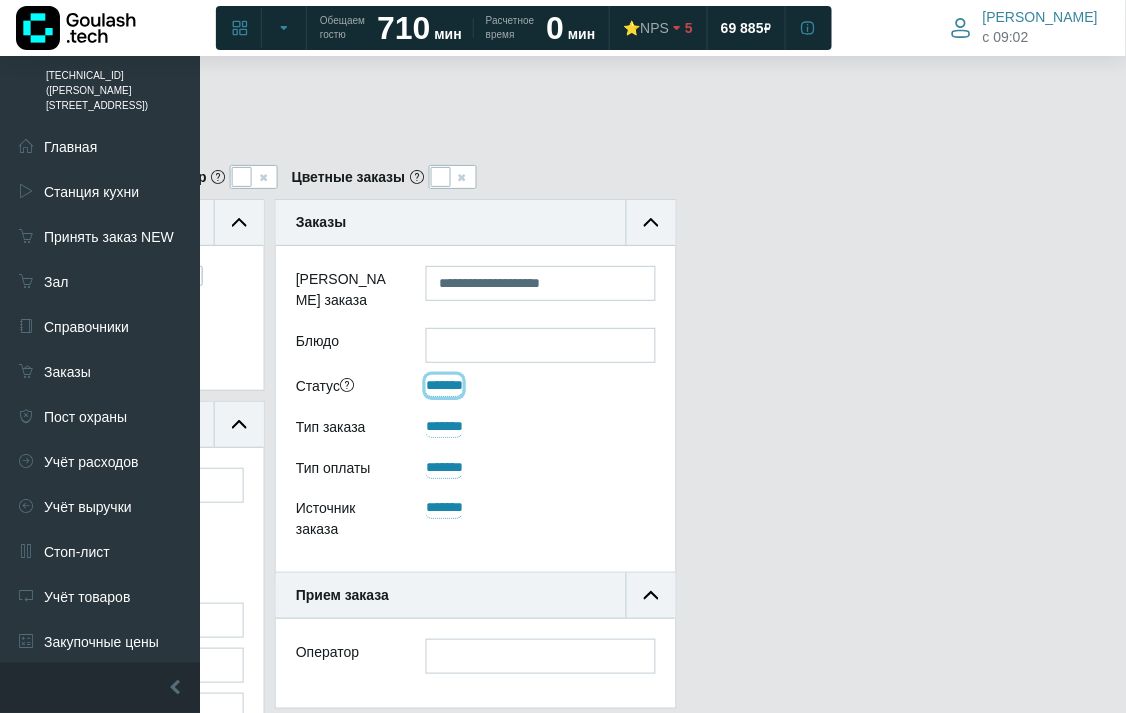 scroll, scrollTop: 333, scrollLeft: 397, axis: both 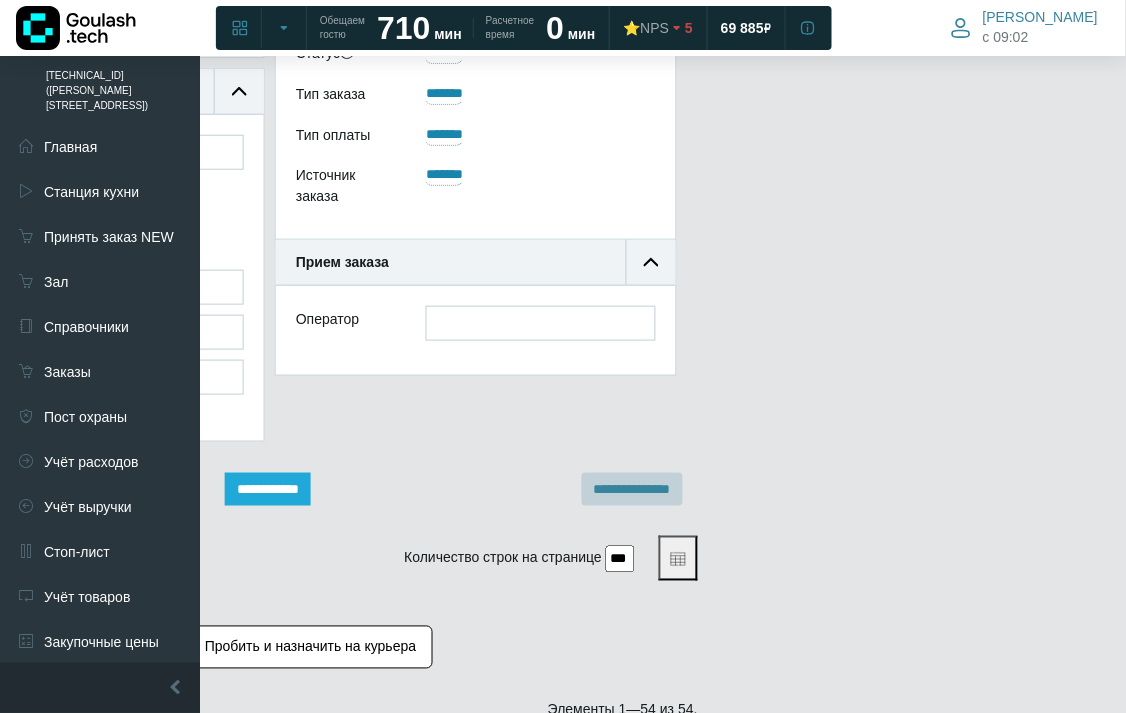 click on "**********" at bounding box center [268, 489] 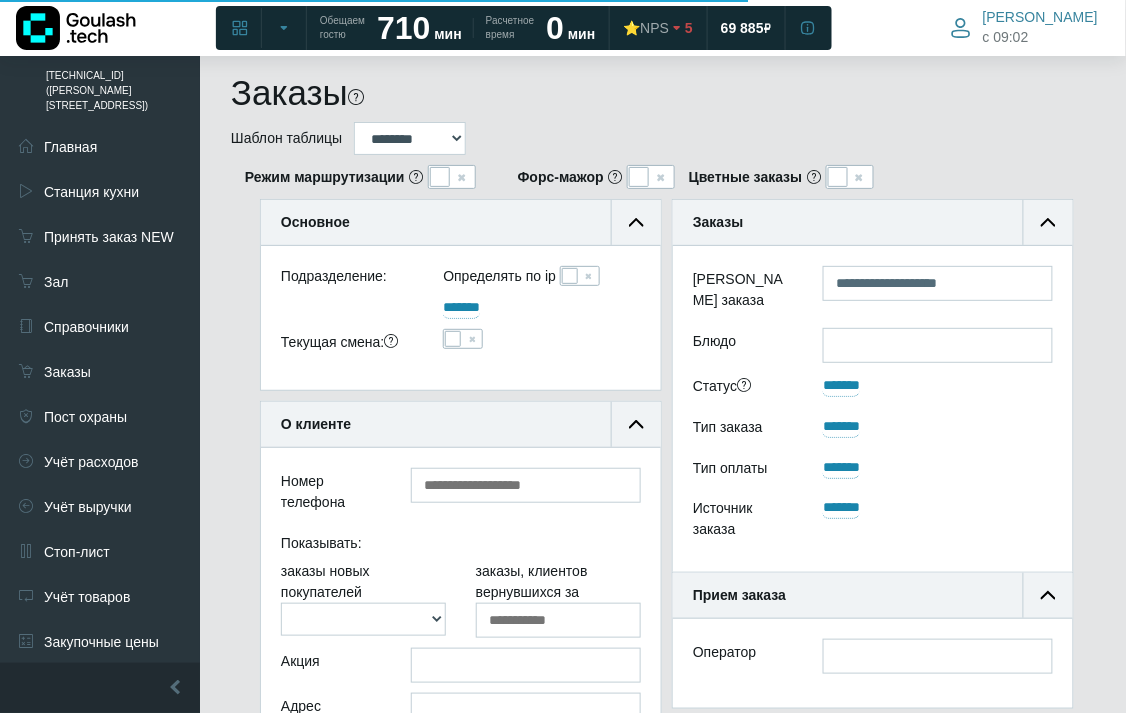 scroll, scrollTop: 1444, scrollLeft: 0, axis: vertical 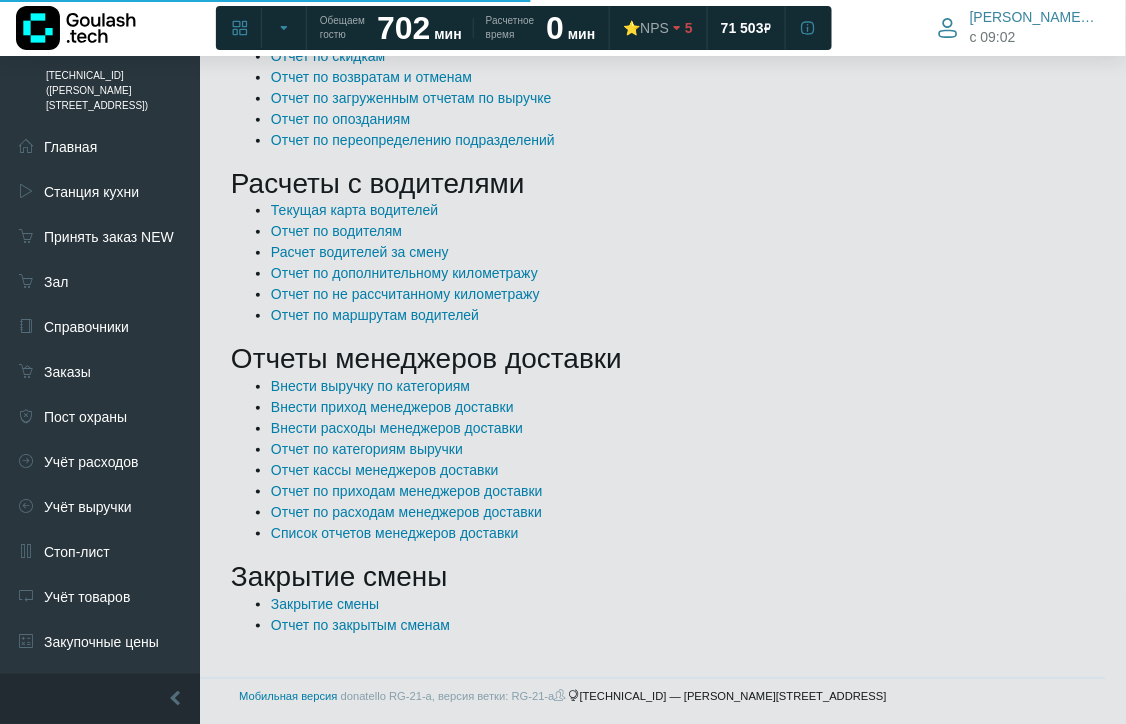 click on "Закрытие смены" at bounding box center [683, 604] 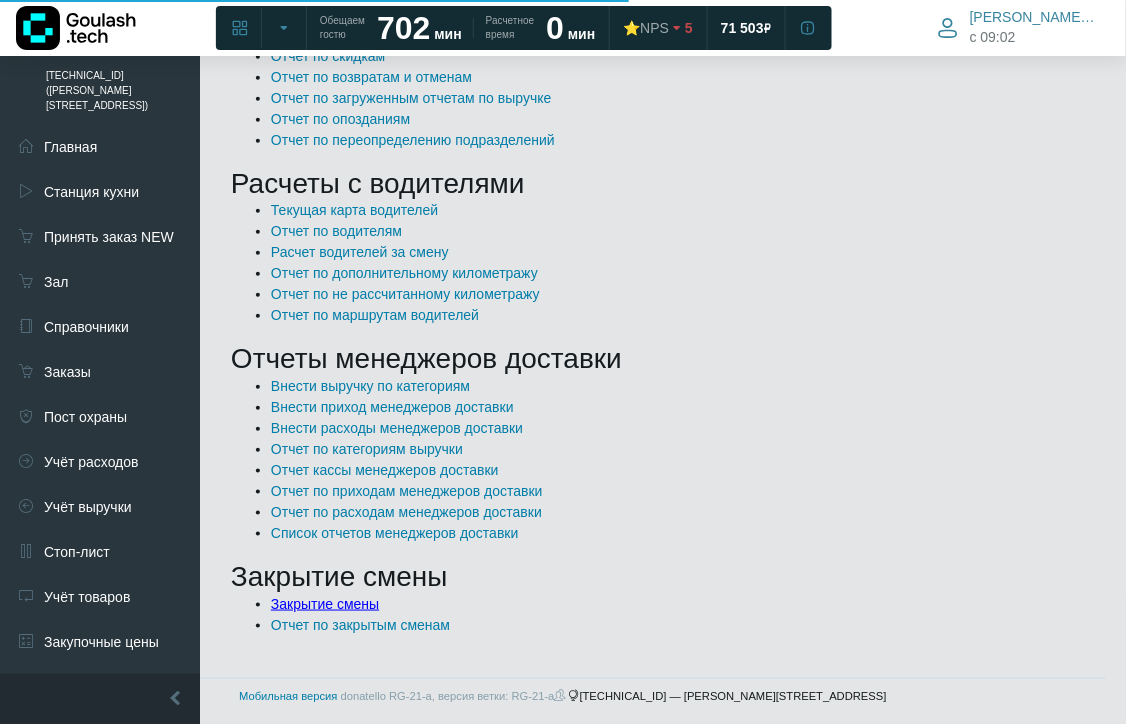 click on "Закрытие смены" at bounding box center [325, 604] 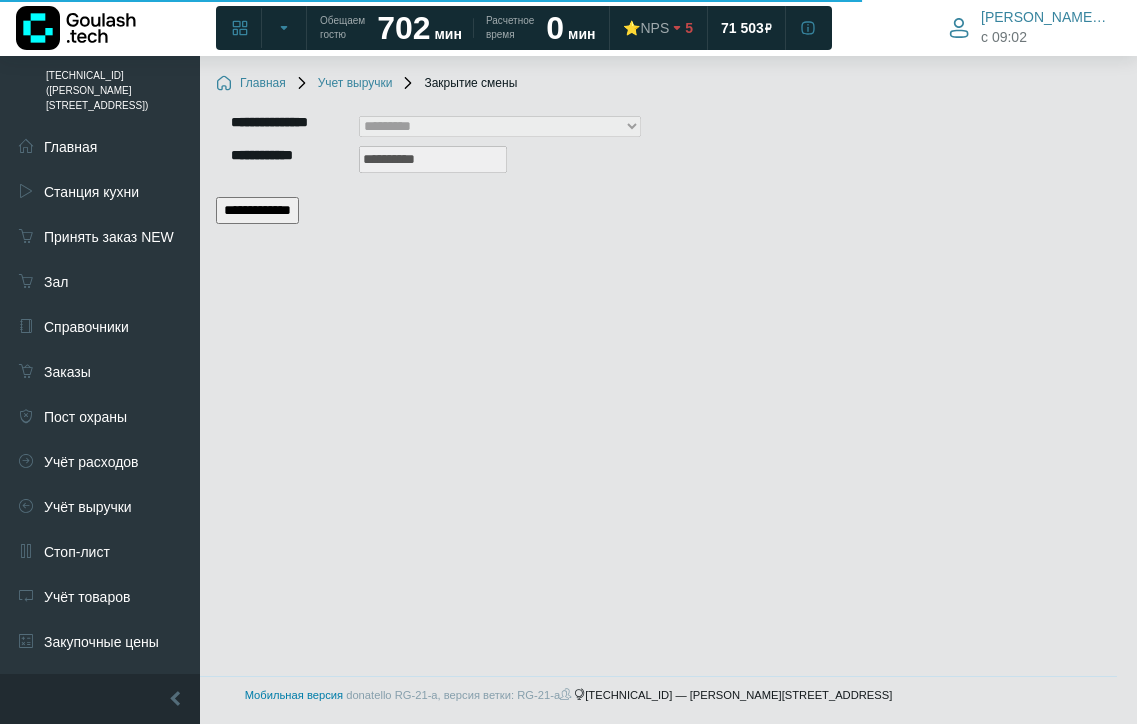 scroll, scrollTop: 0, scrollLeft: 0, axis: both 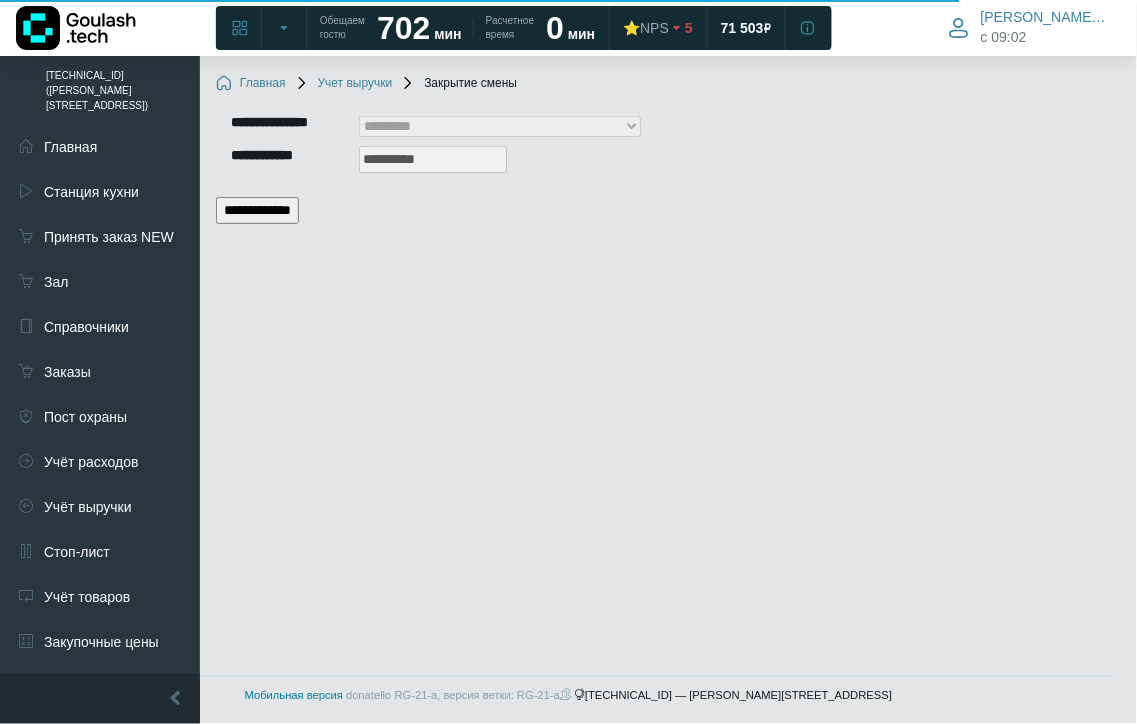 click on "**********" at bounding box center (668, 361) 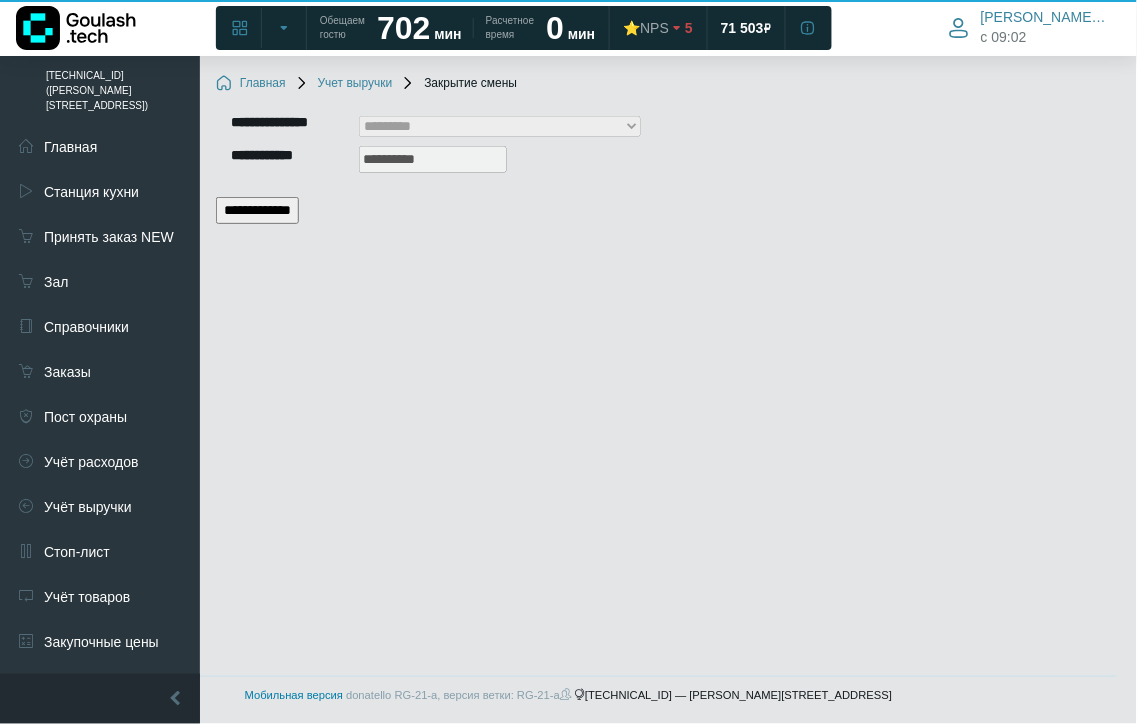 click on "**********" at bounding box center (257, 210) 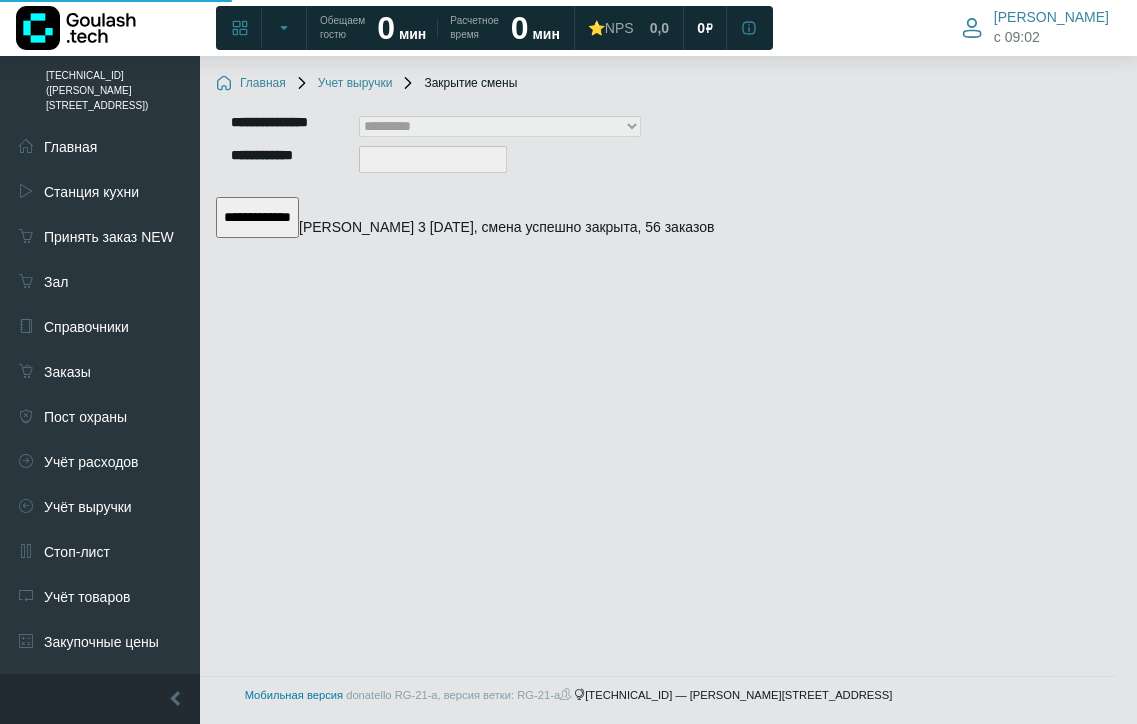 scroll, scrollTop: 0, scrollLeft: 0, axis: both 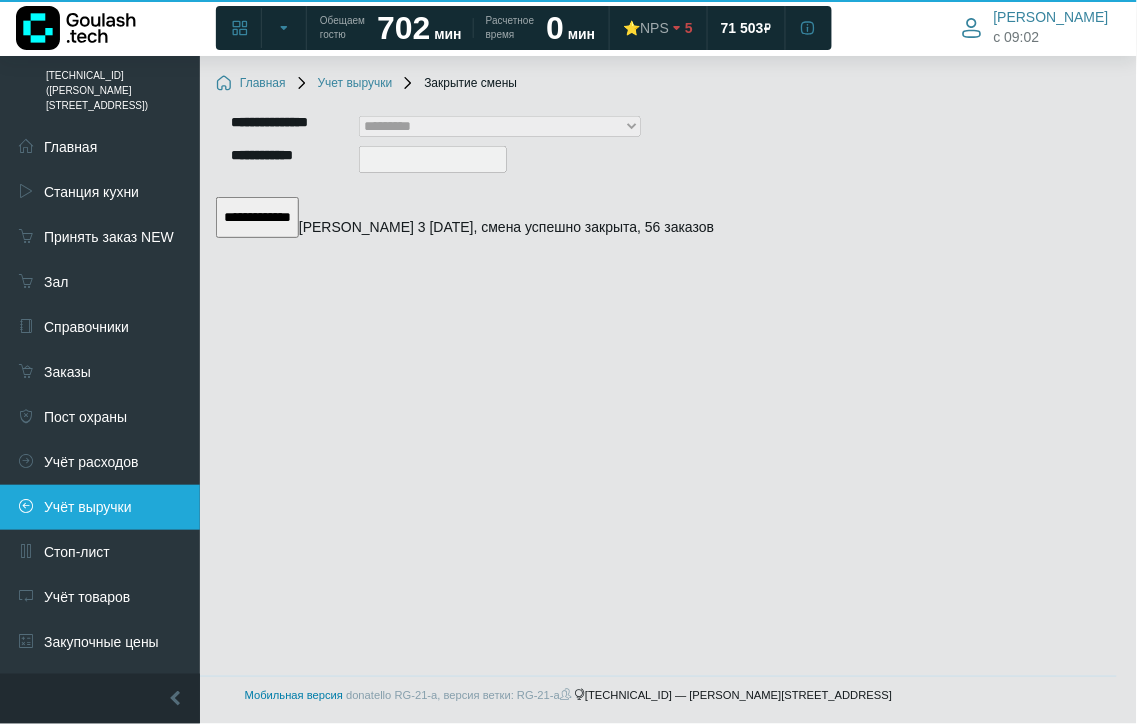 click on "Учёт выручки" at bounding box center (100, 507) 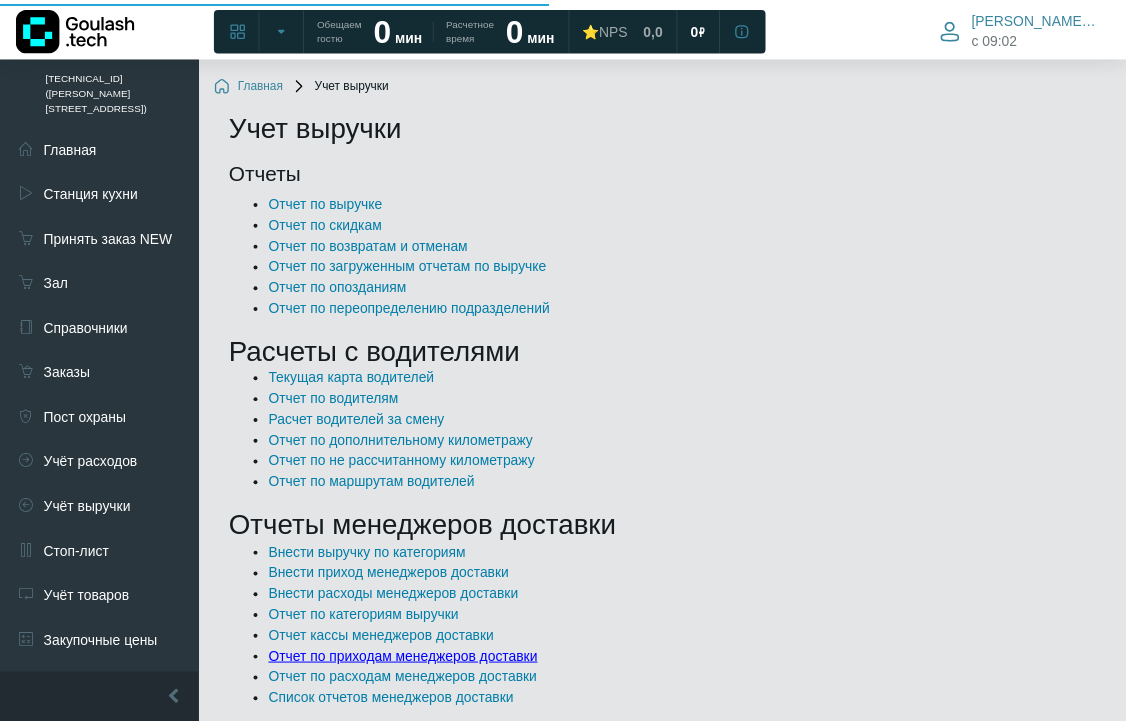scroll, scrollTop: 167, scrollLeft: 0, axis: vertical 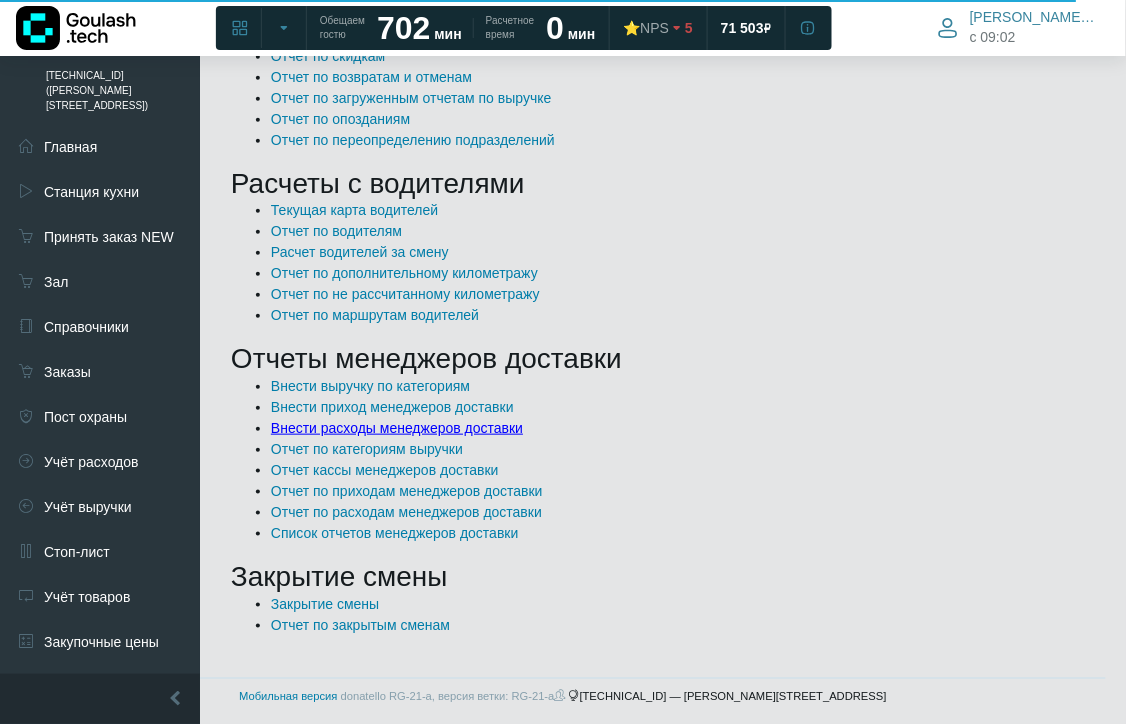 click on "Внести расходы менеджеров доставки" at bounding box center (397, 428) 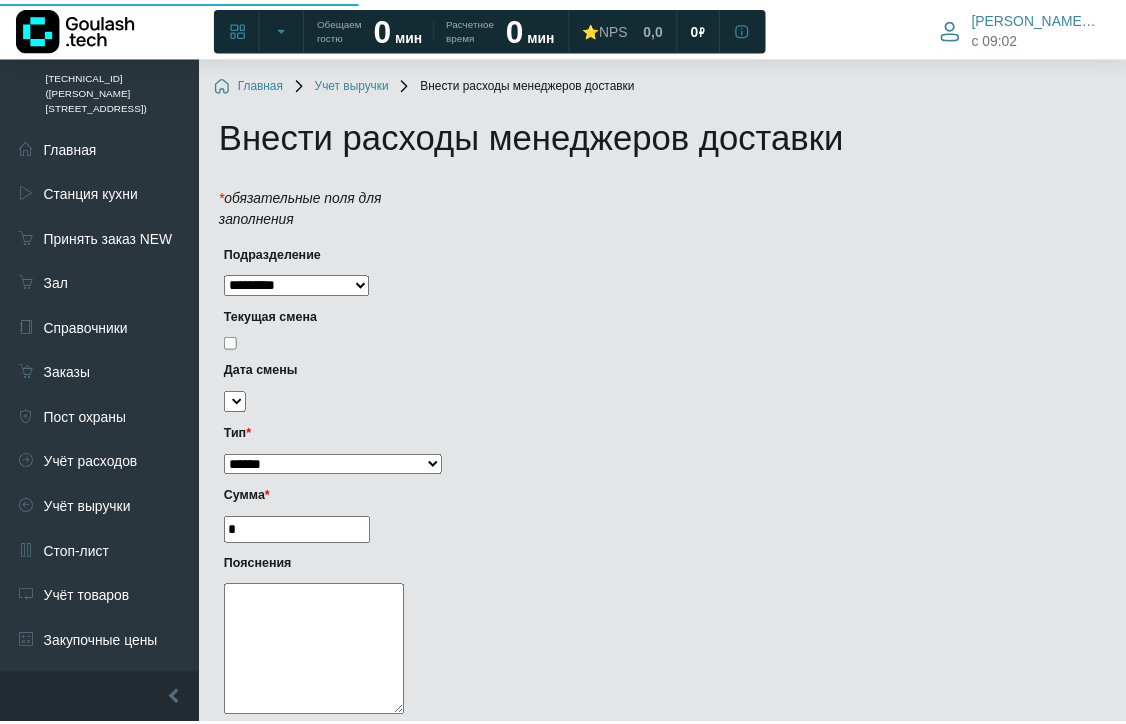 scroll, scrollTop: 0, scrollLeft: 0, axis: both 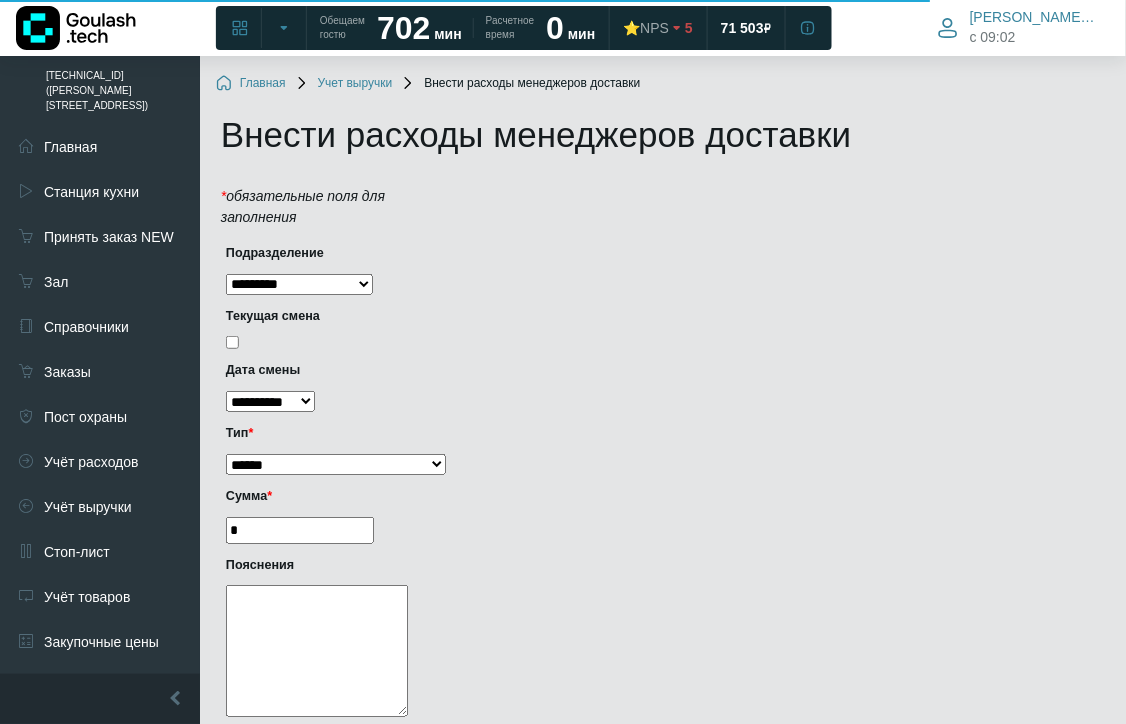 click on "**********" at bounding box center (270, 401) 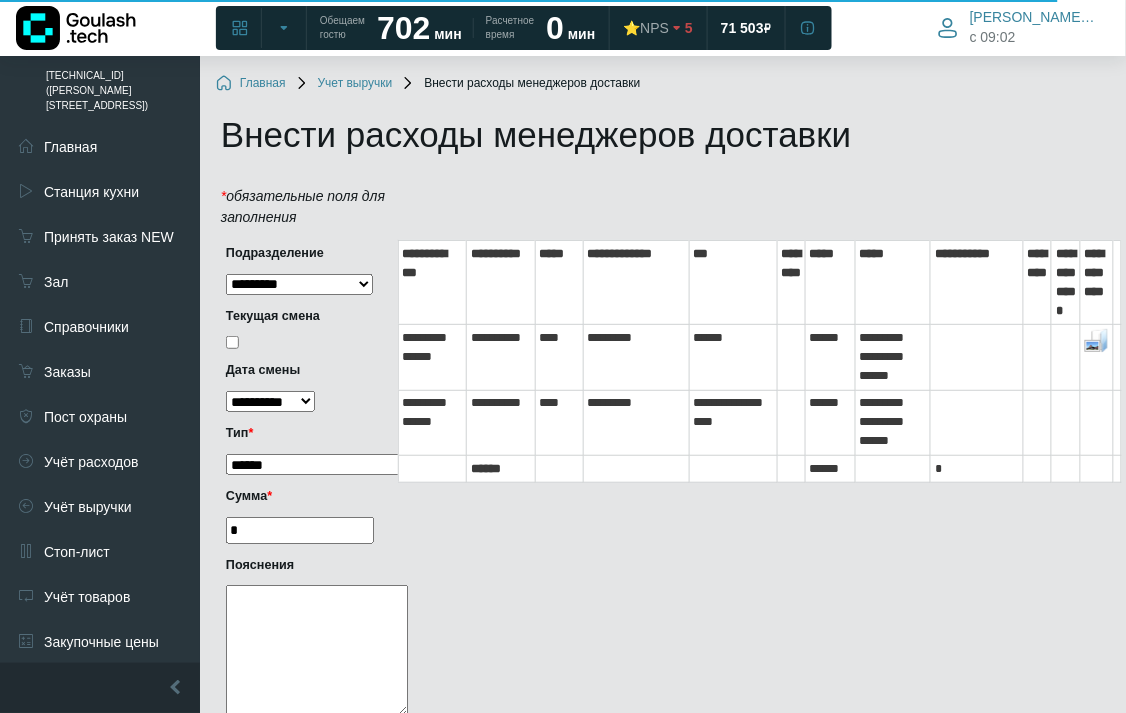 select on "**********" 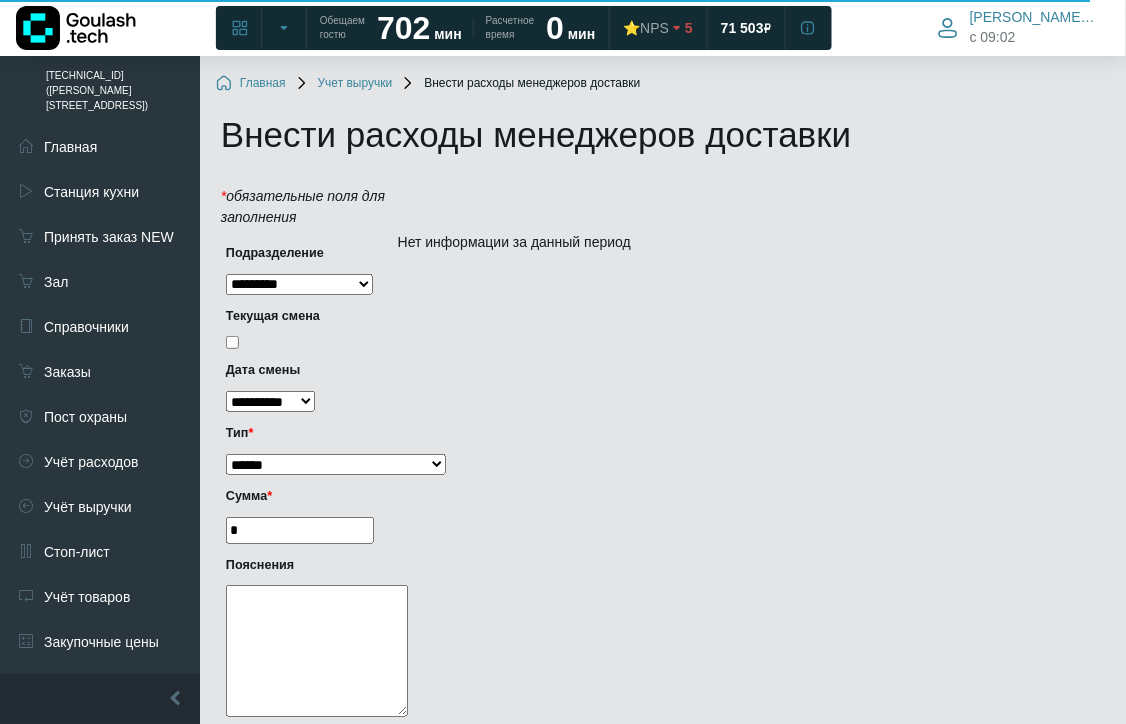 click on "**********" at bounding box center [336, 464] 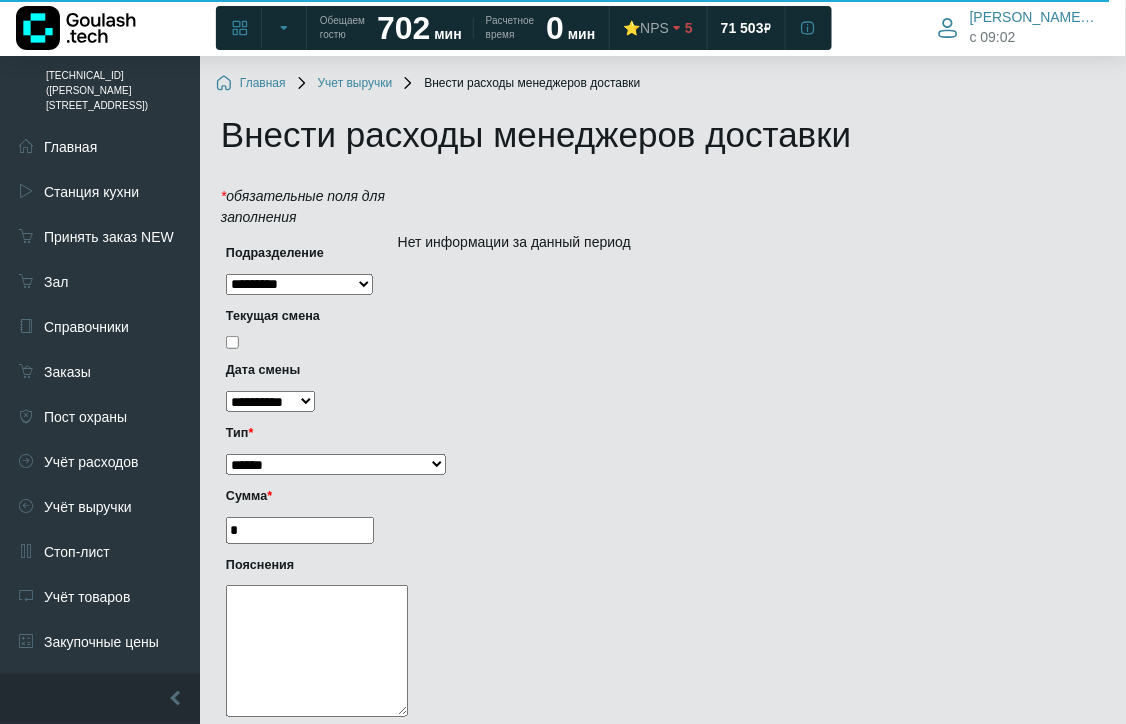 select on "*" 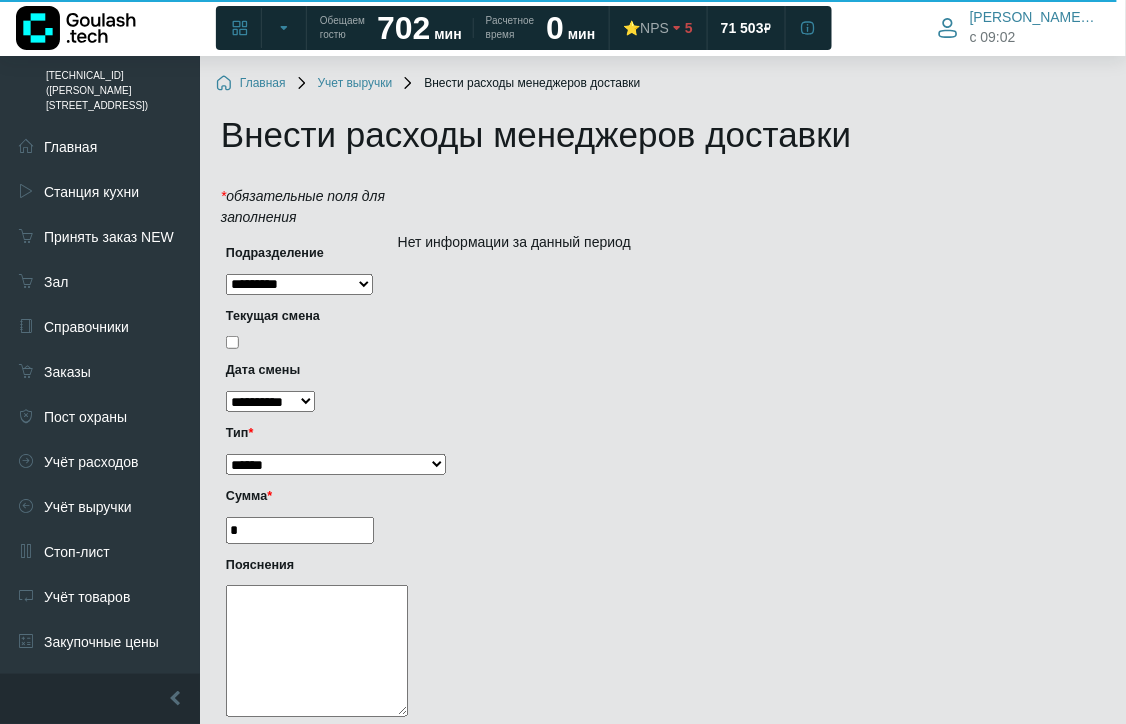 click on "*" at bounding box center [300, 530] 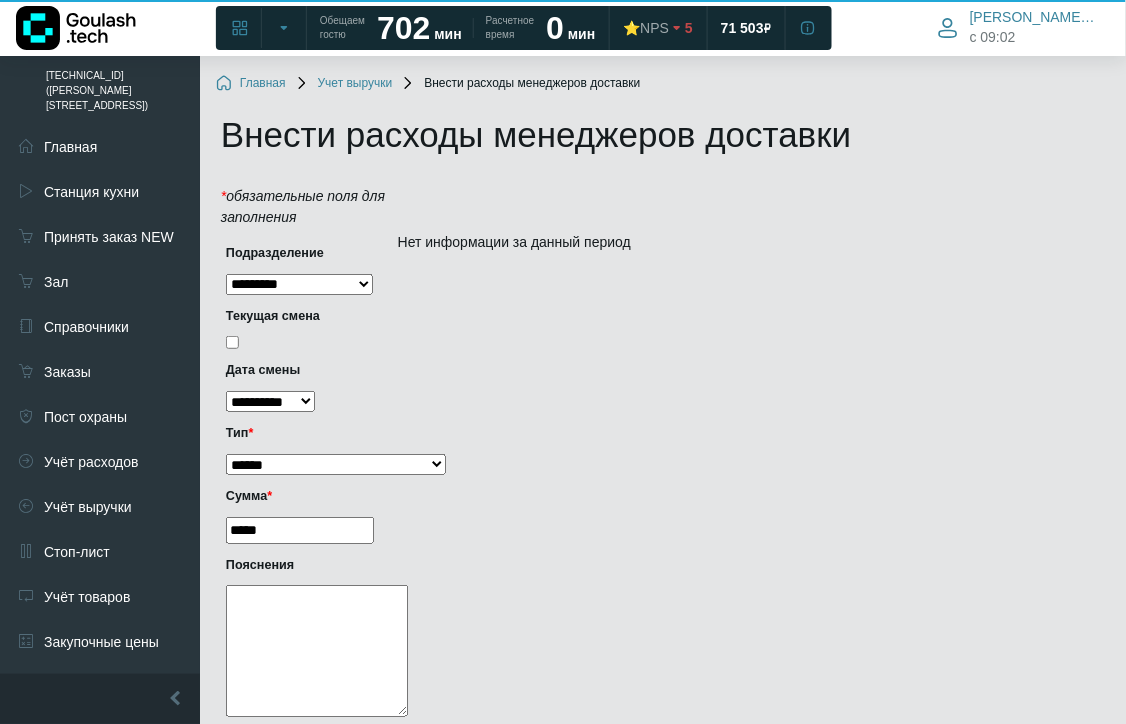 scroll, scrollTop: 253, scrollLeft: 0, axis: vertical 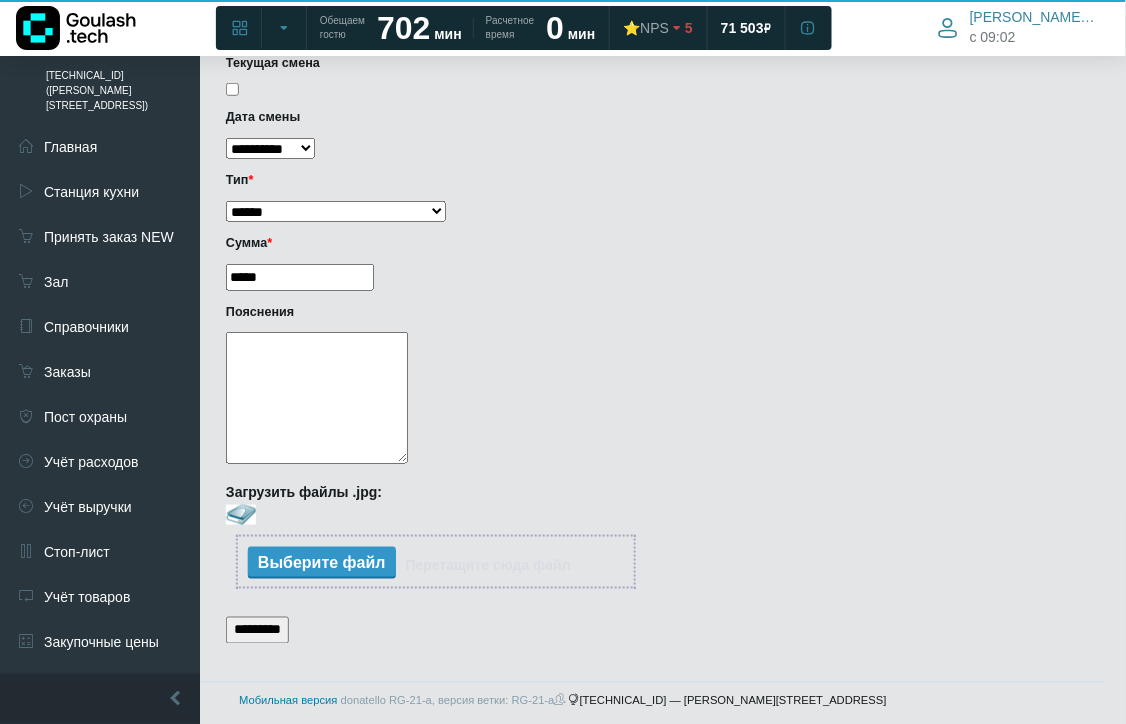 type on "*****" 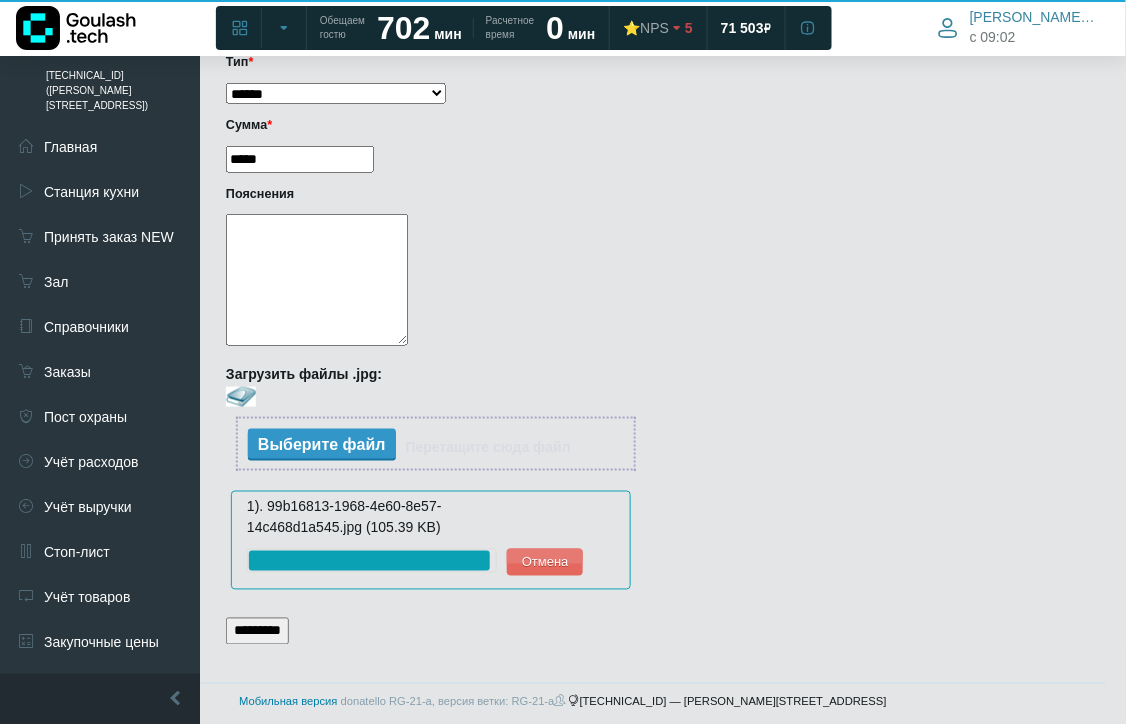 scroll, scrollTop: 370, scrollLeft: 0, axis: vertical 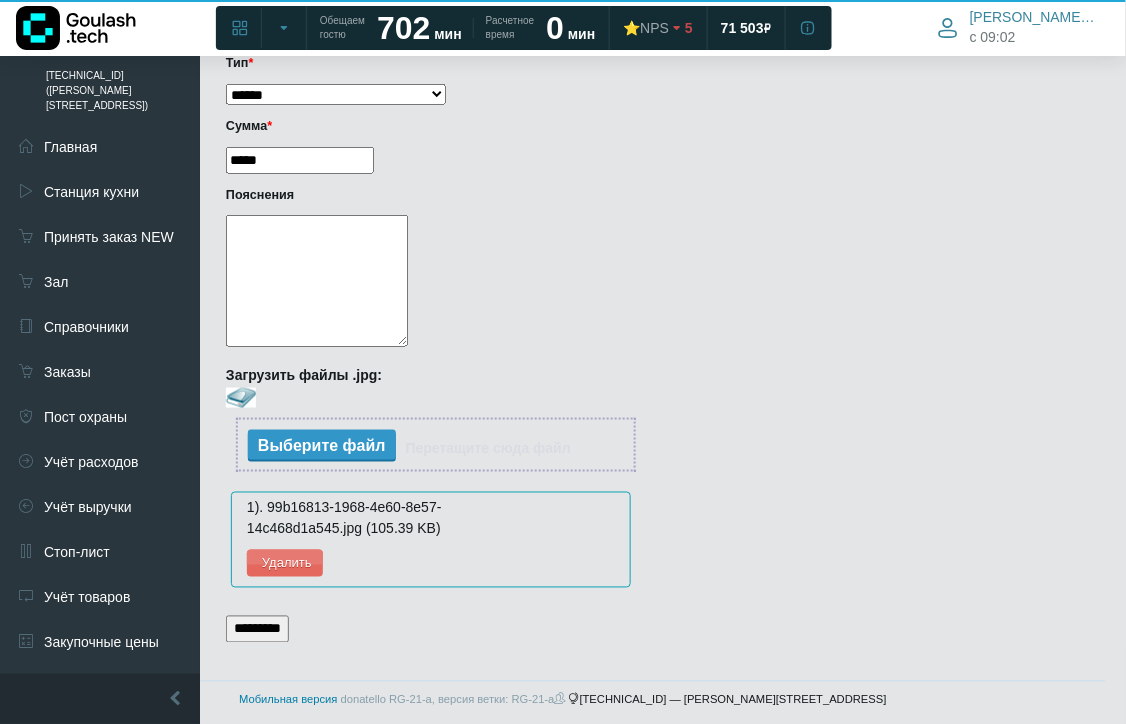 click on "*********" at bounding box center [257, 629] 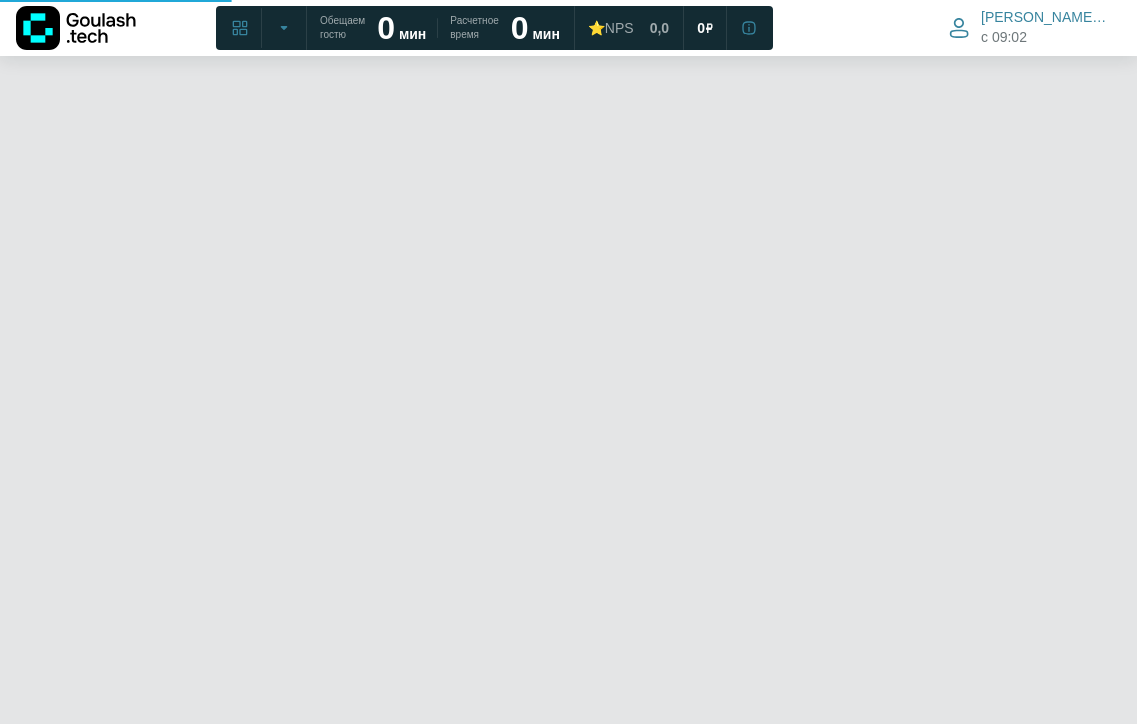 scroll, scrollTop: 0, scrollLeft: 0, axis: both 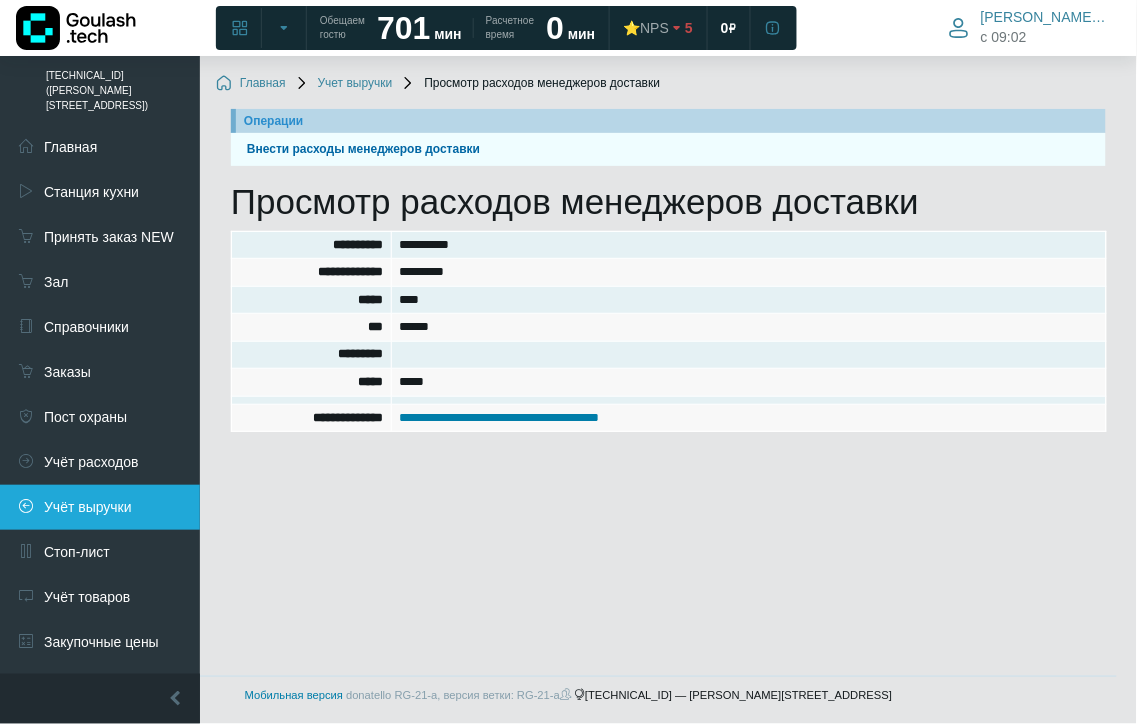 click on "Учёт выручки" at bounding box center [100, 507] 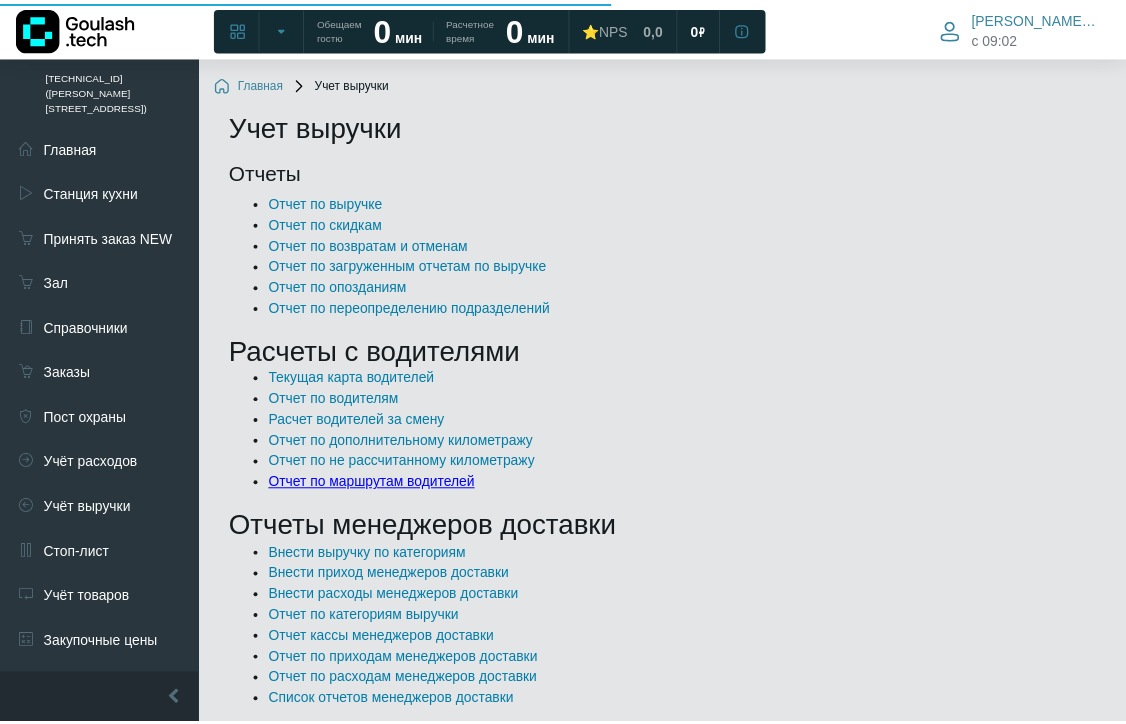 scroll, scrollTop: 0, scrollLeft: 0, axis: both 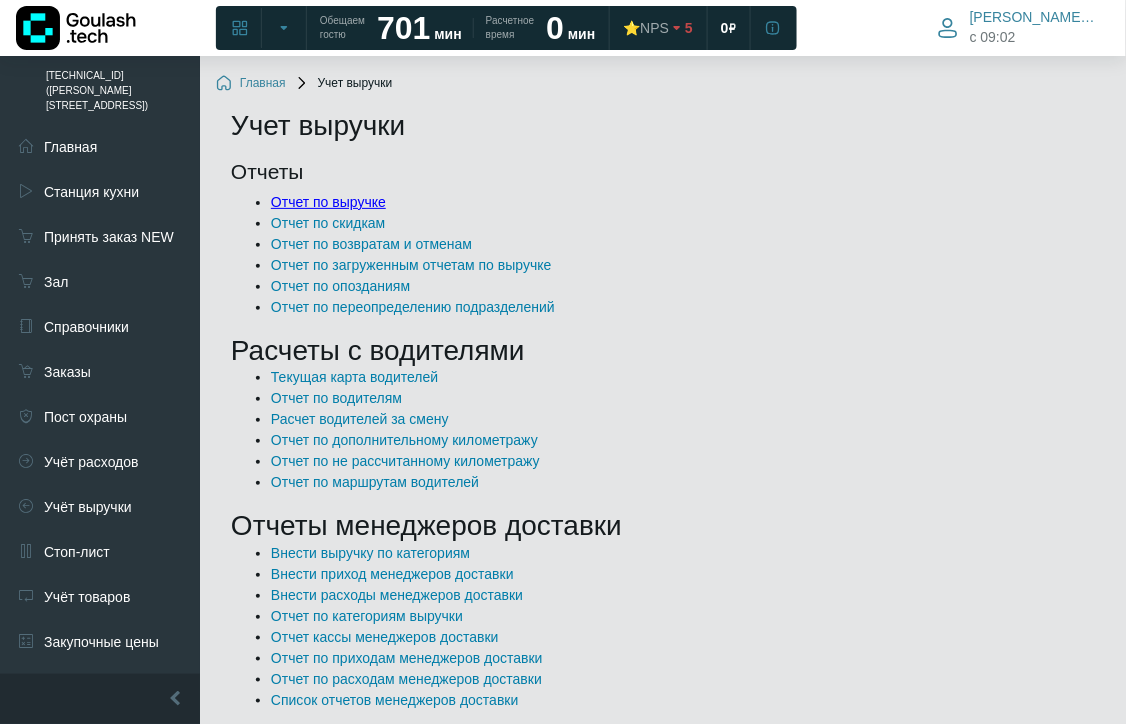 click on "Отчет по выручке" at bounding box center [328, 202] 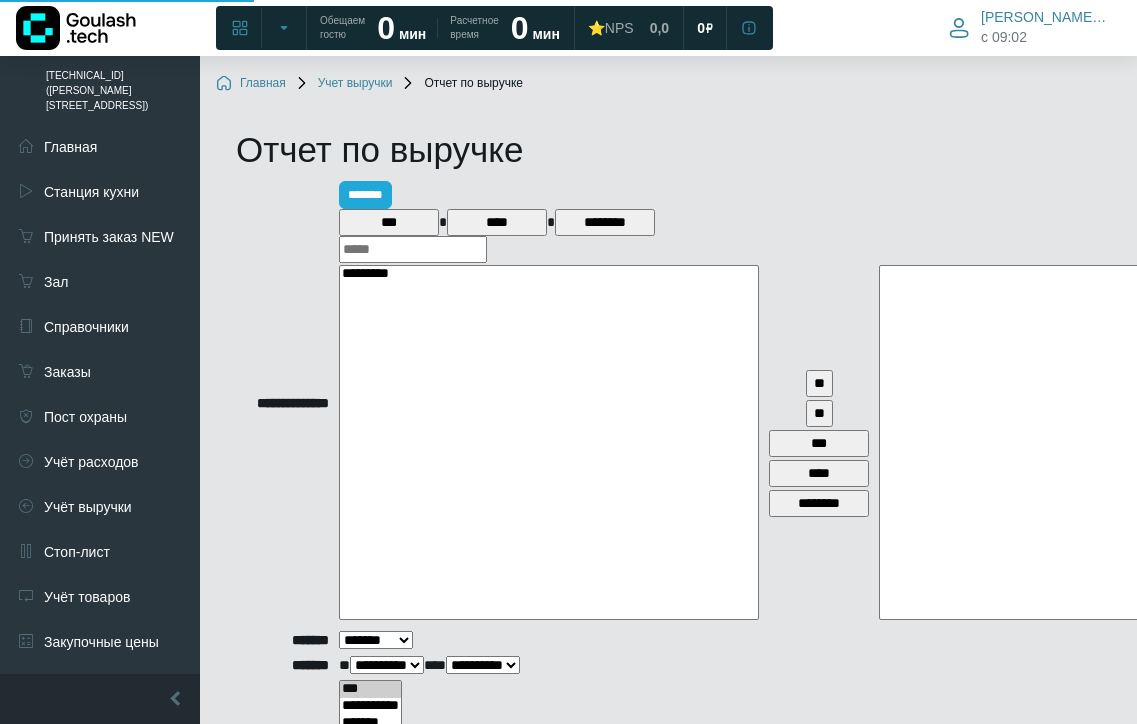 select 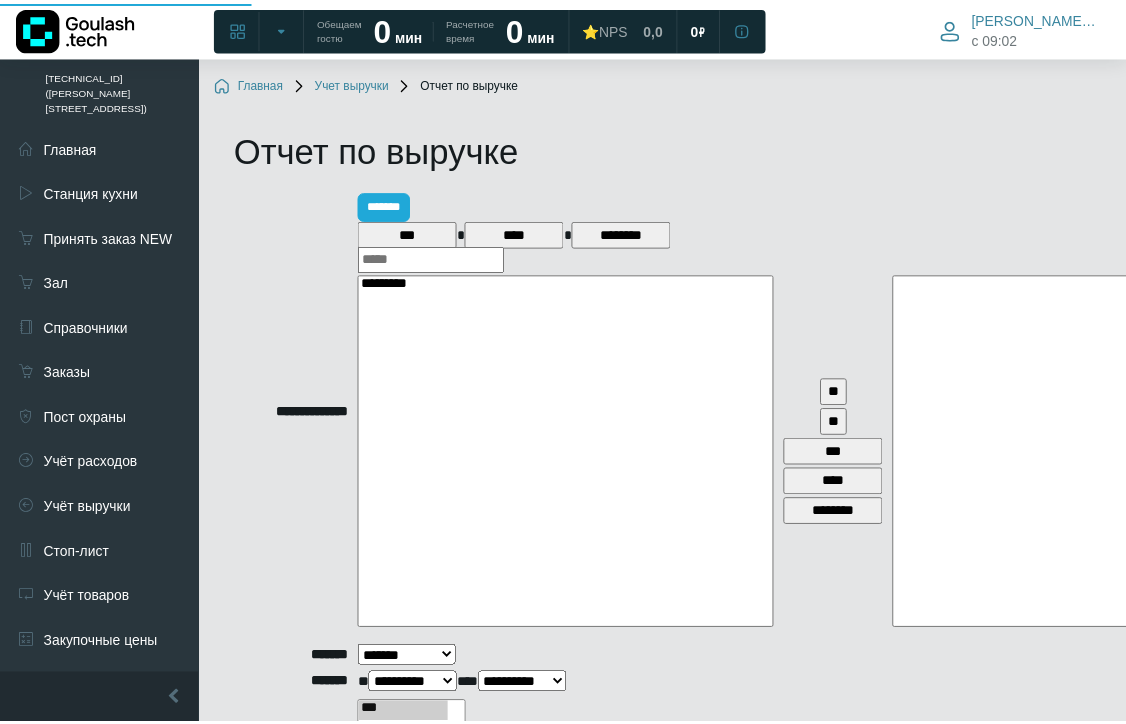 scroll, scrollTop: 0, scrollLeft: 0, axis: both 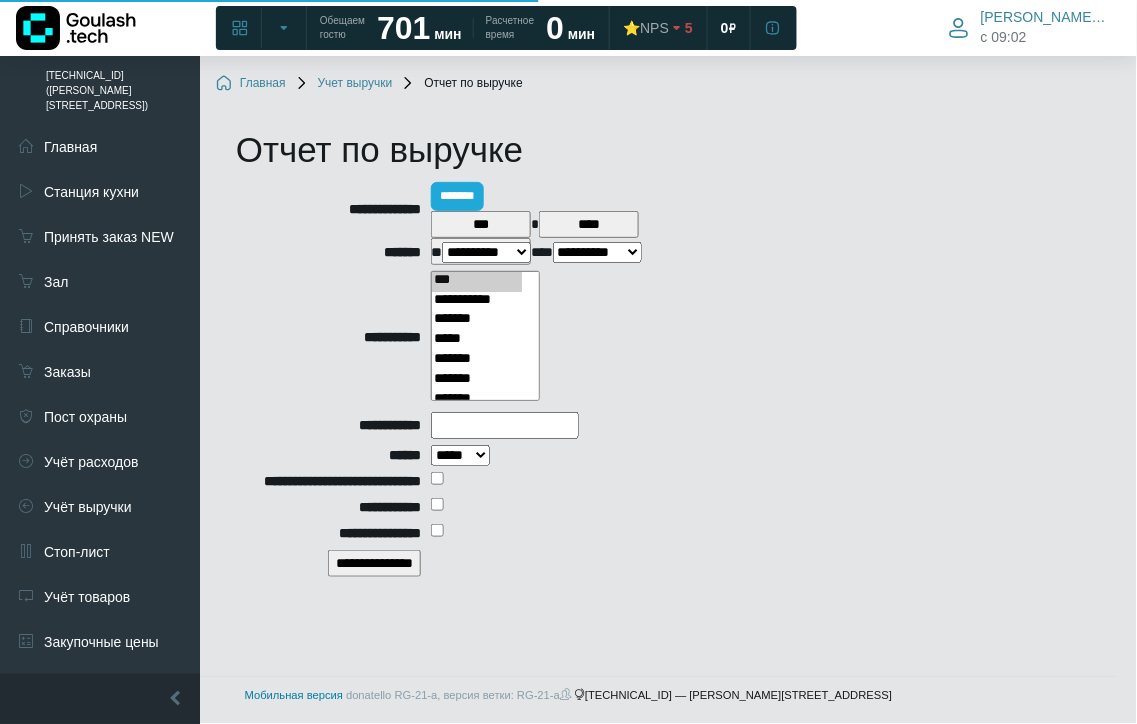 click on "**********" at bounding box center (486, 252) 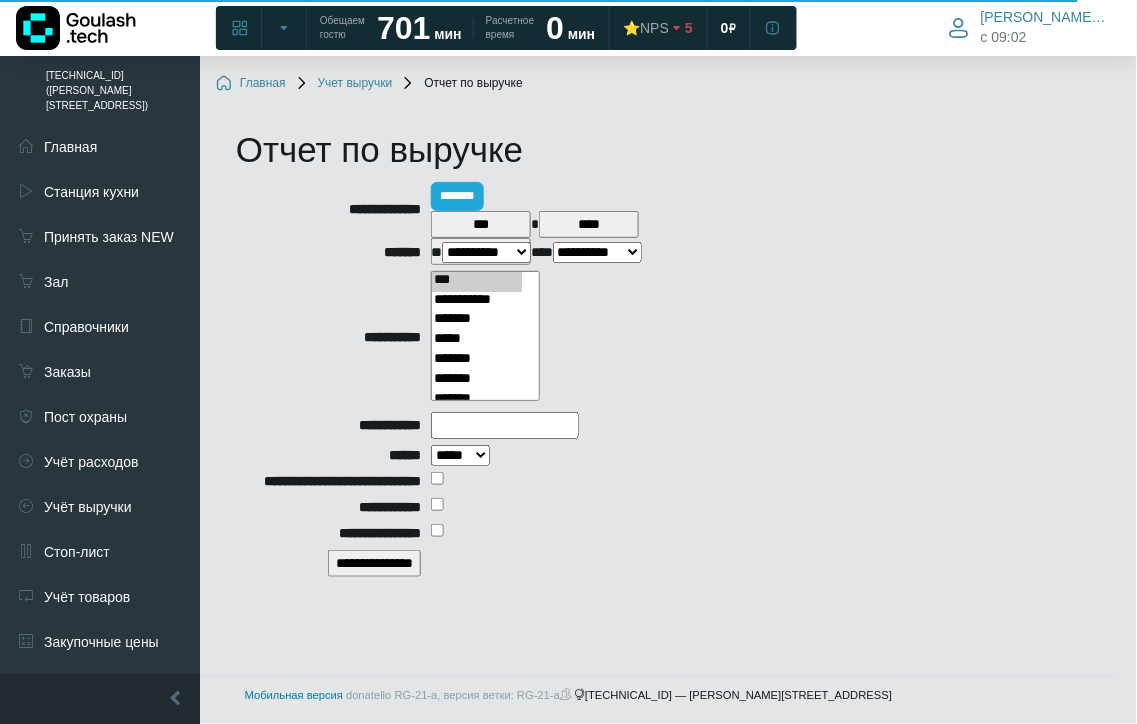 select on "**********" 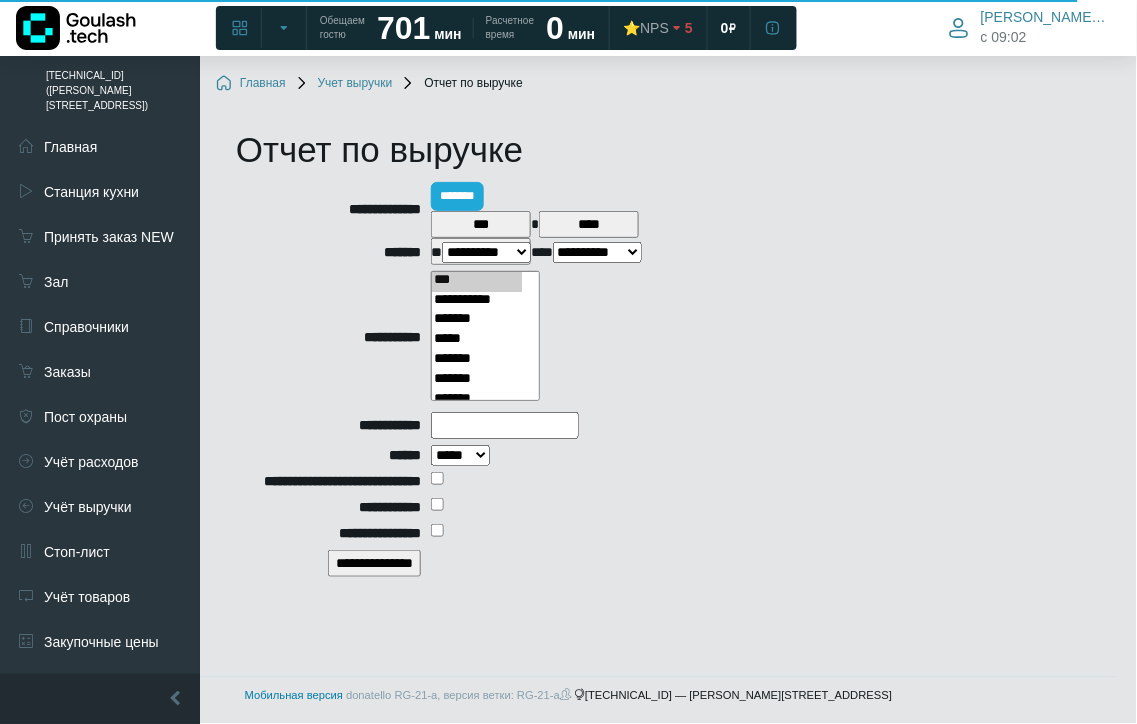 click on "**********" at bounding box center (486, 252) 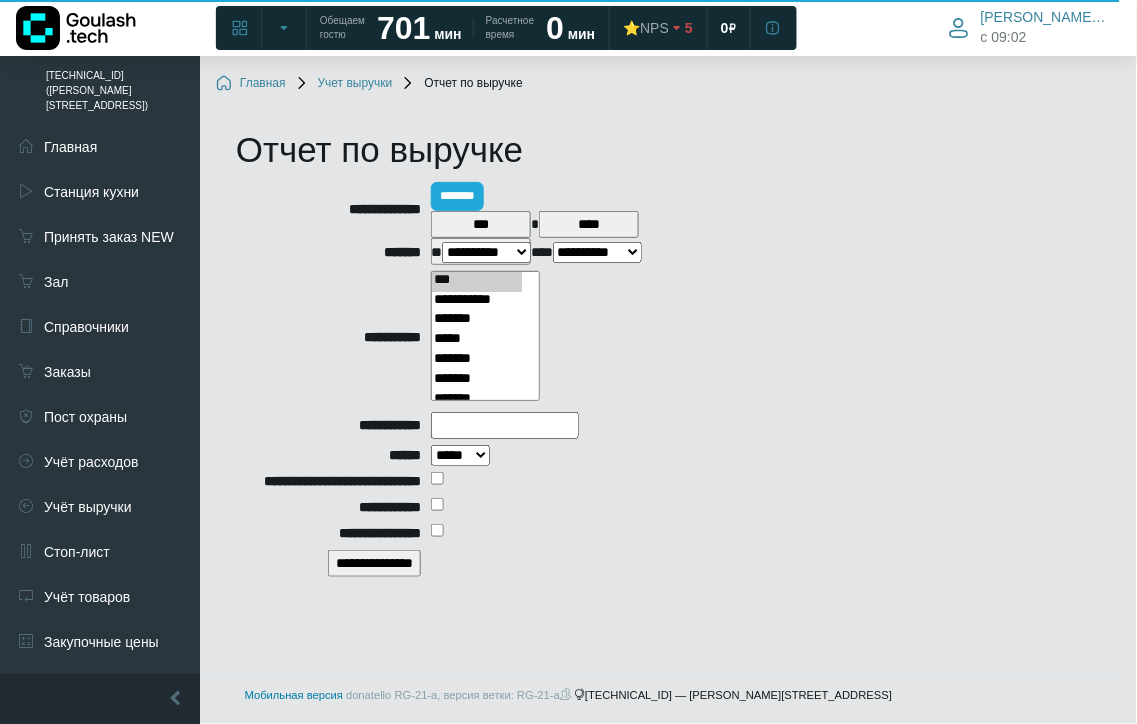 click on "**********" at bounding box center [590, 252] 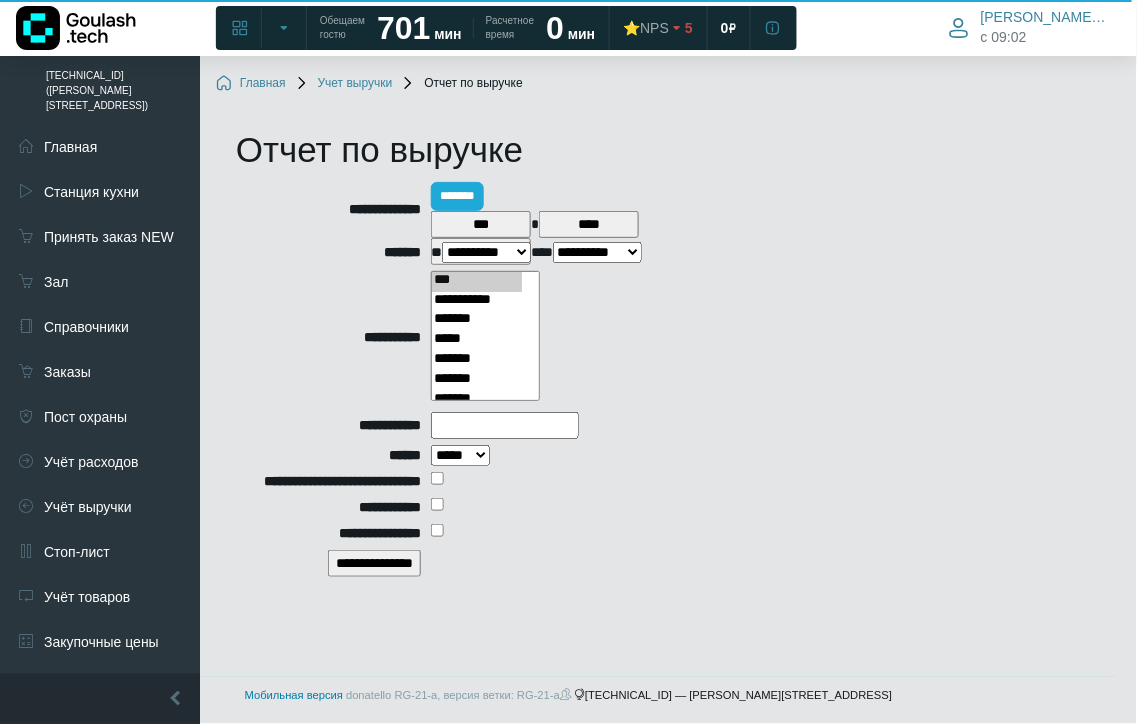 click on "**********" at bounding box center [597, 252] 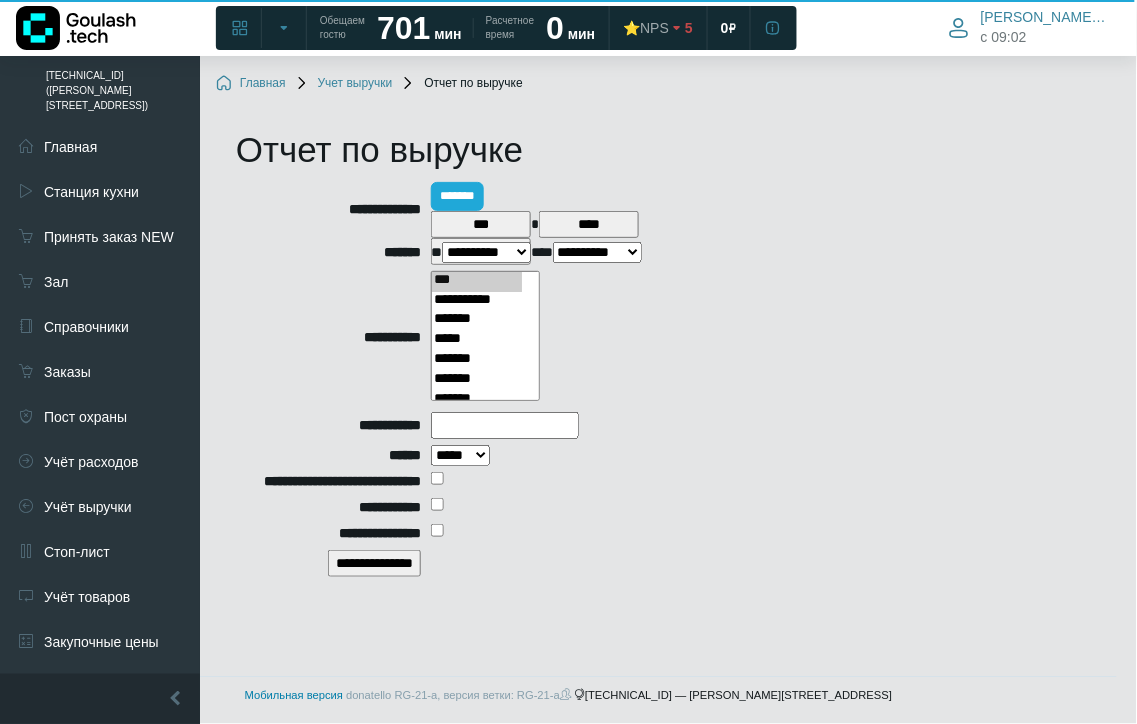 select on "**********" 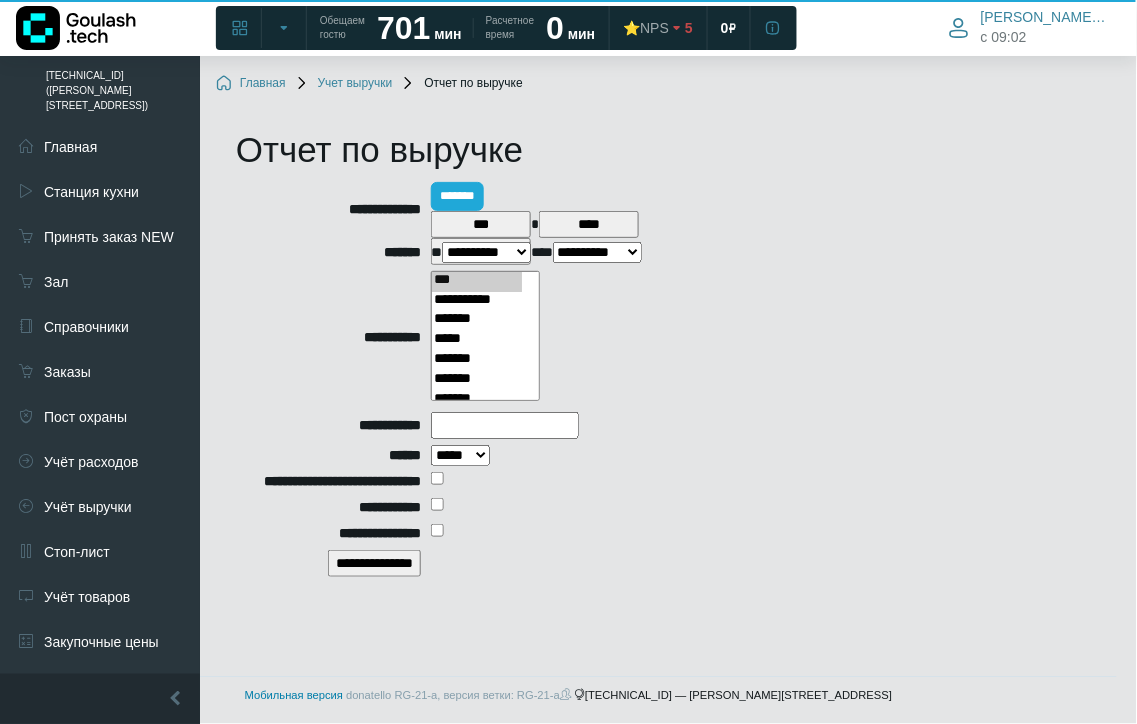 click on "**********" at bounding box center [374, 563] 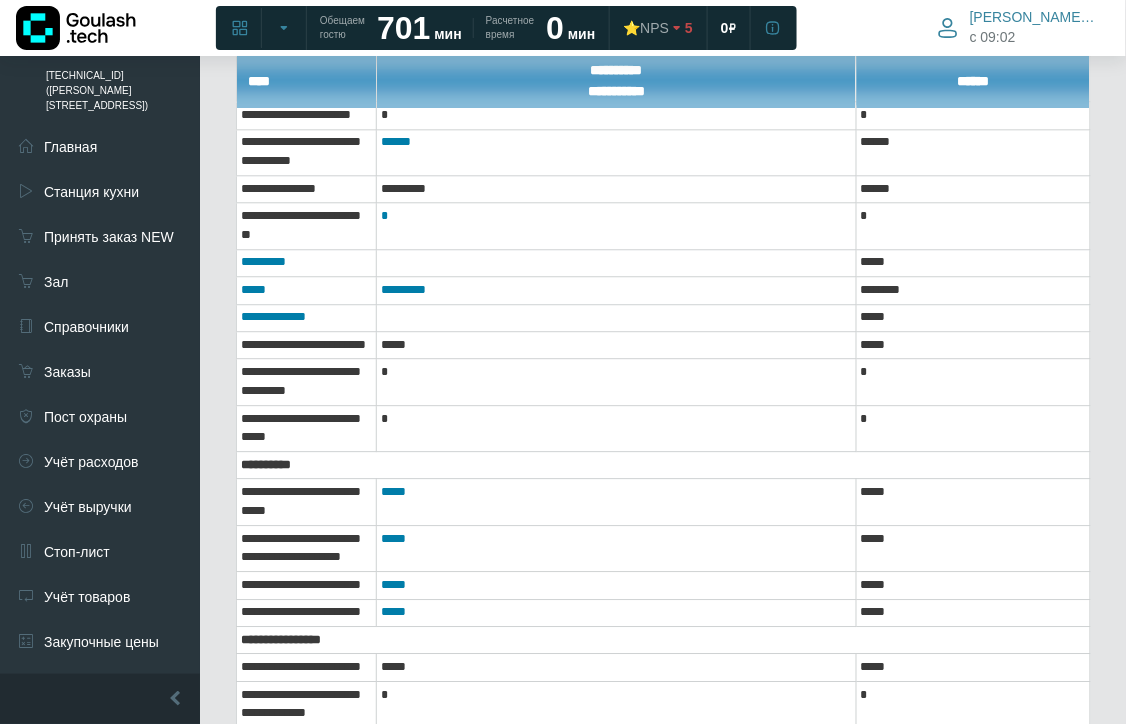 scroll, scrollTop: 1333, scrollLeft: 0, axis: vertical 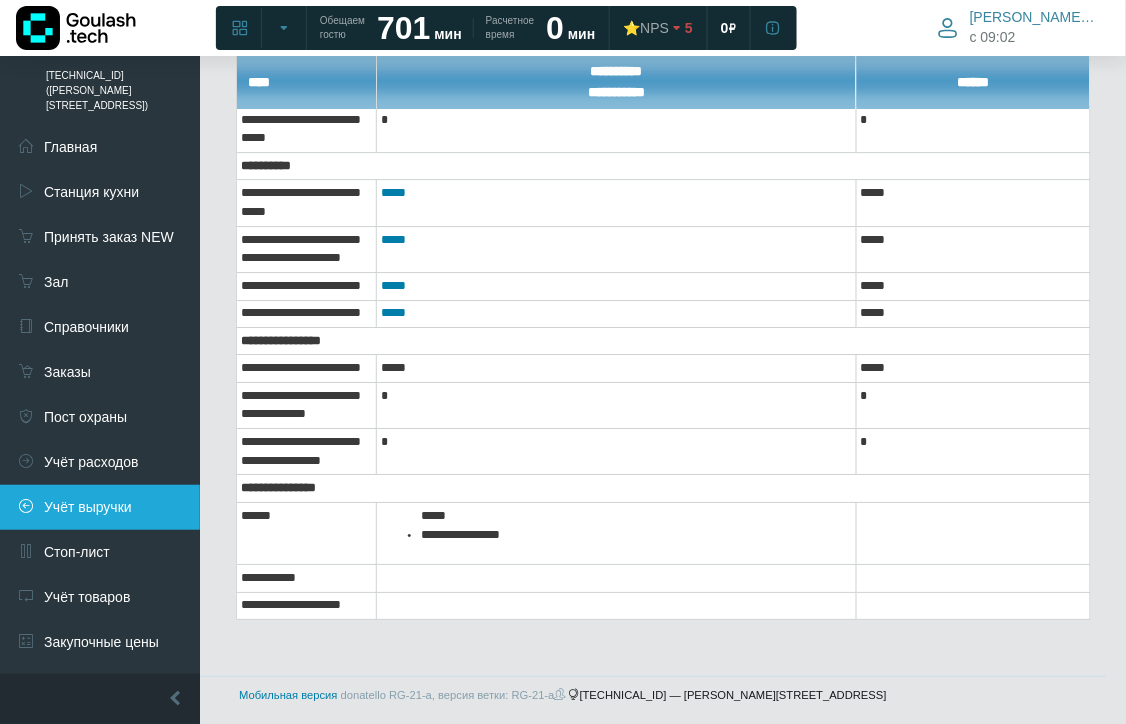 click on "Учёт выручки" at bounding box center (100, 507) 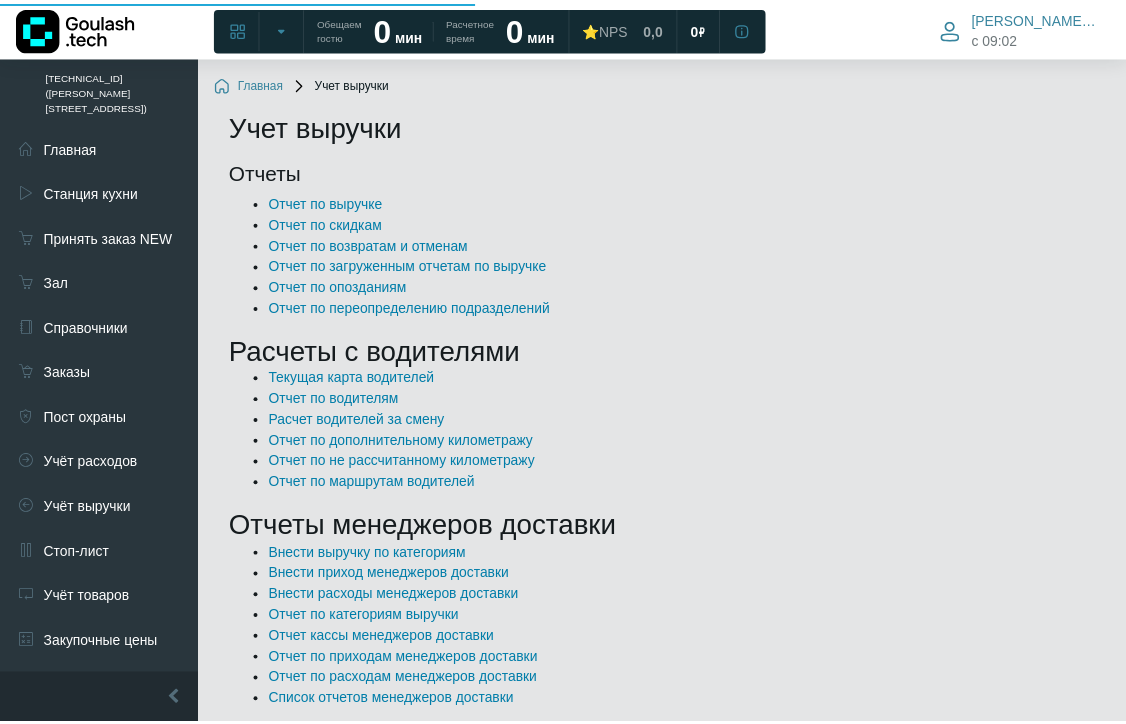 scroll, scrollTop: 0, scrollLeft: 0, axis: both 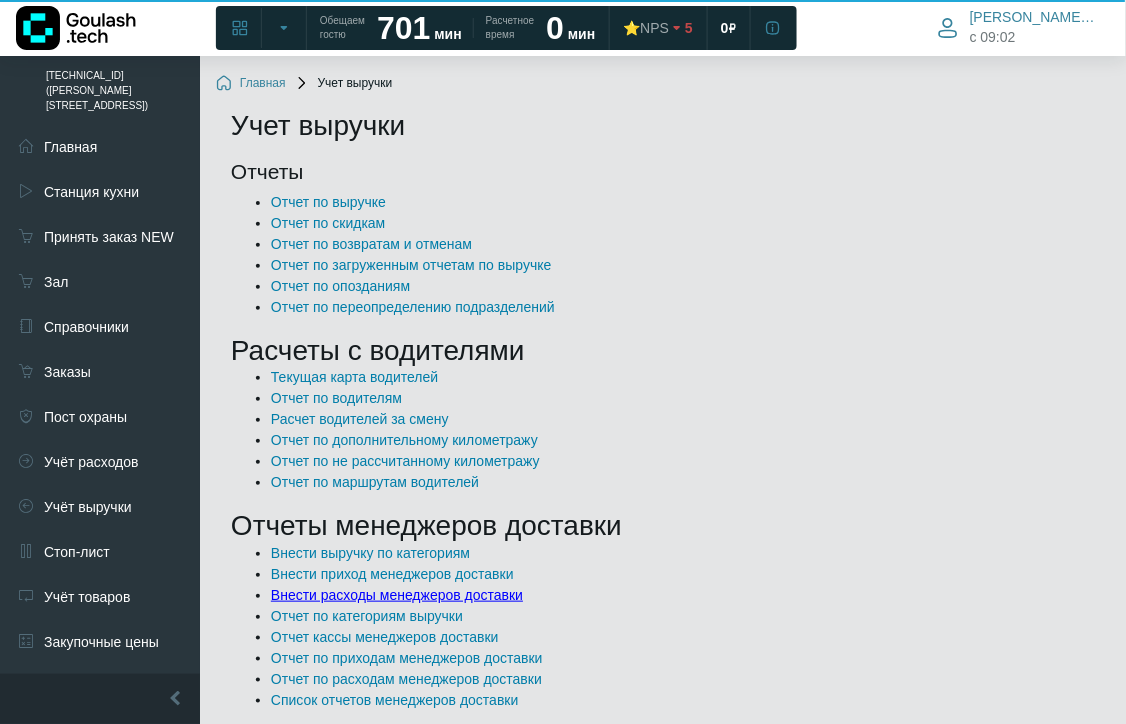 click on "Внести расходы менеджеров доставки" at bounding box center (397, 595) 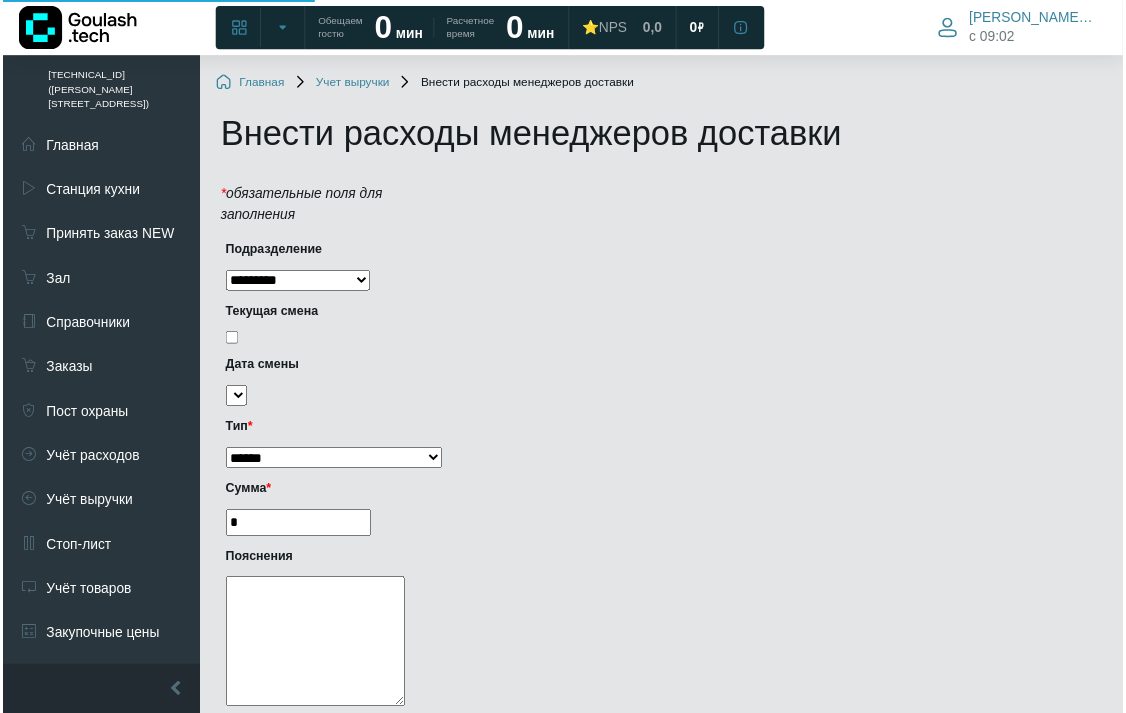 scroll, scrollTop: 0, scrollLeft: 0, axis: both 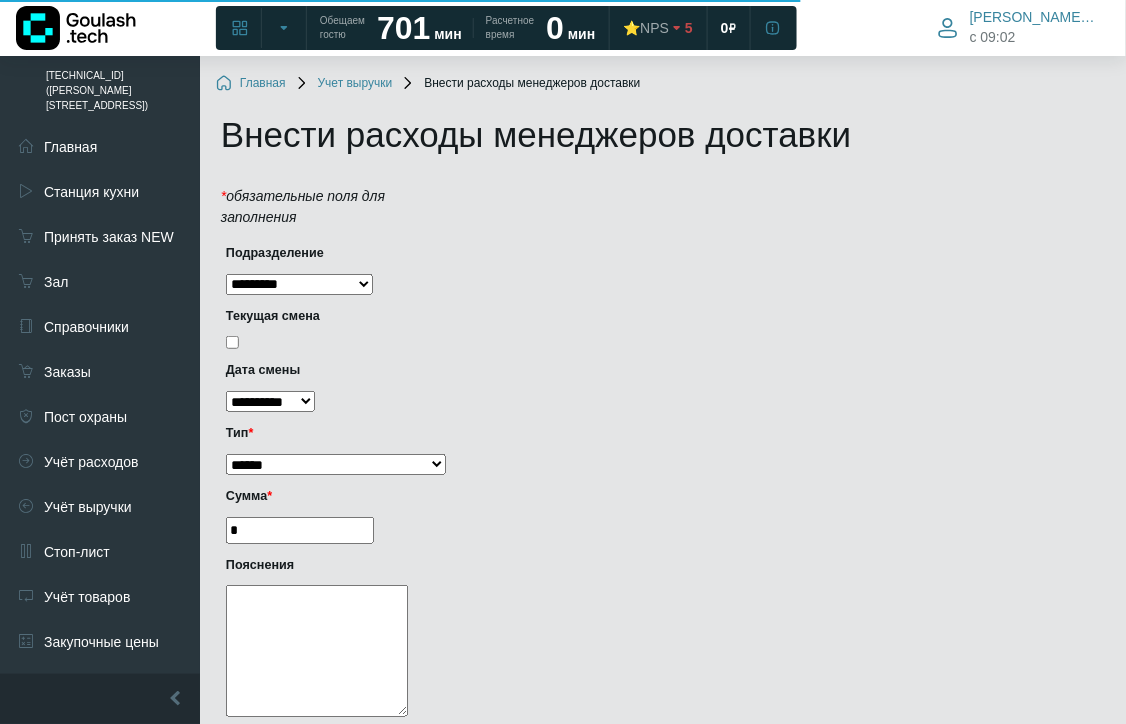 click on "**********" at bounding box center (270, 401) 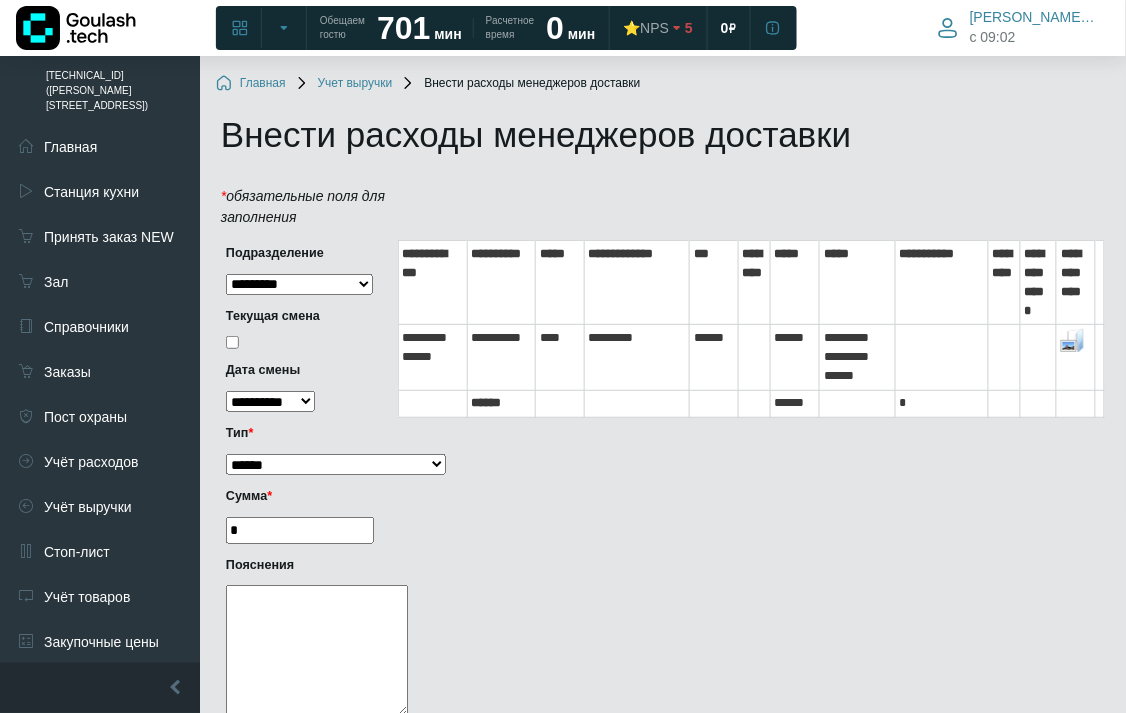 click on "**********" at bounding box center [336, 464] 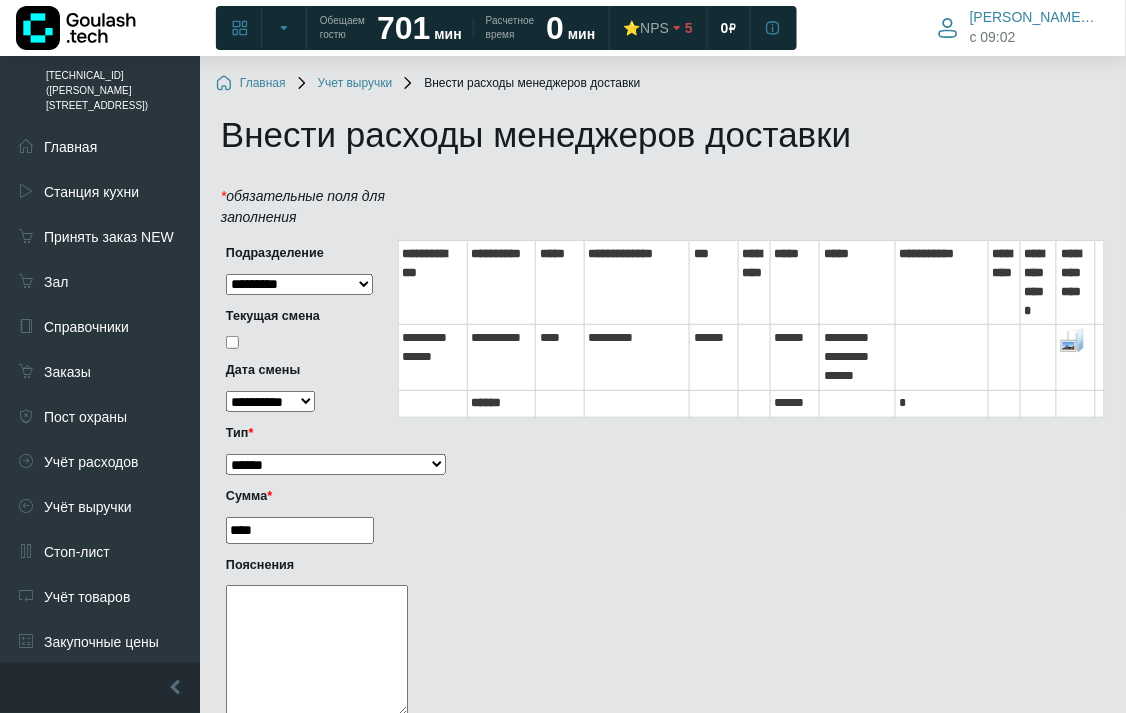 scroll, scrollTop: 264, scrollLeft: 0, axis: vertical 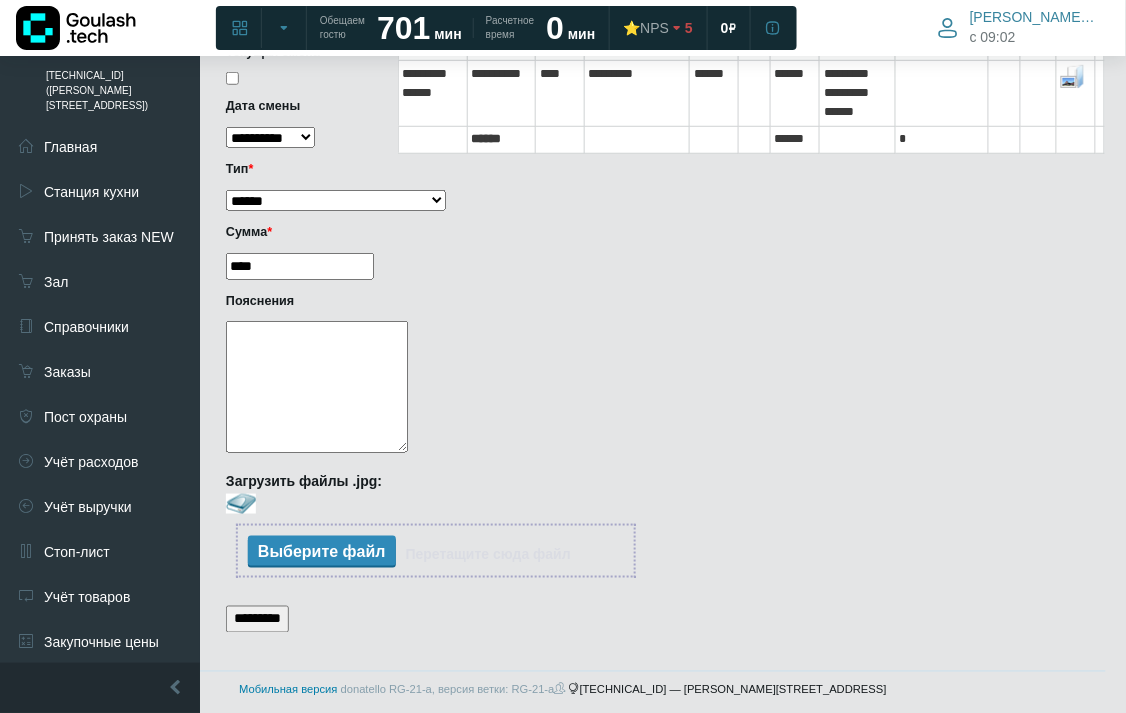 type on "****" 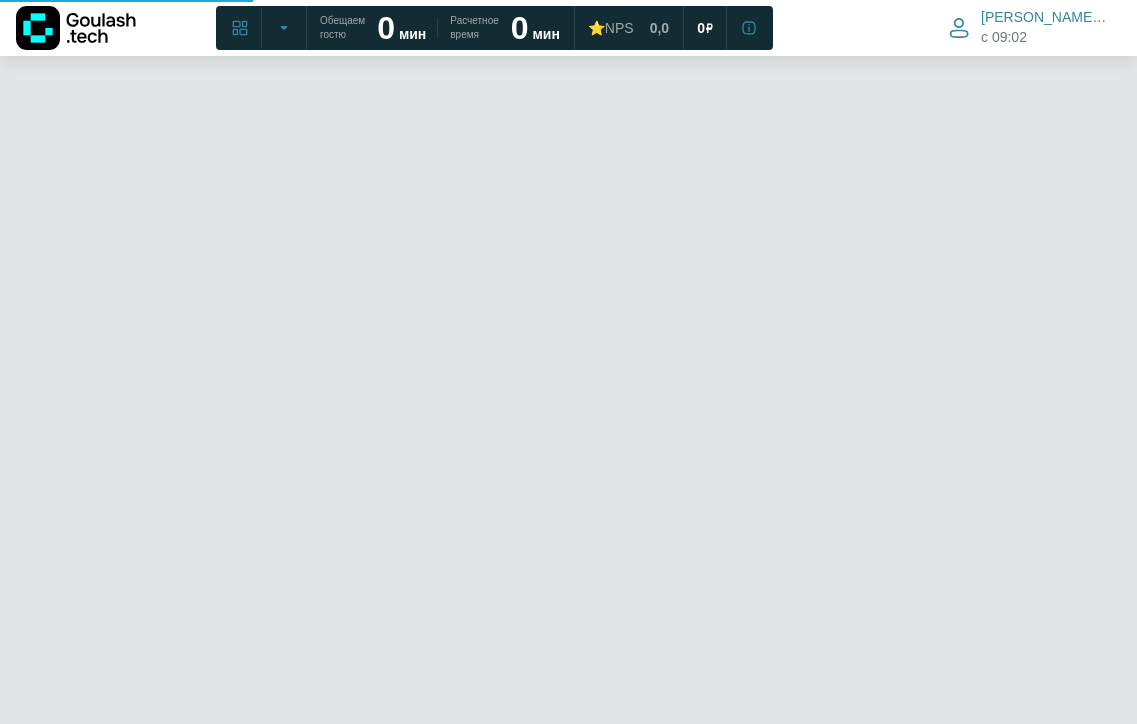 scroll, scrollTop: 0, scrollLeft: 0, axis: both 